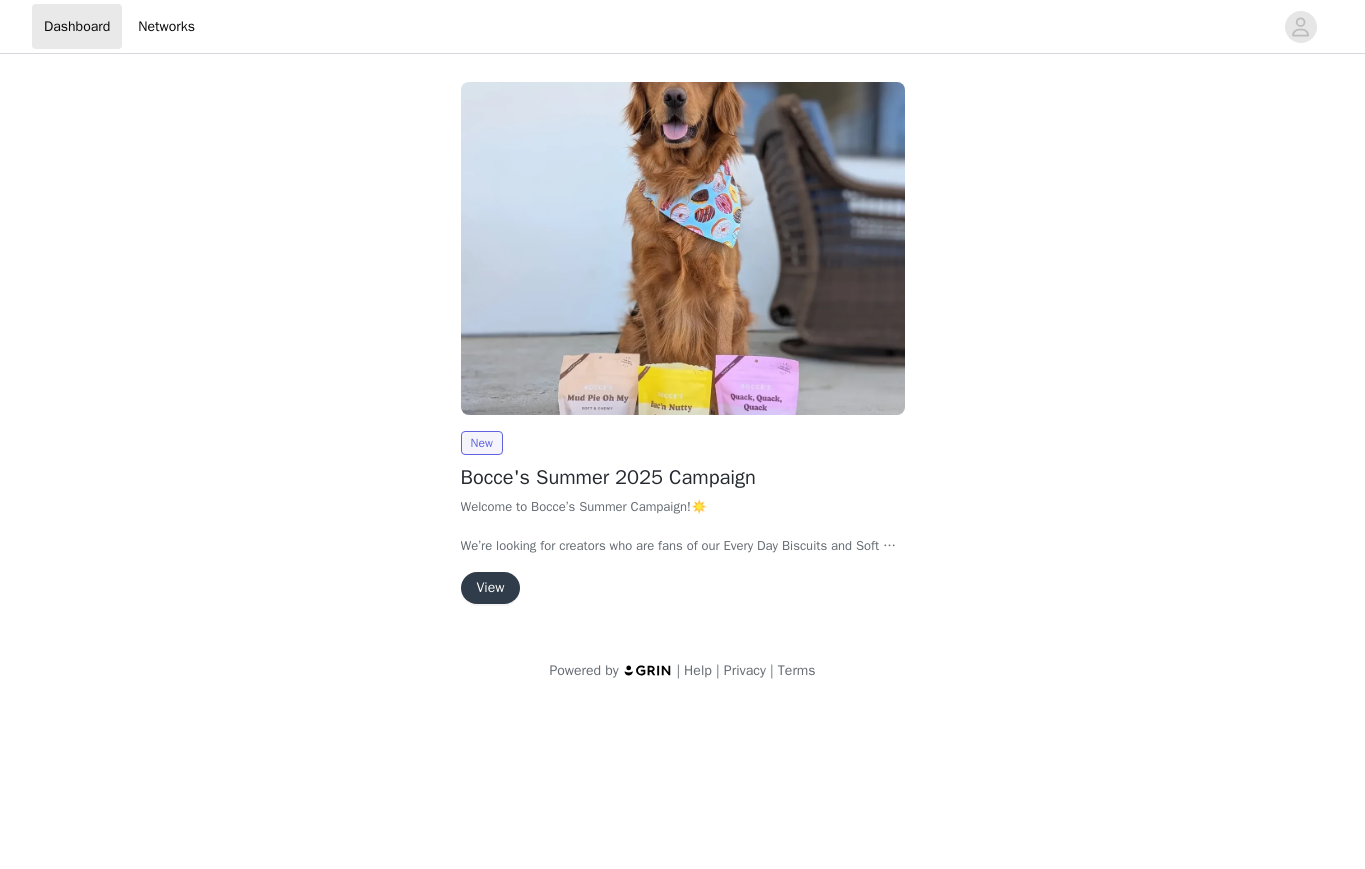 scroll, scrollTop: 0, scrollLeft: 0, axis: both 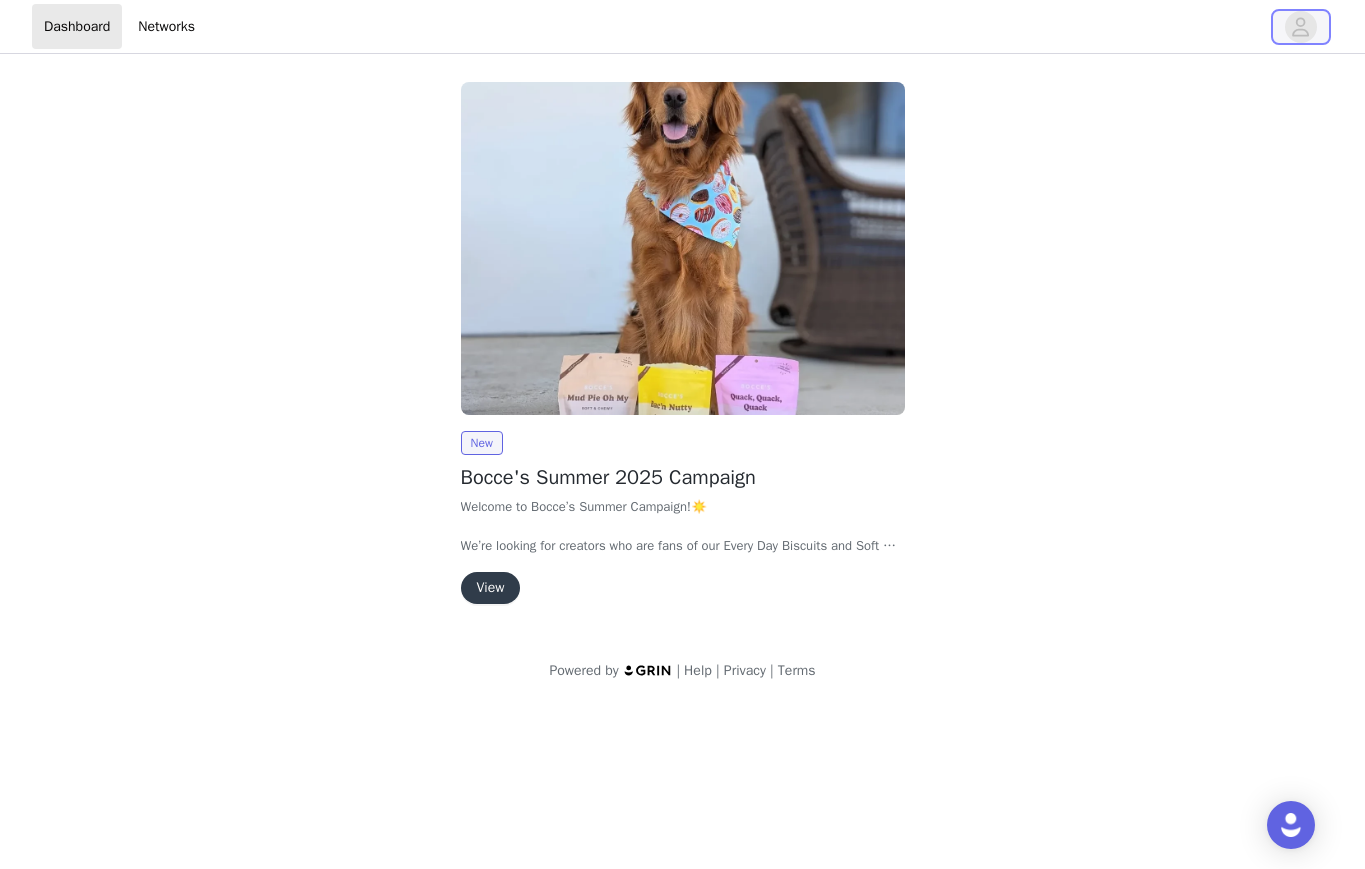 click 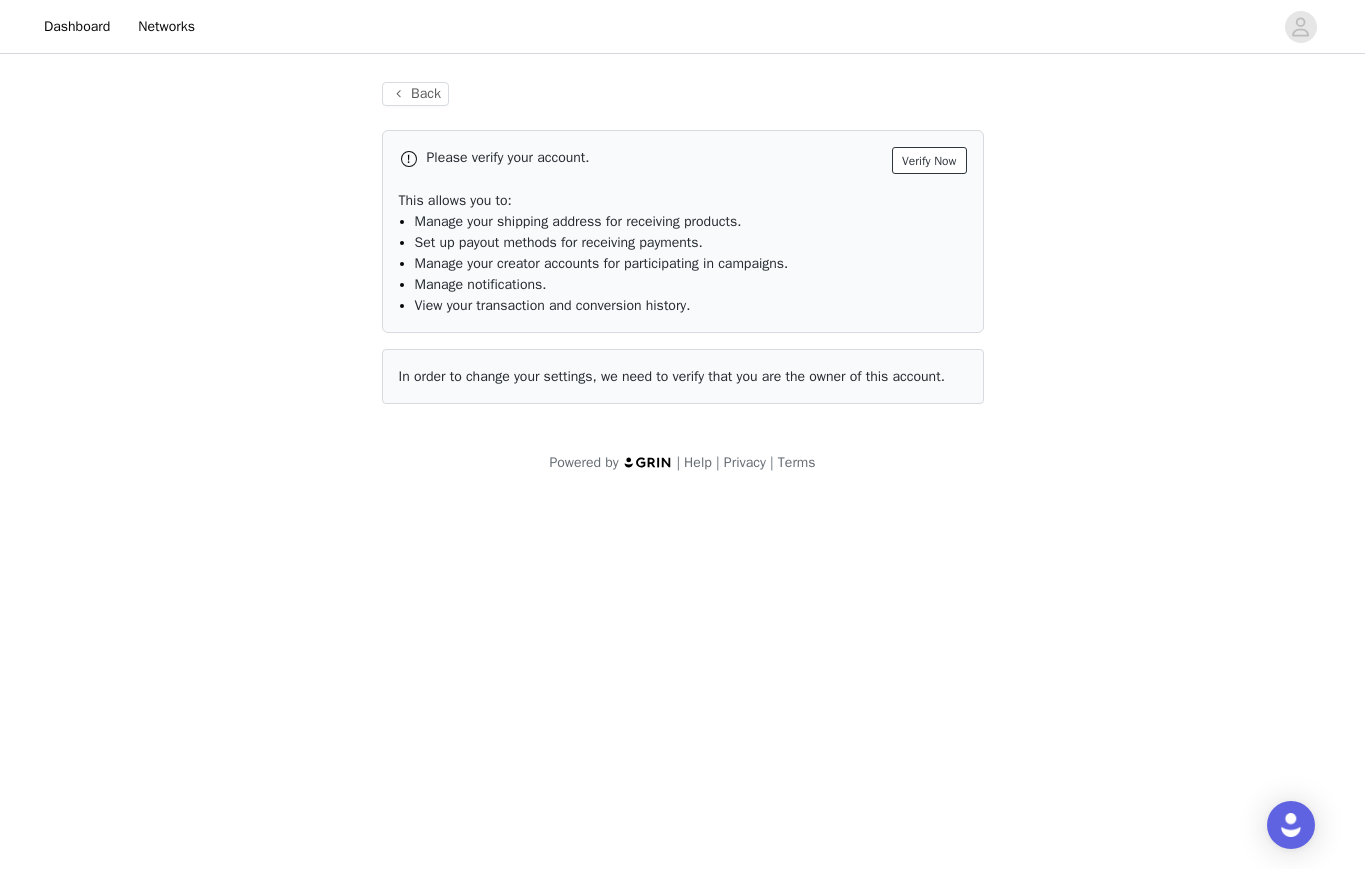 click on "Verify Now" at bounding box center [929, 160] 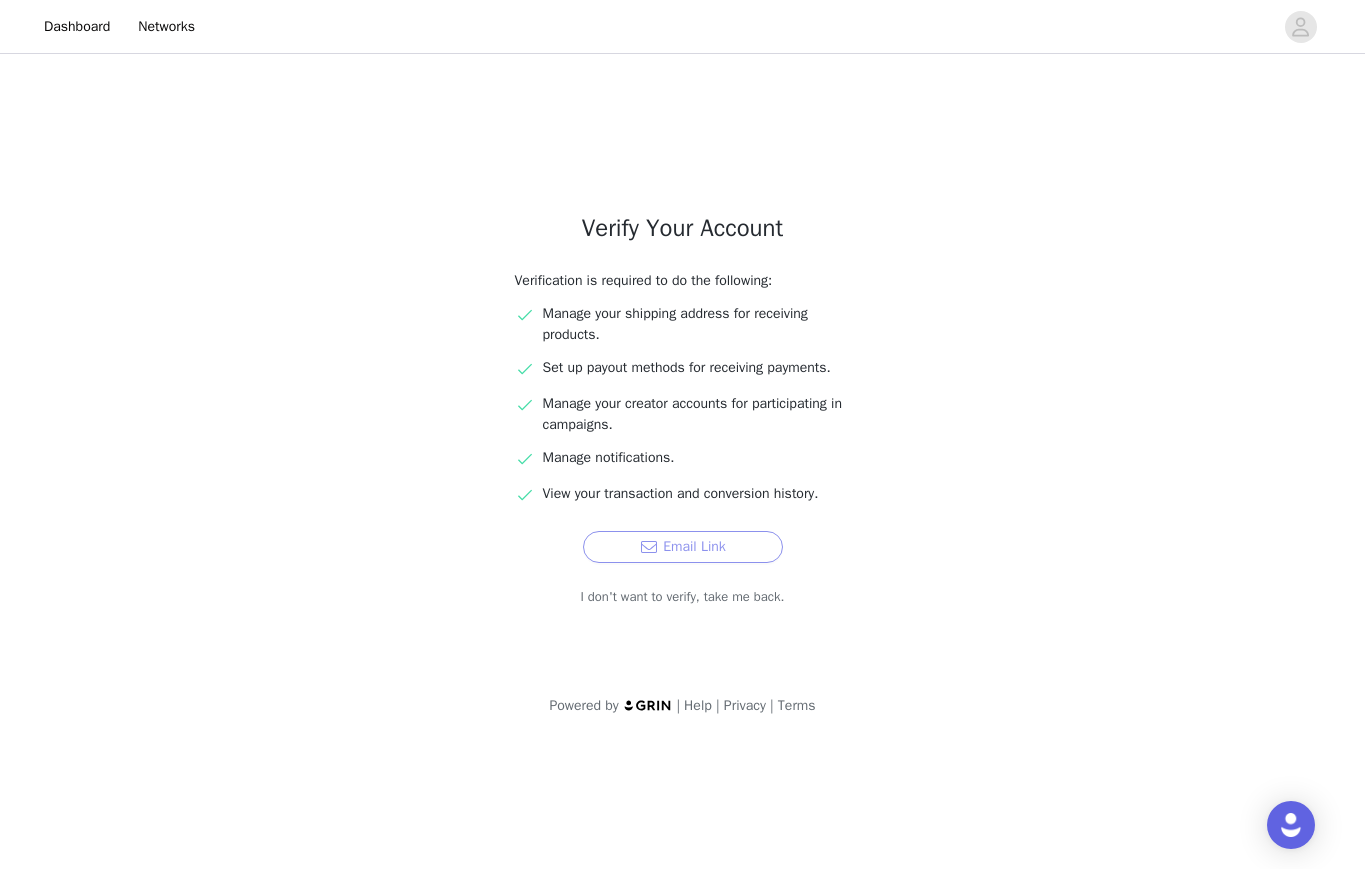 click on "Email Link" at bounding box center [683, 547] 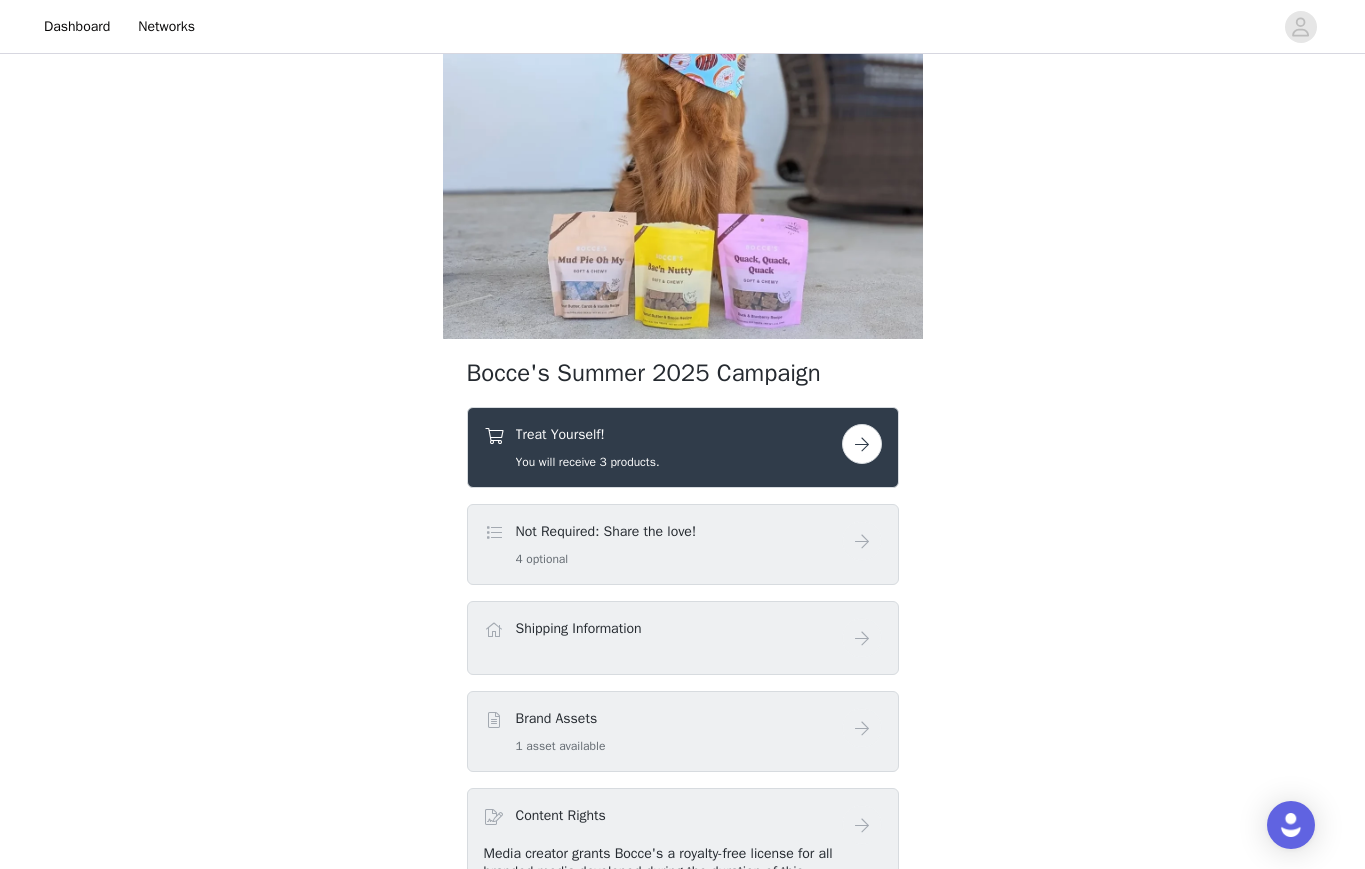 scroll, scrollTop: 212, scrollLeft: 0, axis: vertical 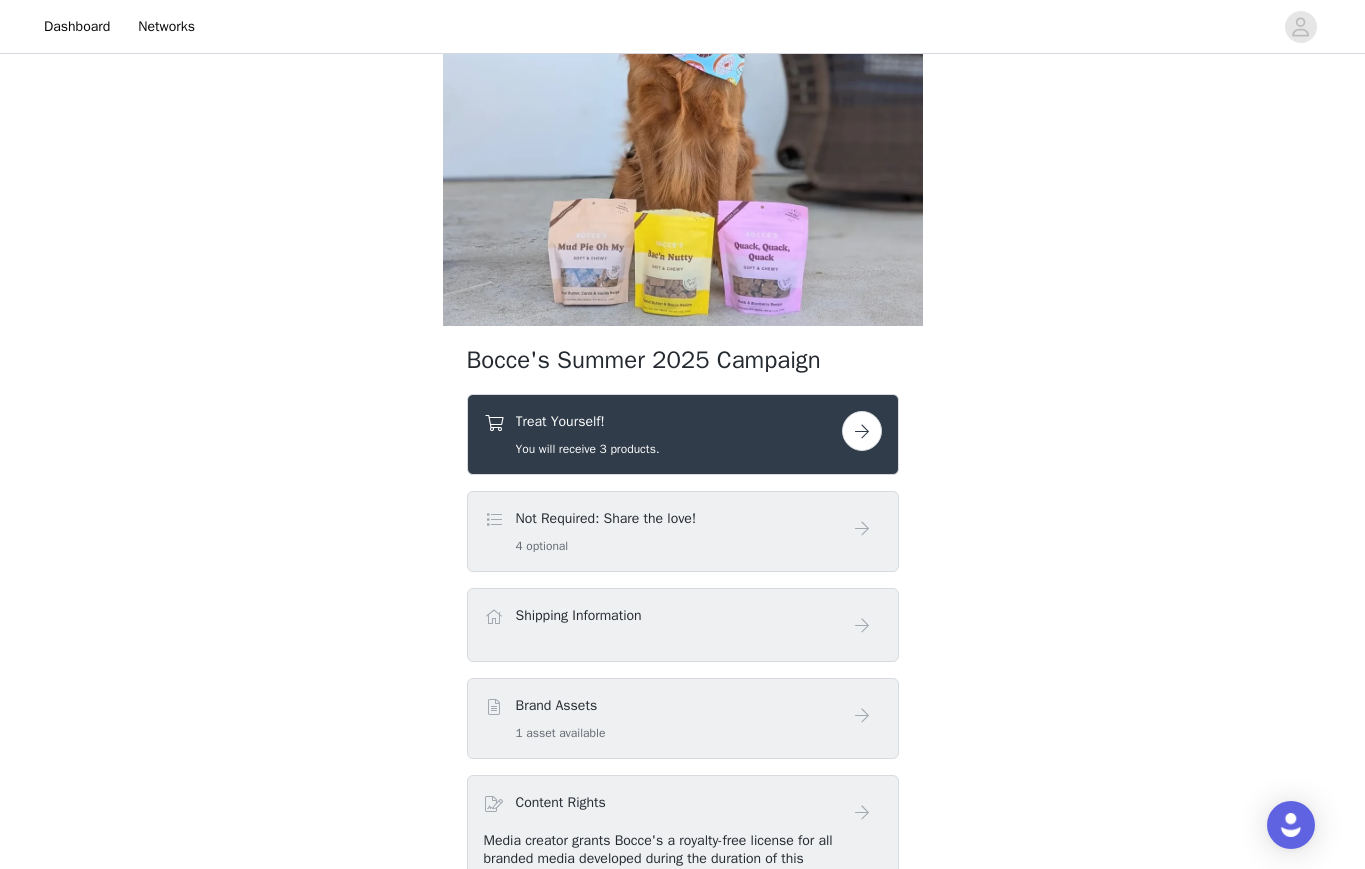 click at bounding box center [862, 431] 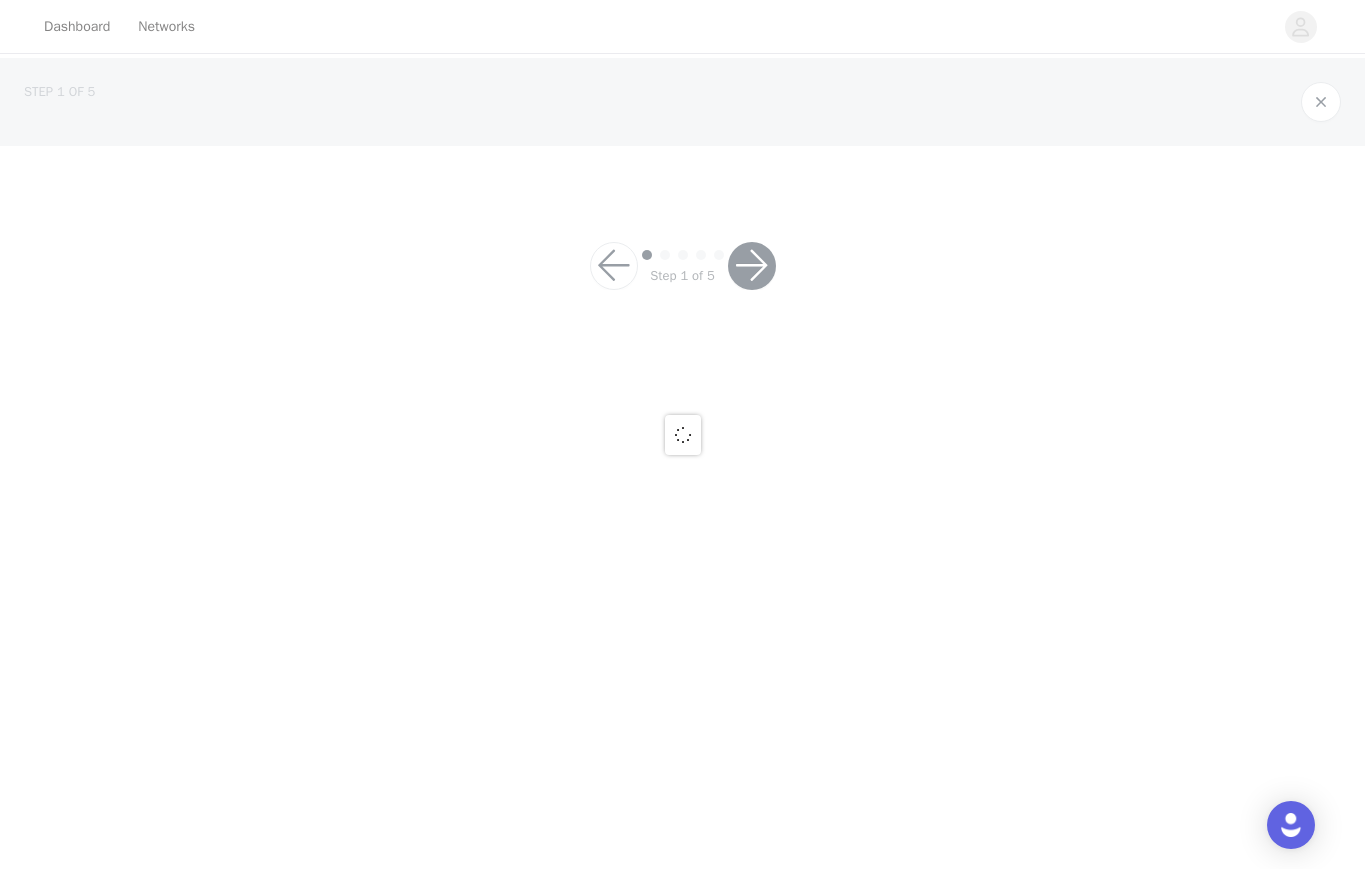 scroll, scrollTop: 0, scrollLeft: 0, axis: both 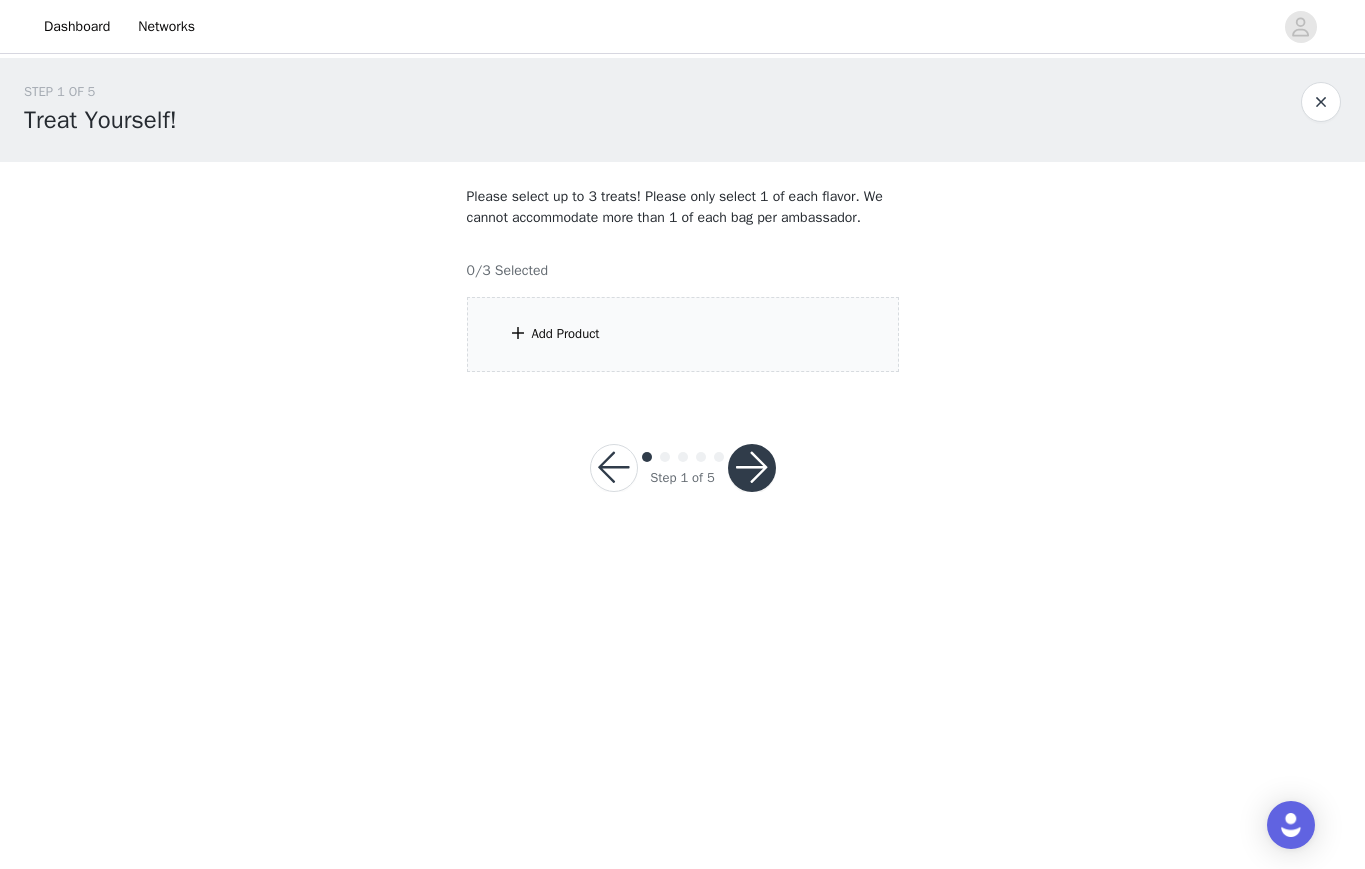 click on "Add Product" at bounding box center (683, 334) 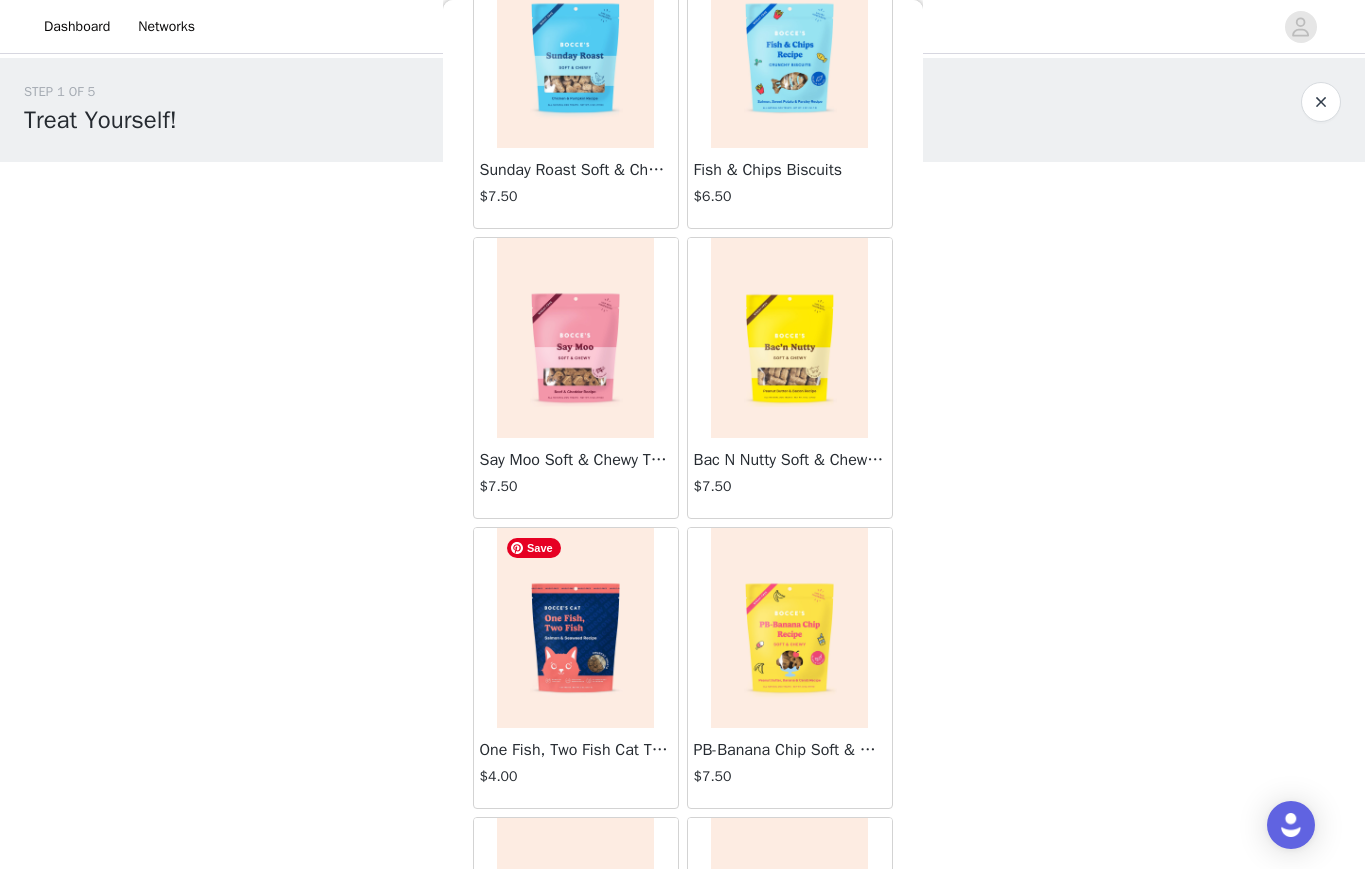 scroll, scrollTop: 0, scrollLeft: 0, axis: both 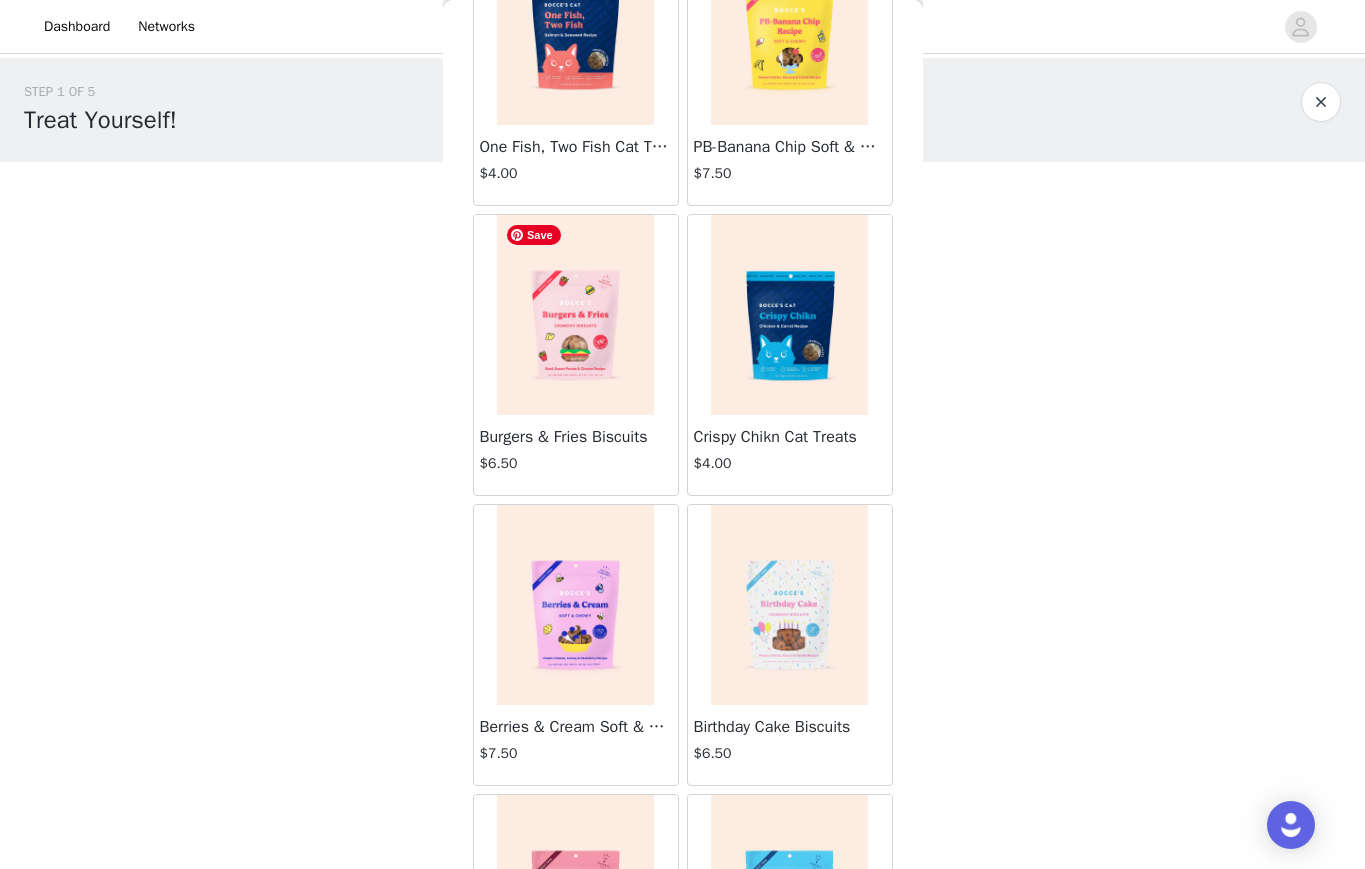 click at bounding box center [575, 315] 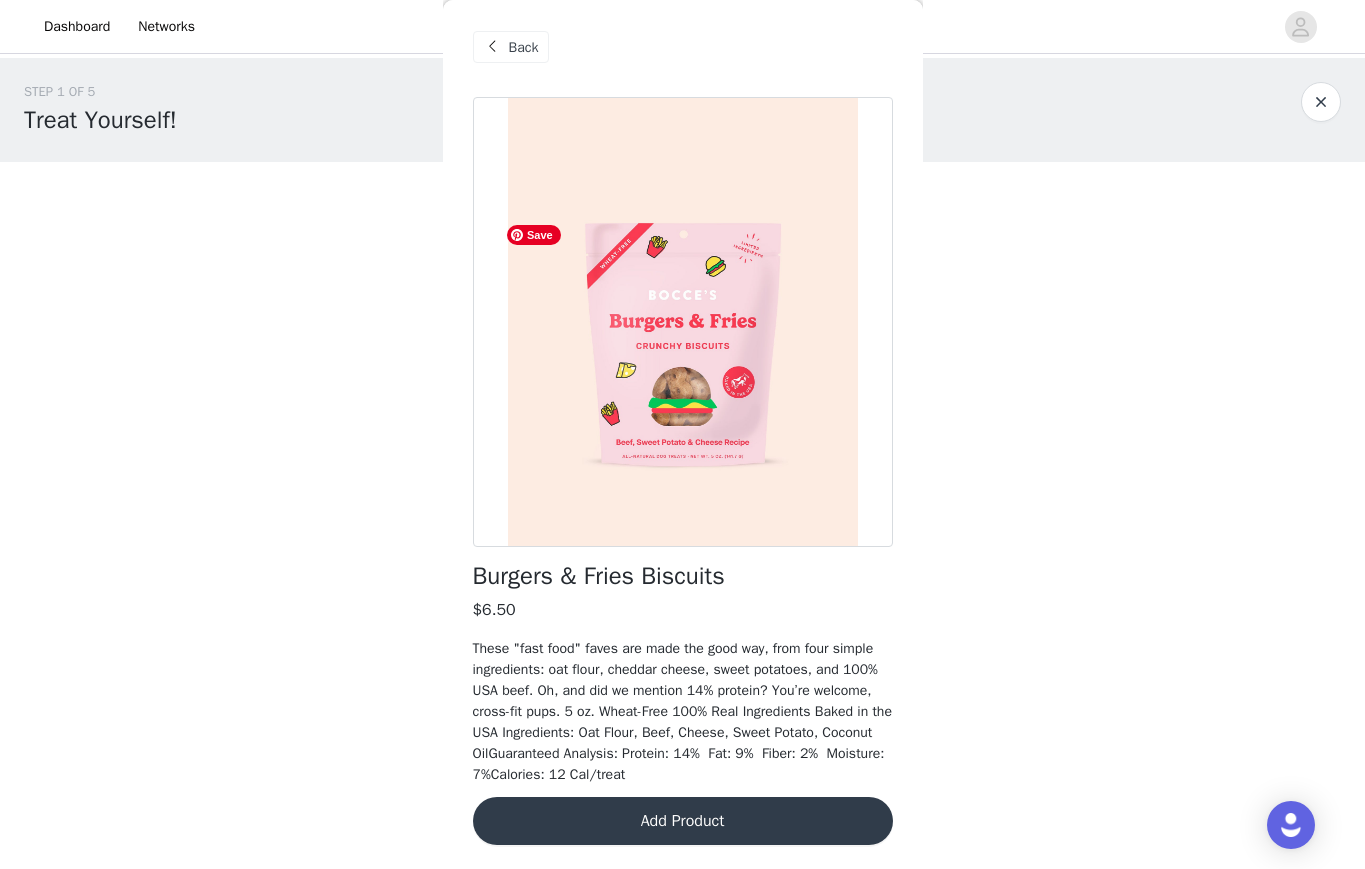 scroll, scrollTop: 3, scrollLeft: 0, axis: vertical 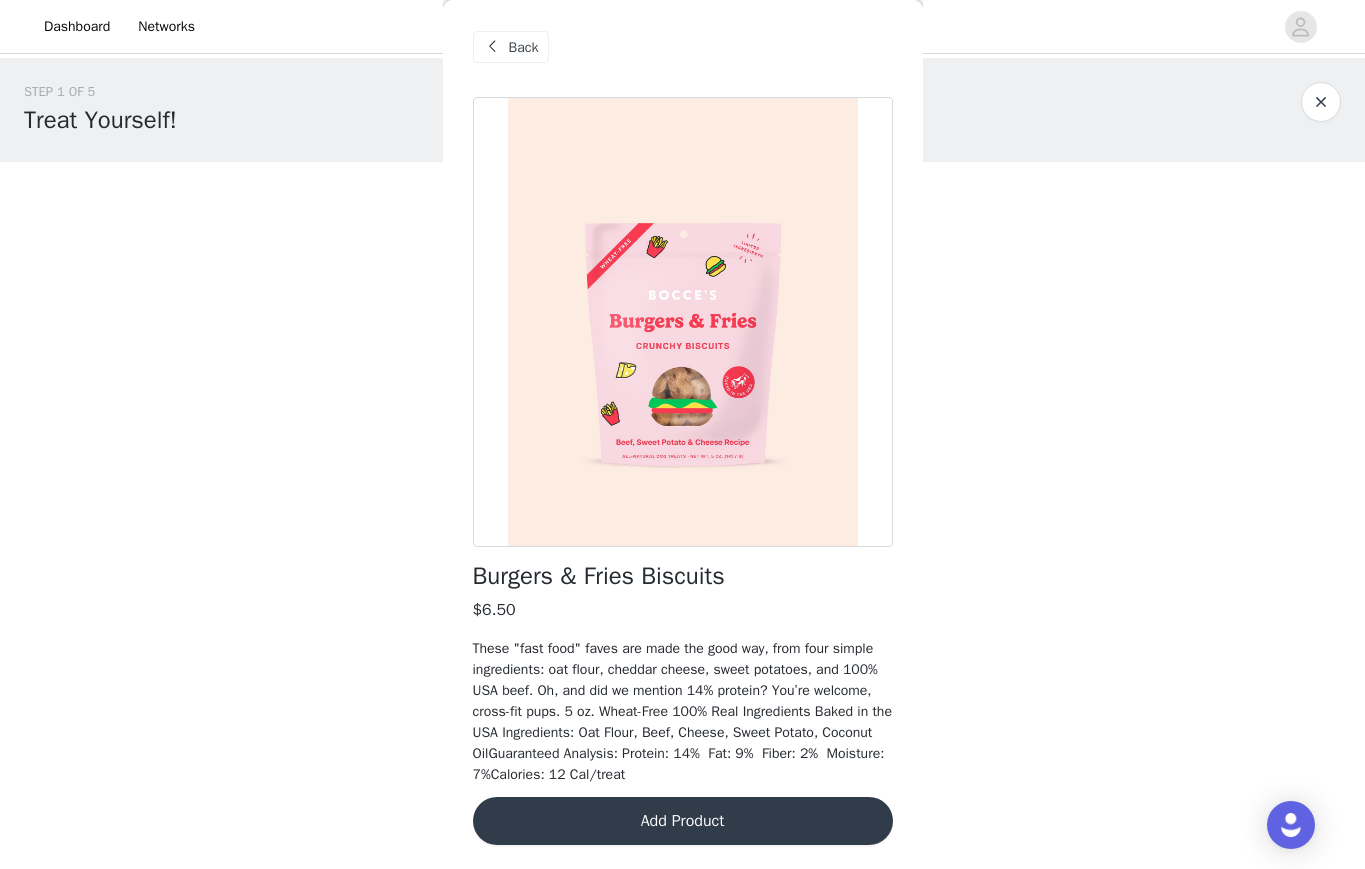 click on "Add Product" at bounding box center [683, 821] 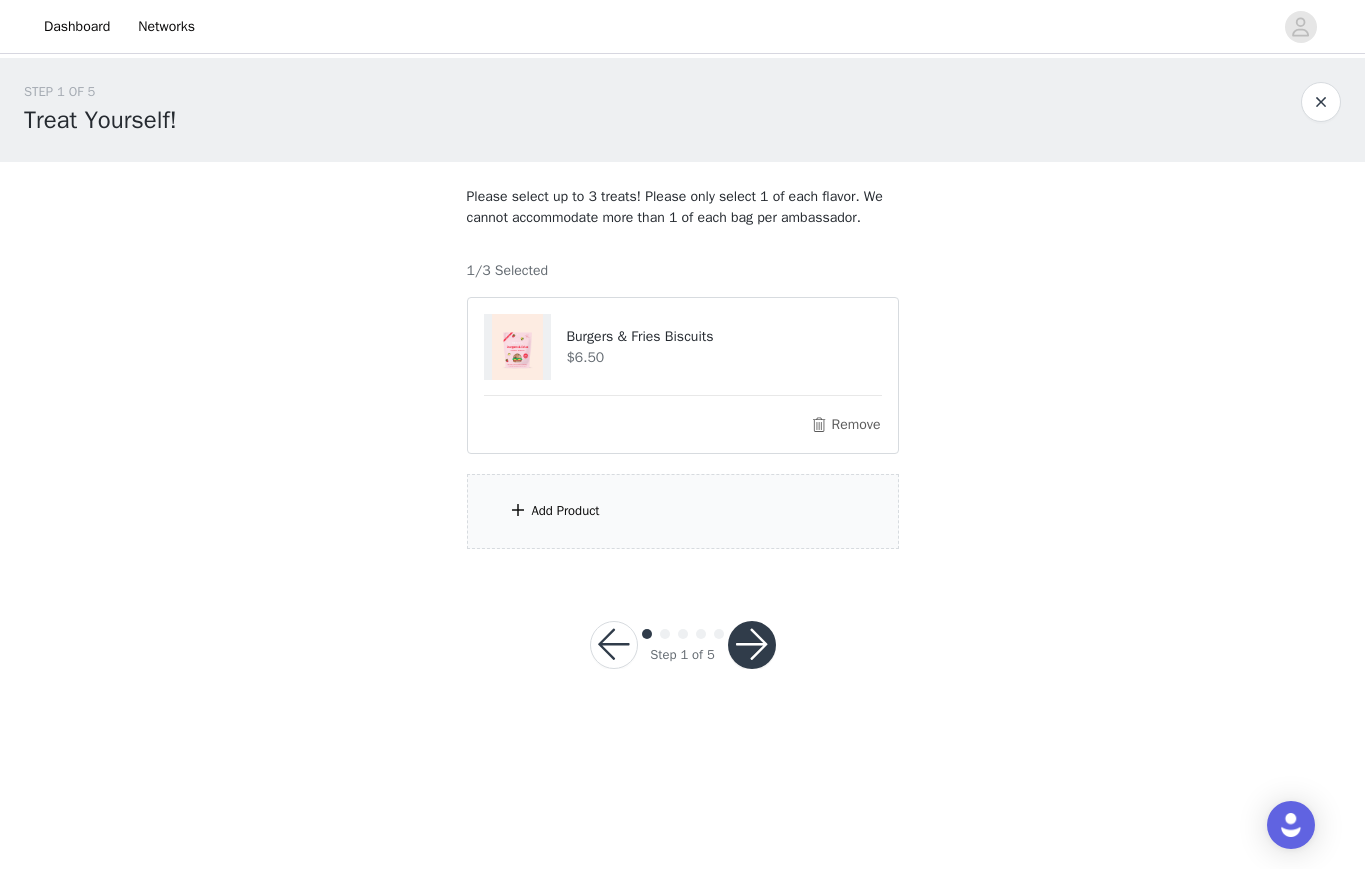 click on "Add Product" at bounding box center (683, 511) 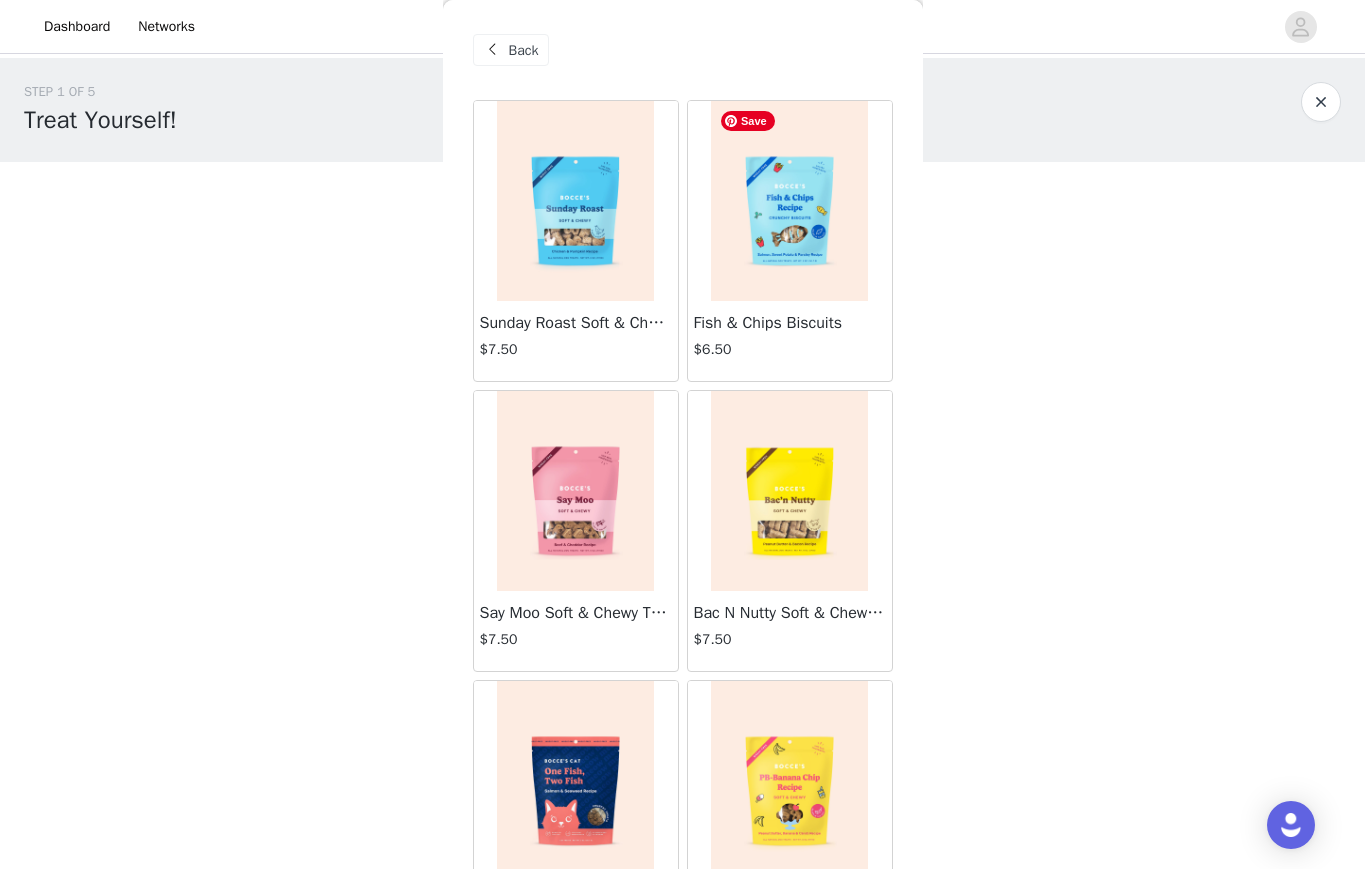 click at bounding box center (789, 201) 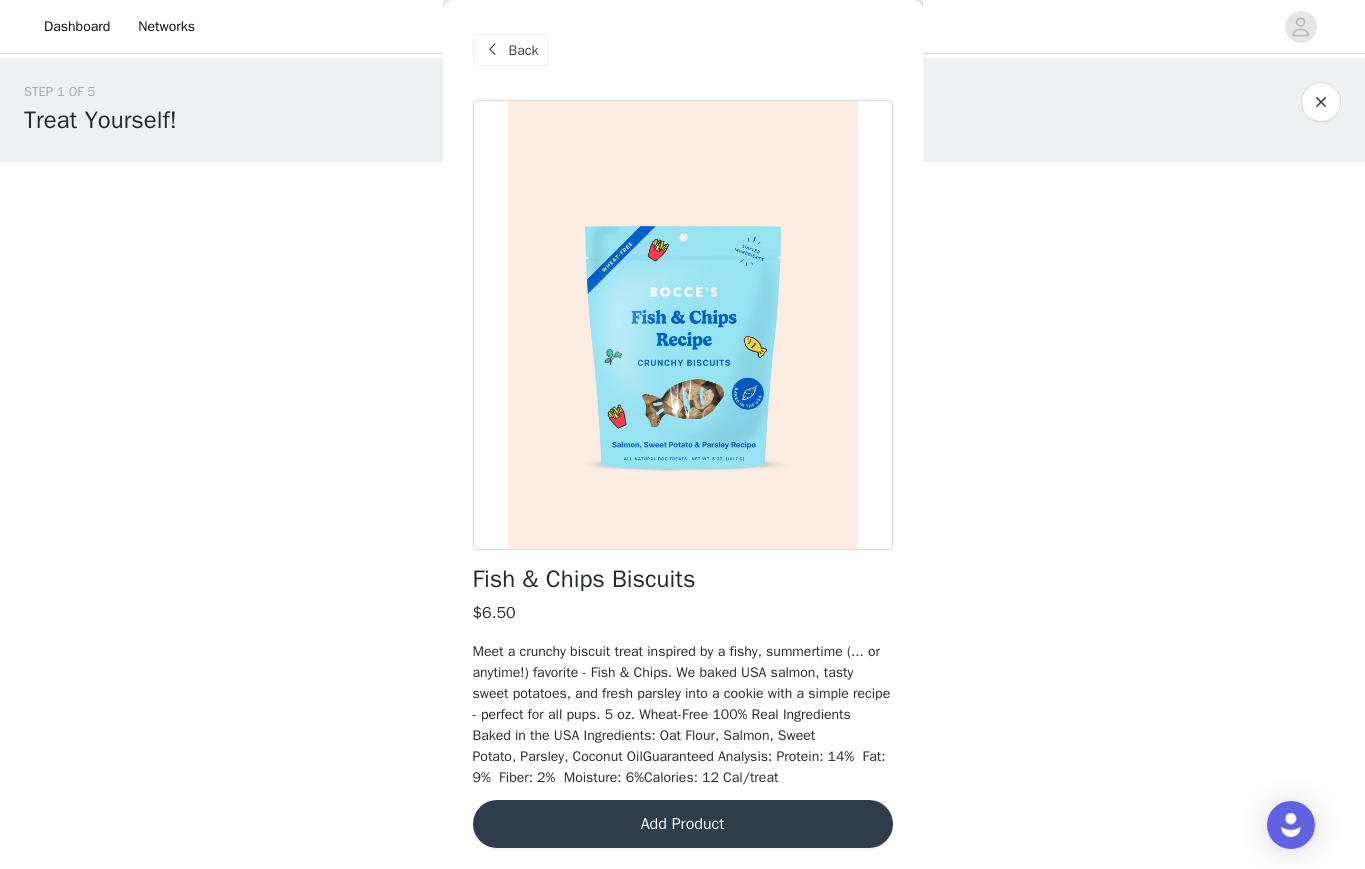 click on "Add Product" at bounding box center [683, 824] 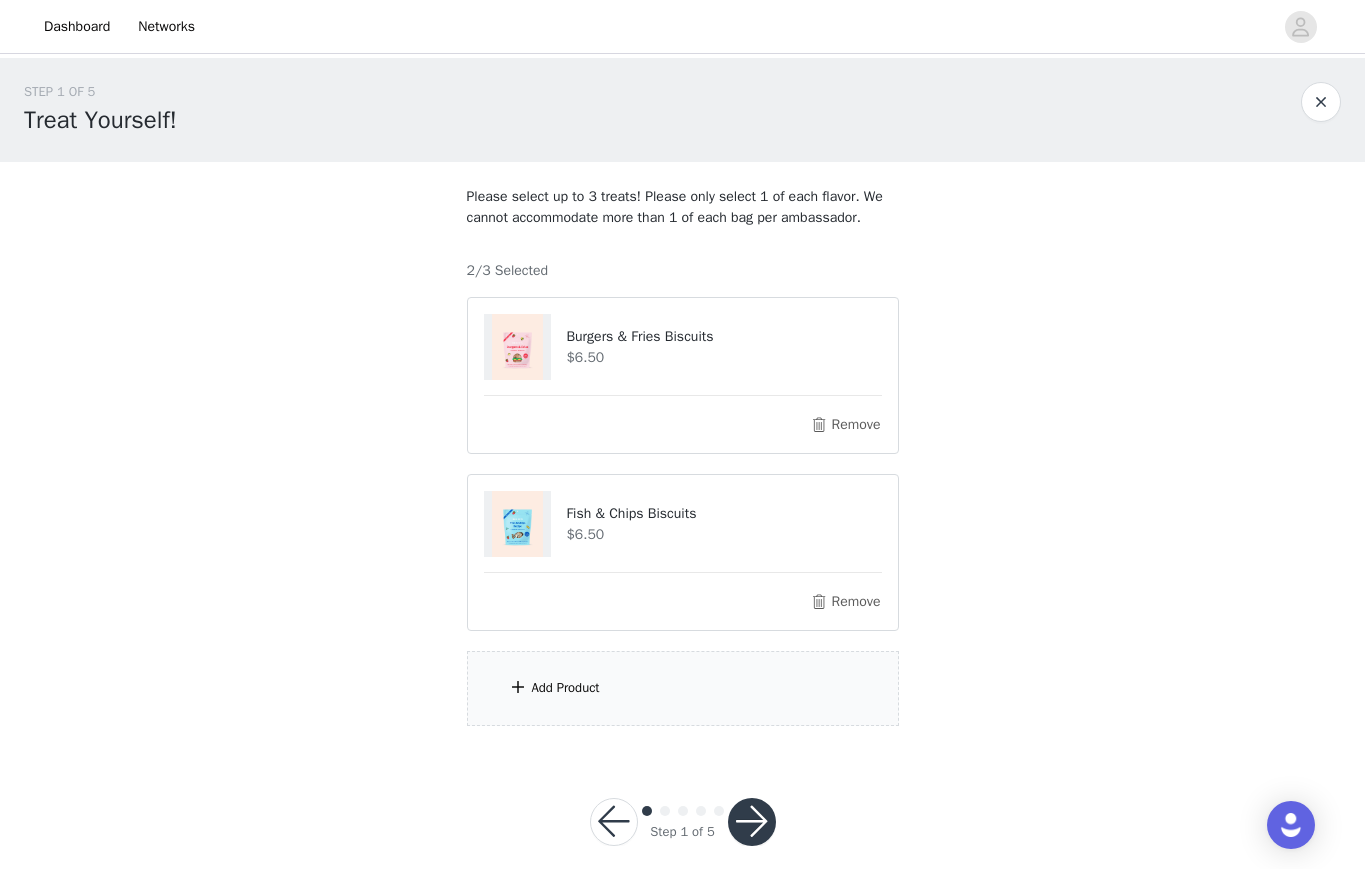 click on "Add Product" at bounding box center [683, 688] 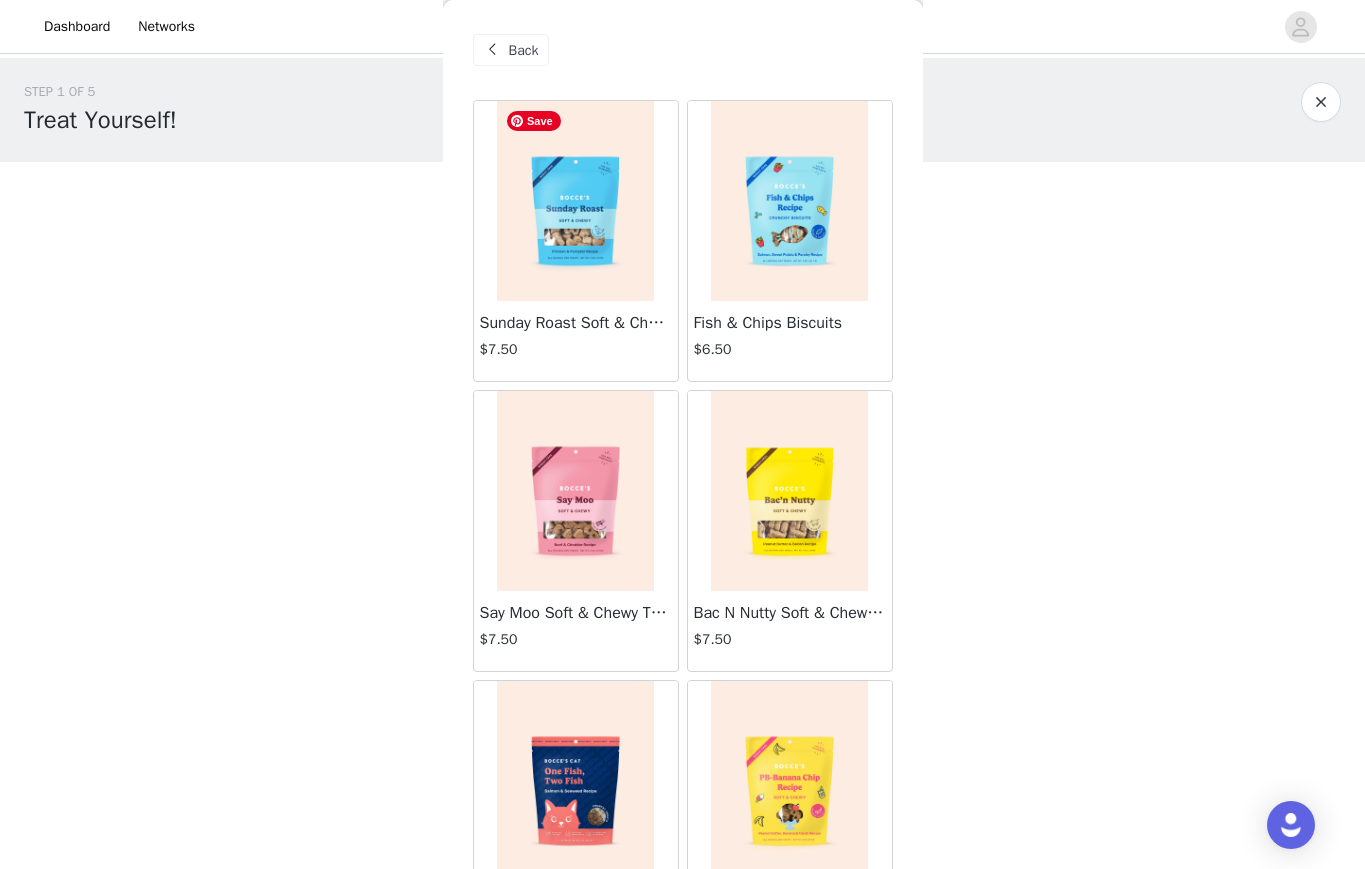 click at bounding box center [575, 201] 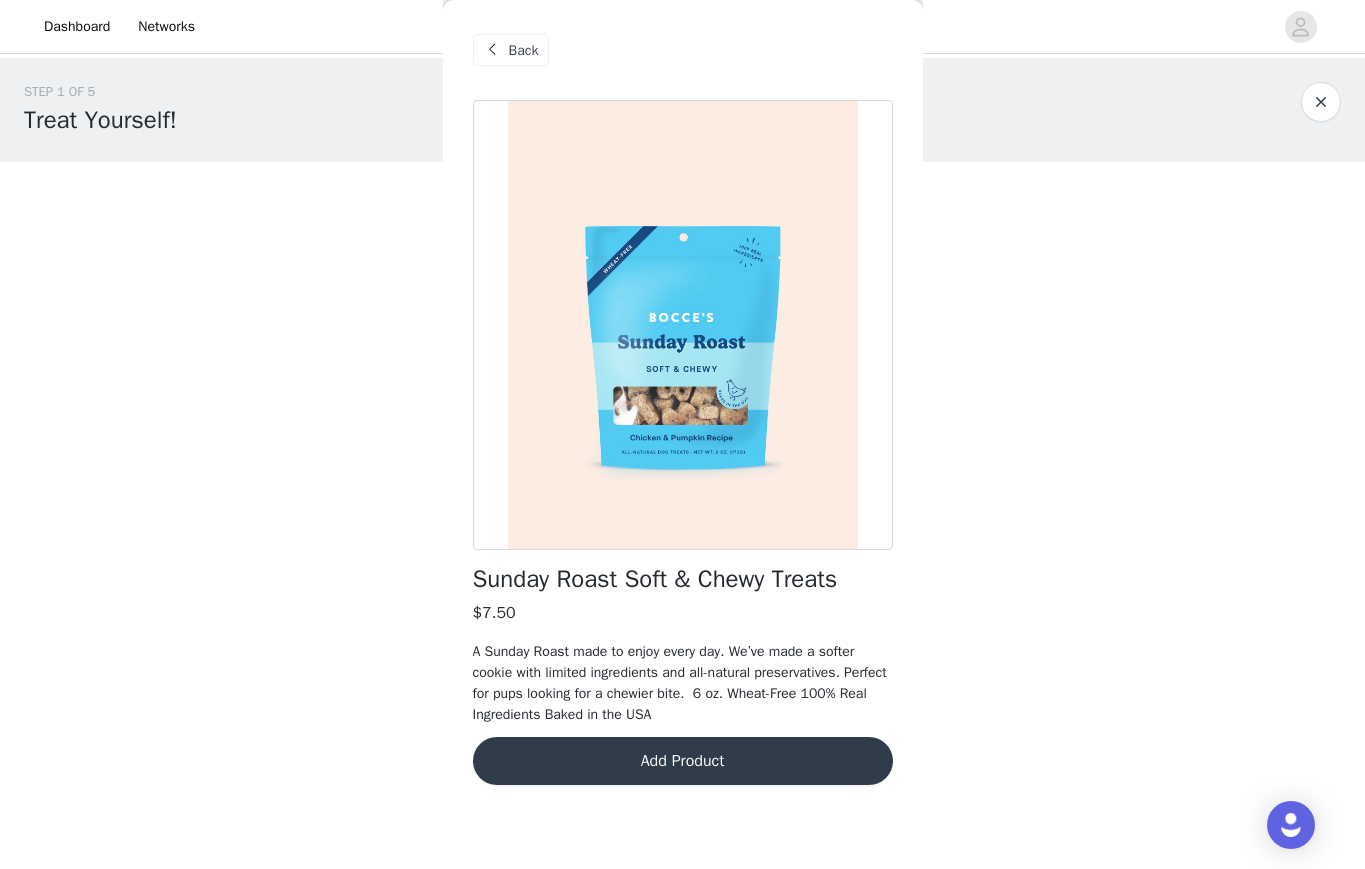 click on "Add Product" at bounding box center (683, 761) 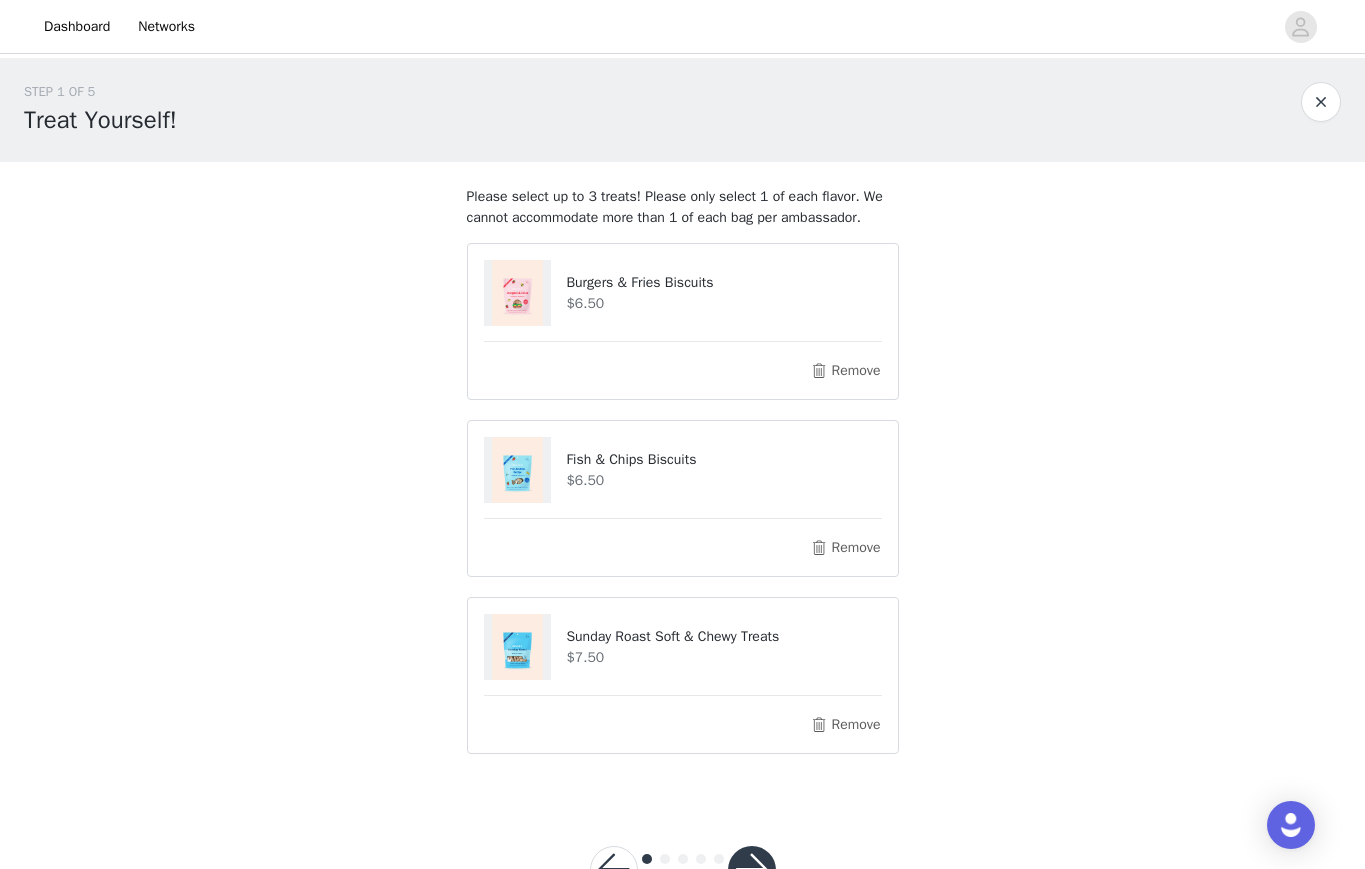 scroll, scrollTop: 72, scrollLeft: 0, axis: vertical 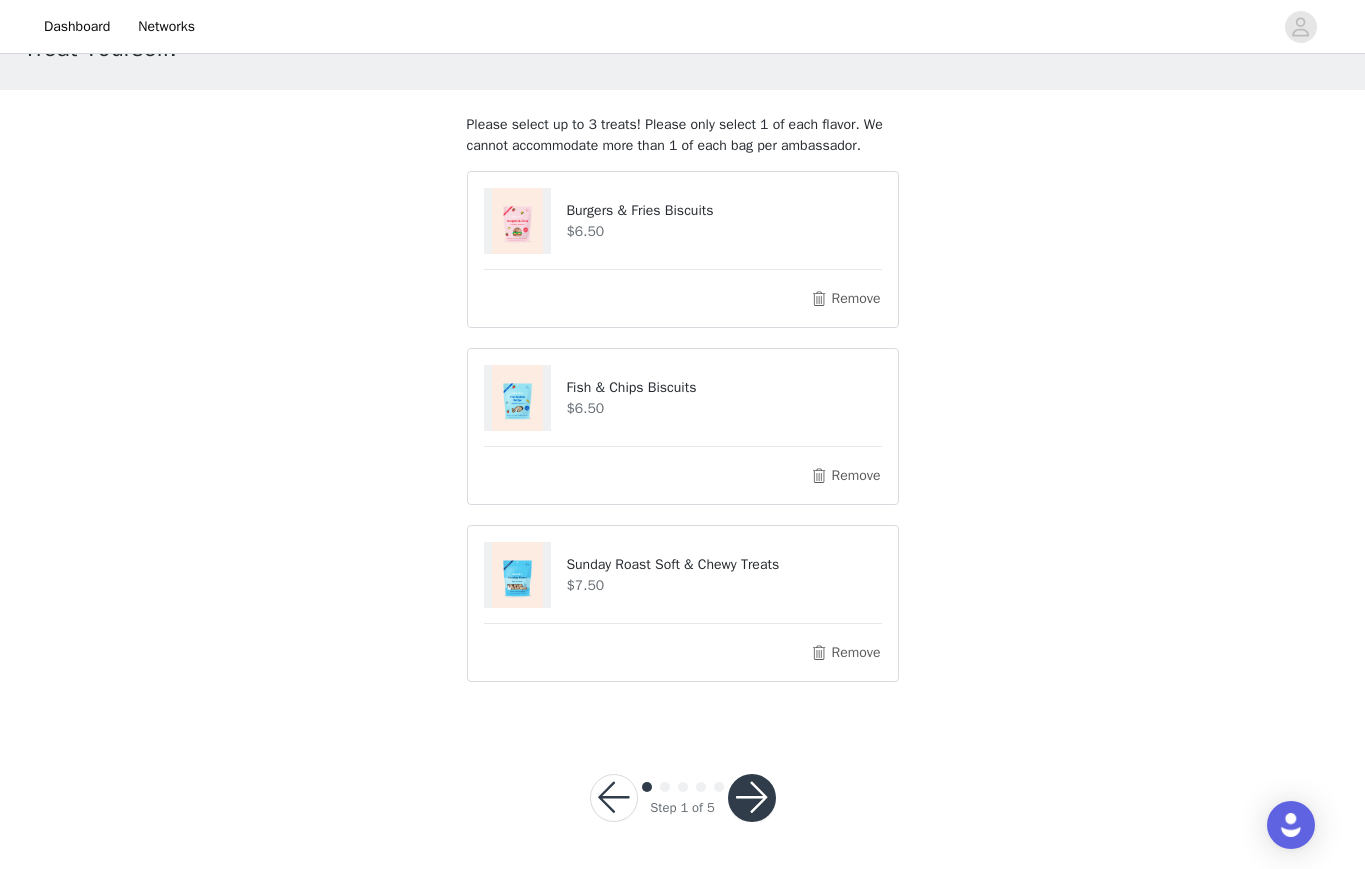 click at bounding box center (752, 798) 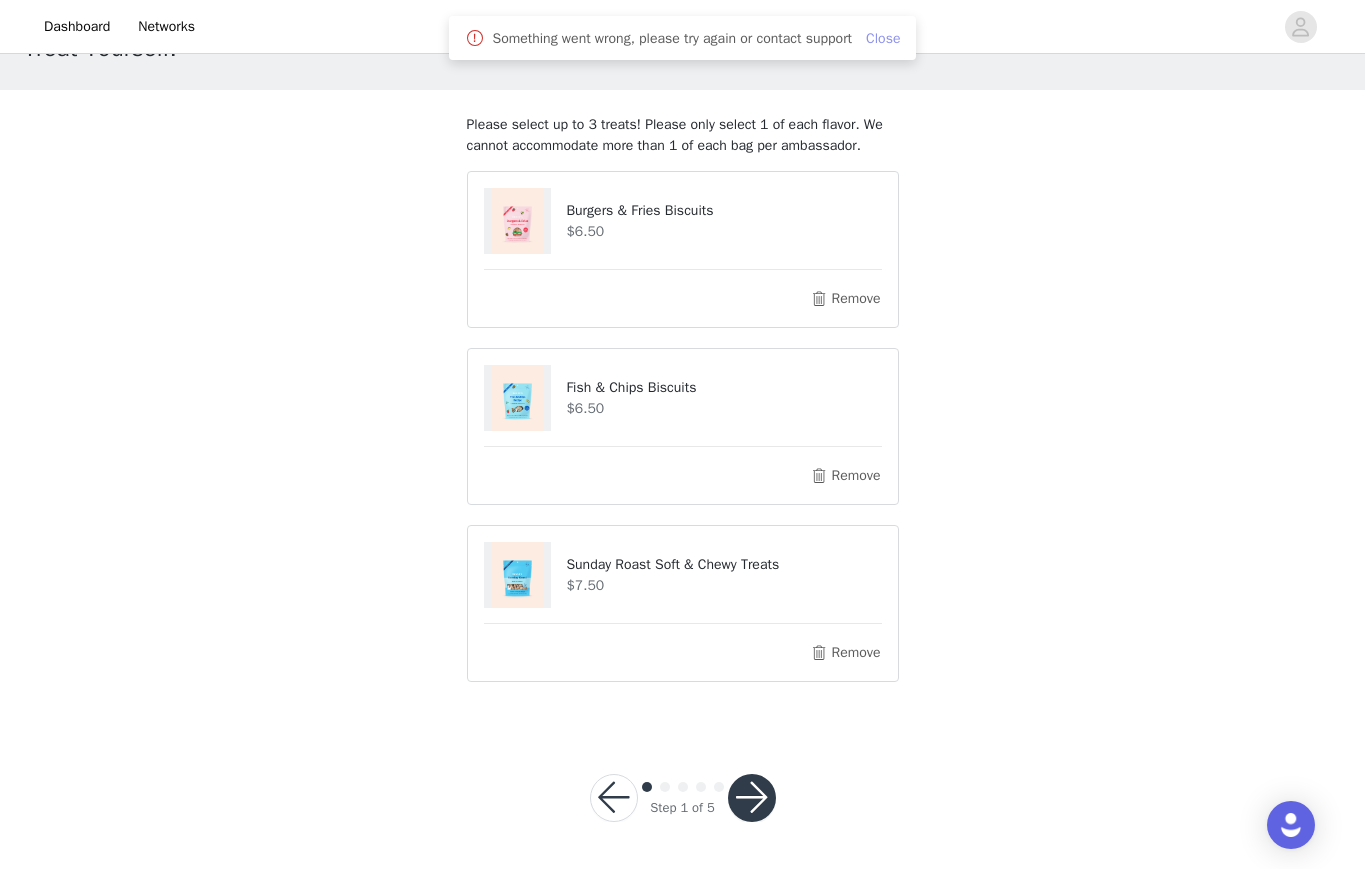 click on "Close" at bounding box center [883, 38] 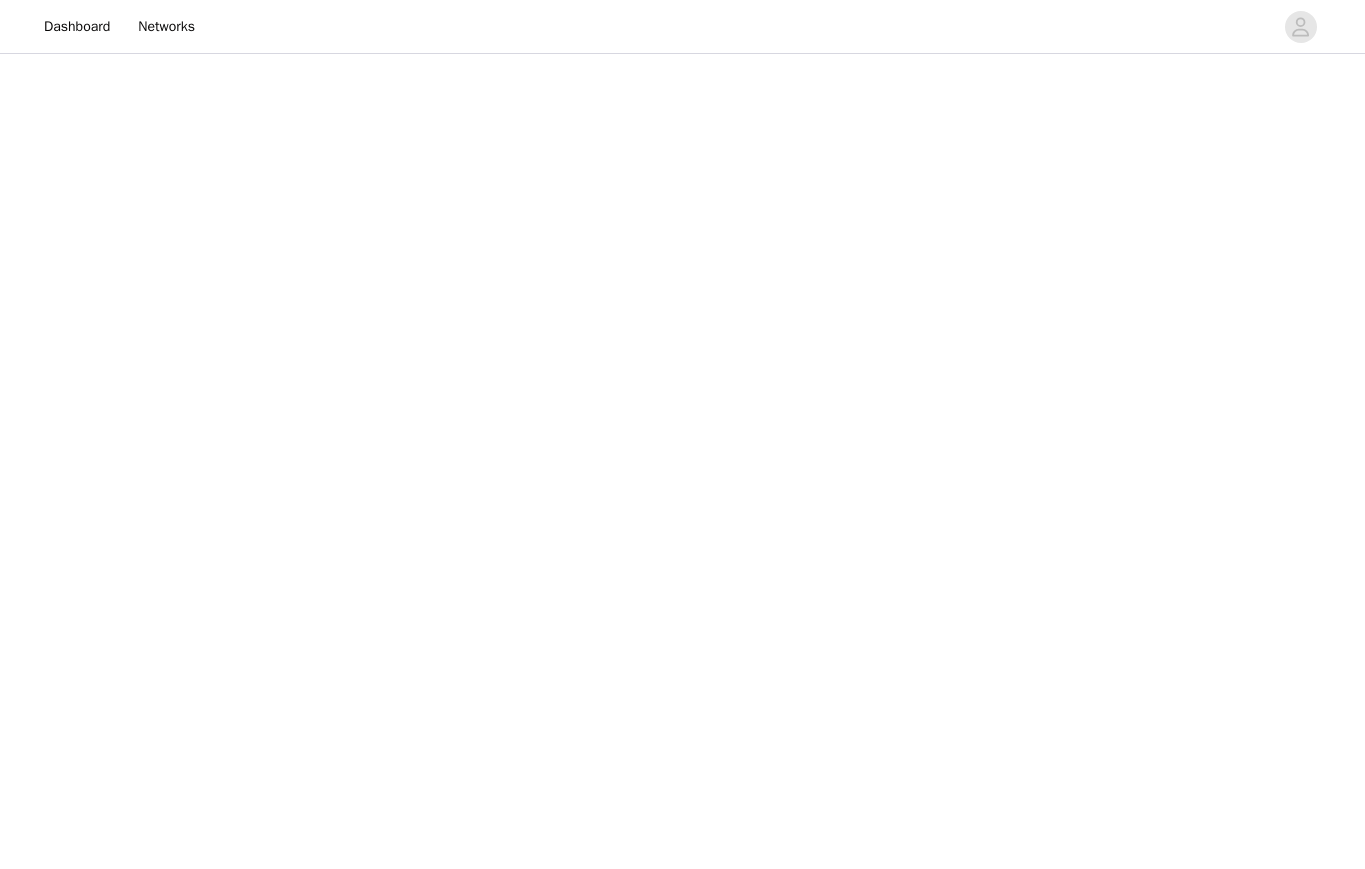 scroll, scrollTop: 0, scrollLeft: 0, axis: both 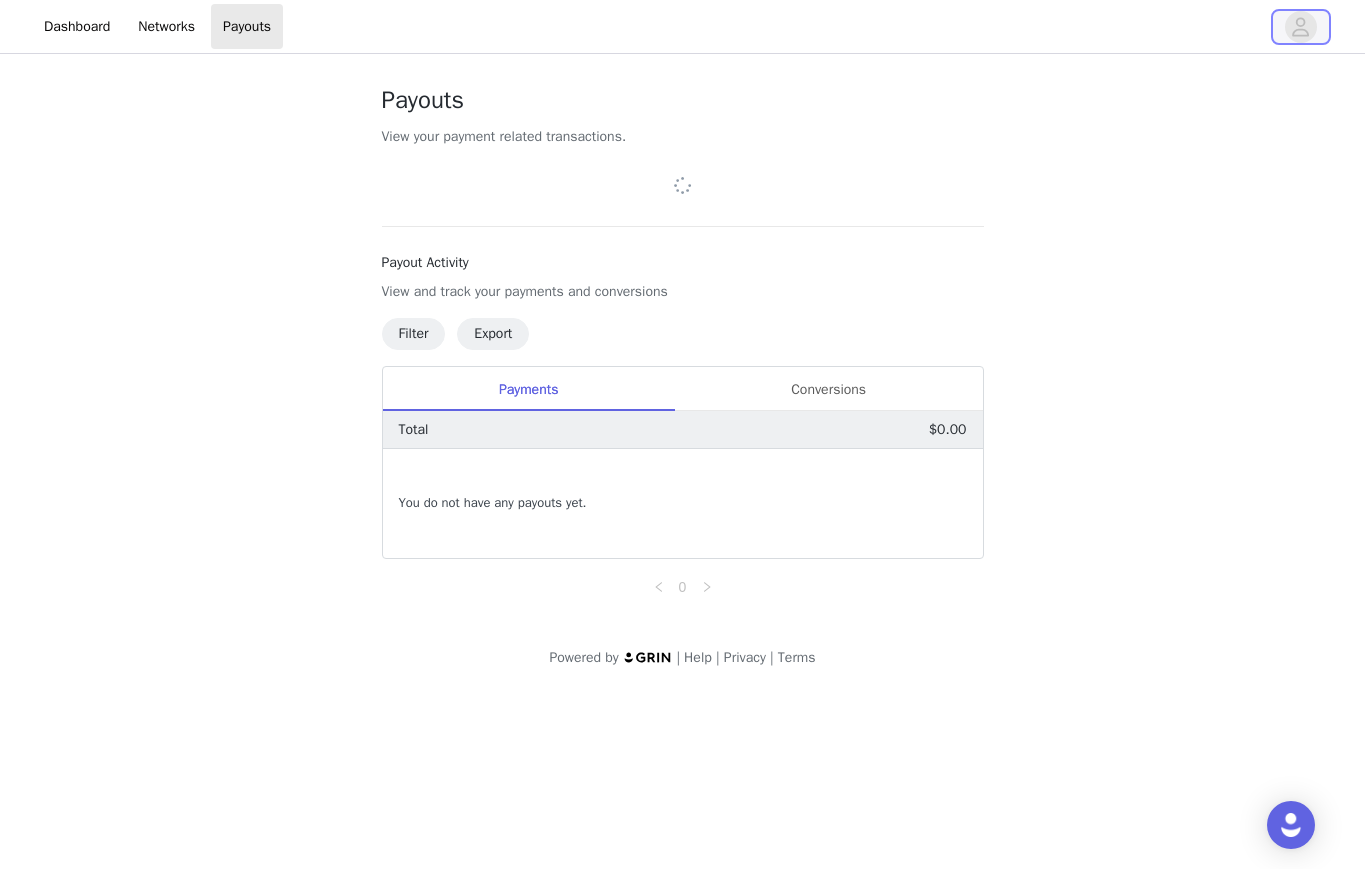 click 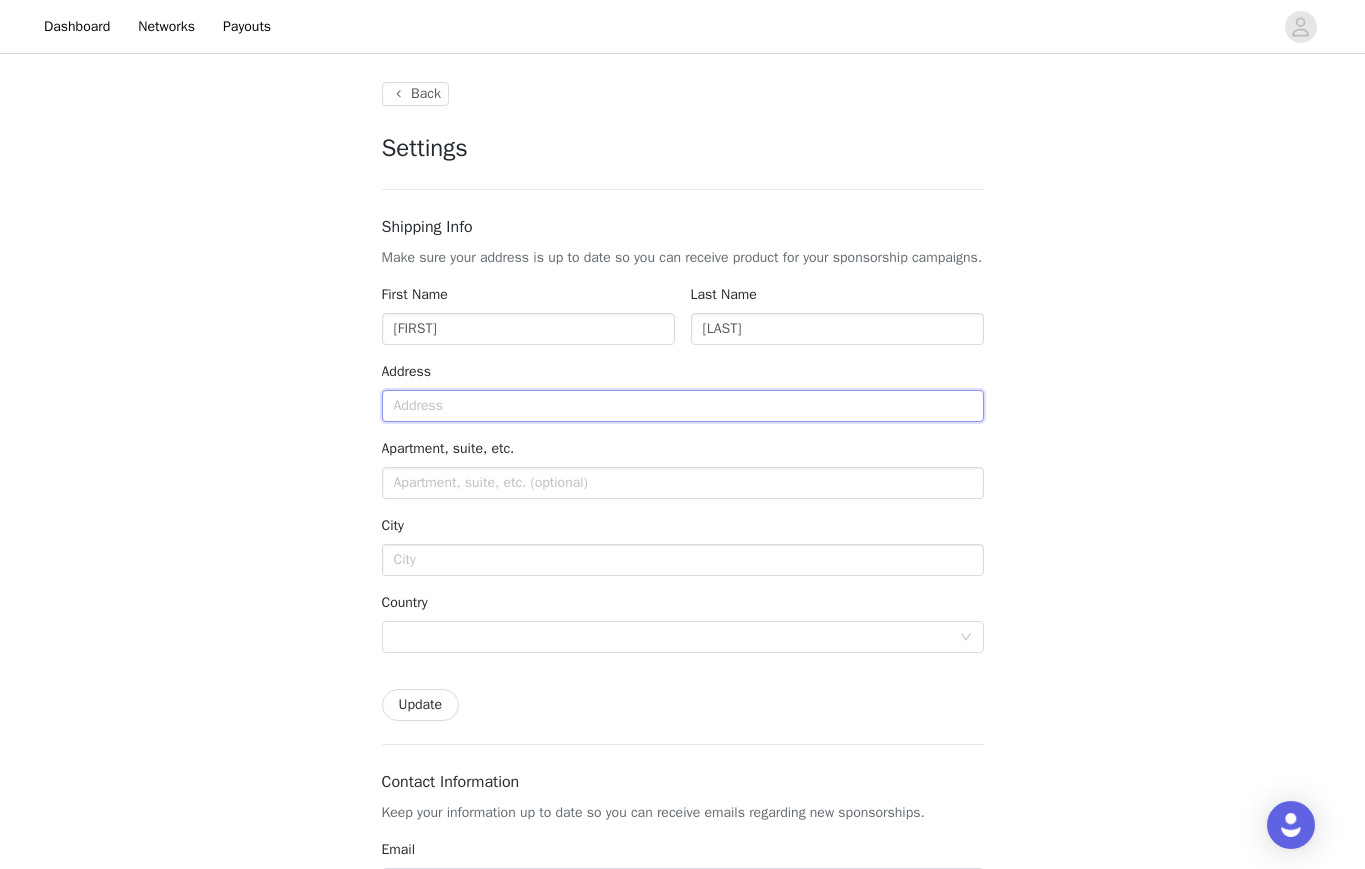 click at bounding box center (683, 406) 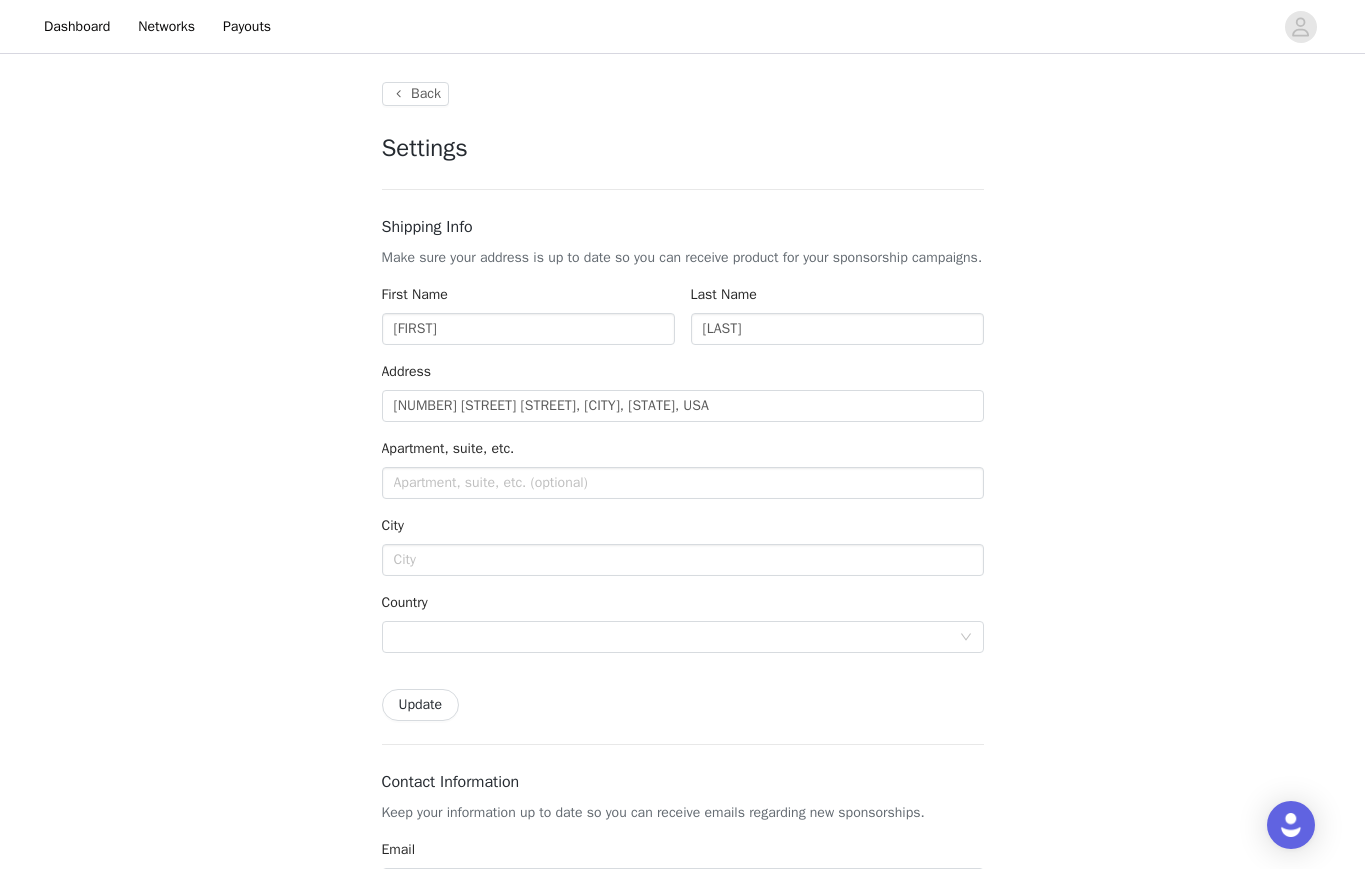 type on "757 Franklin Ave" 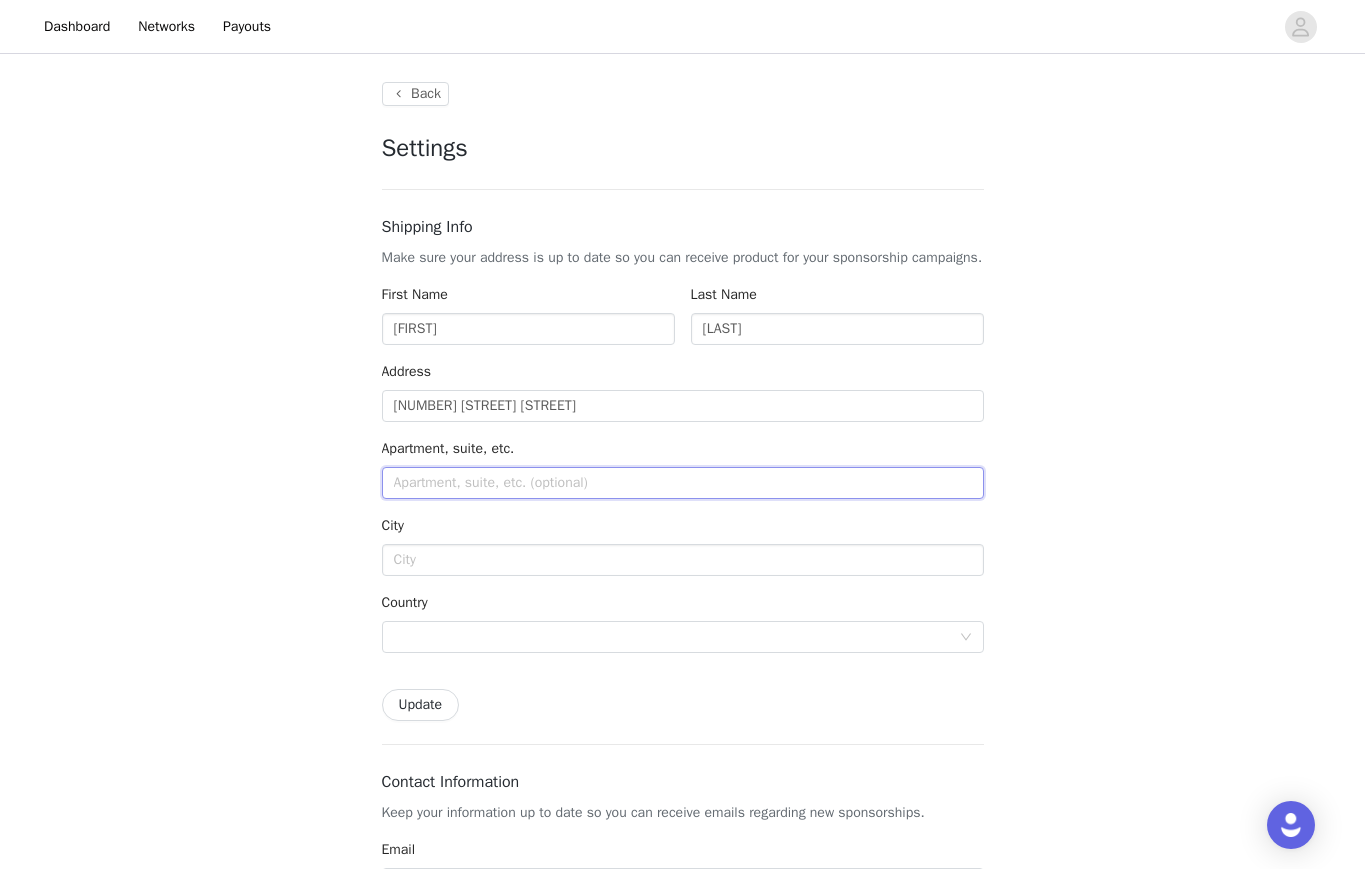 click at bounding box center (683, 483) 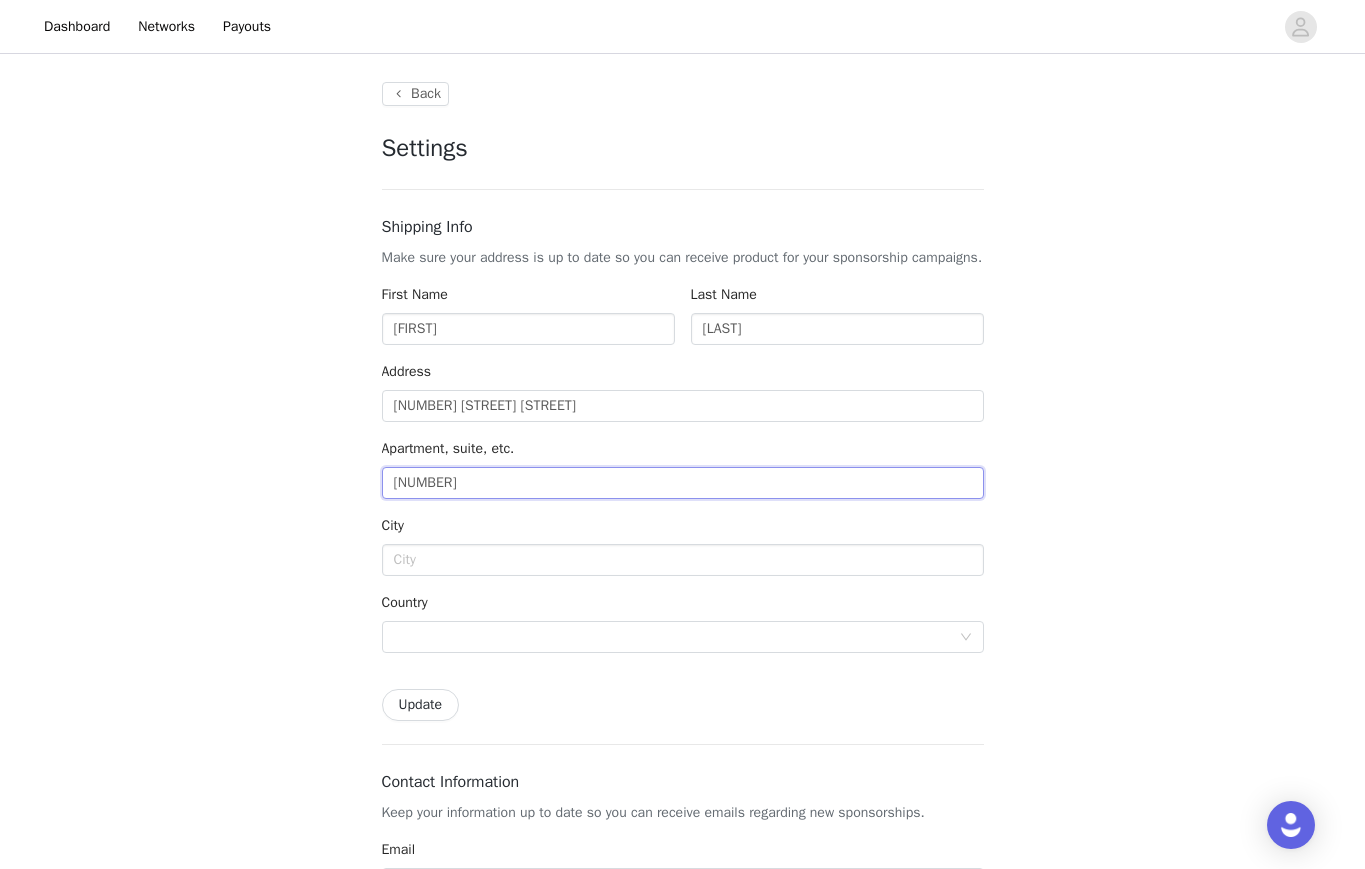 type on "1A" 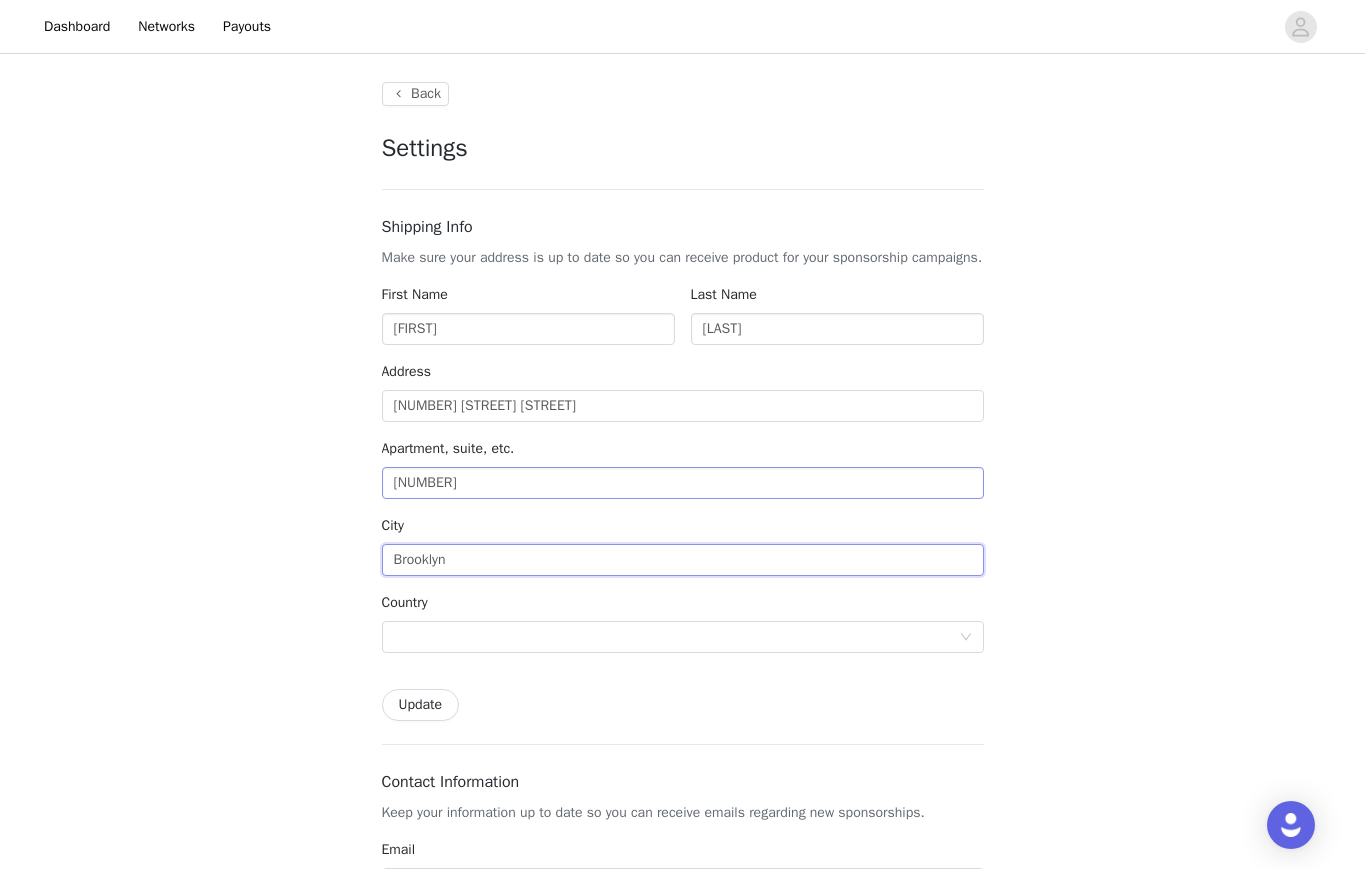 type on "Brooklyn" 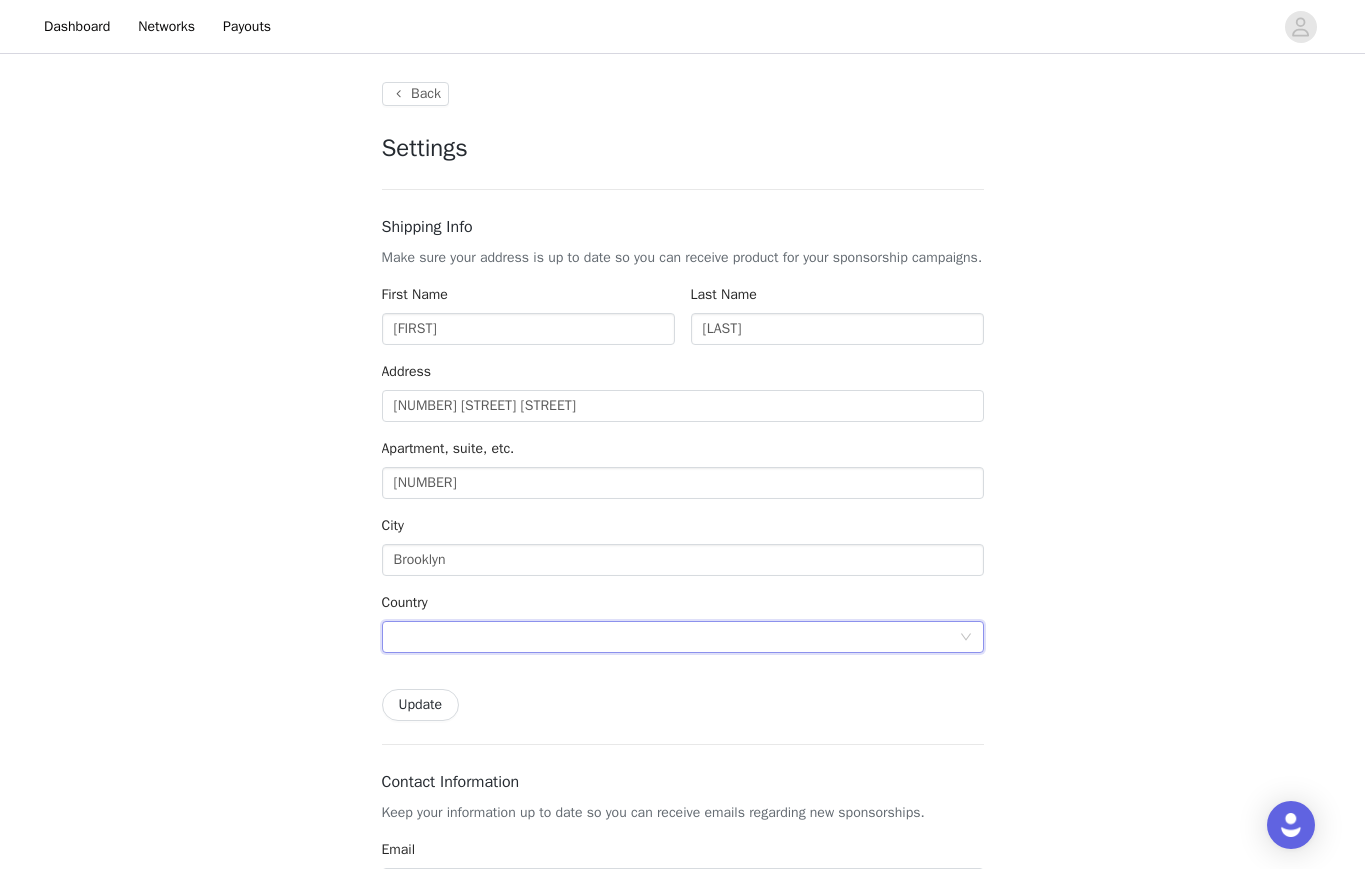 click at bounding box center (676, 637) 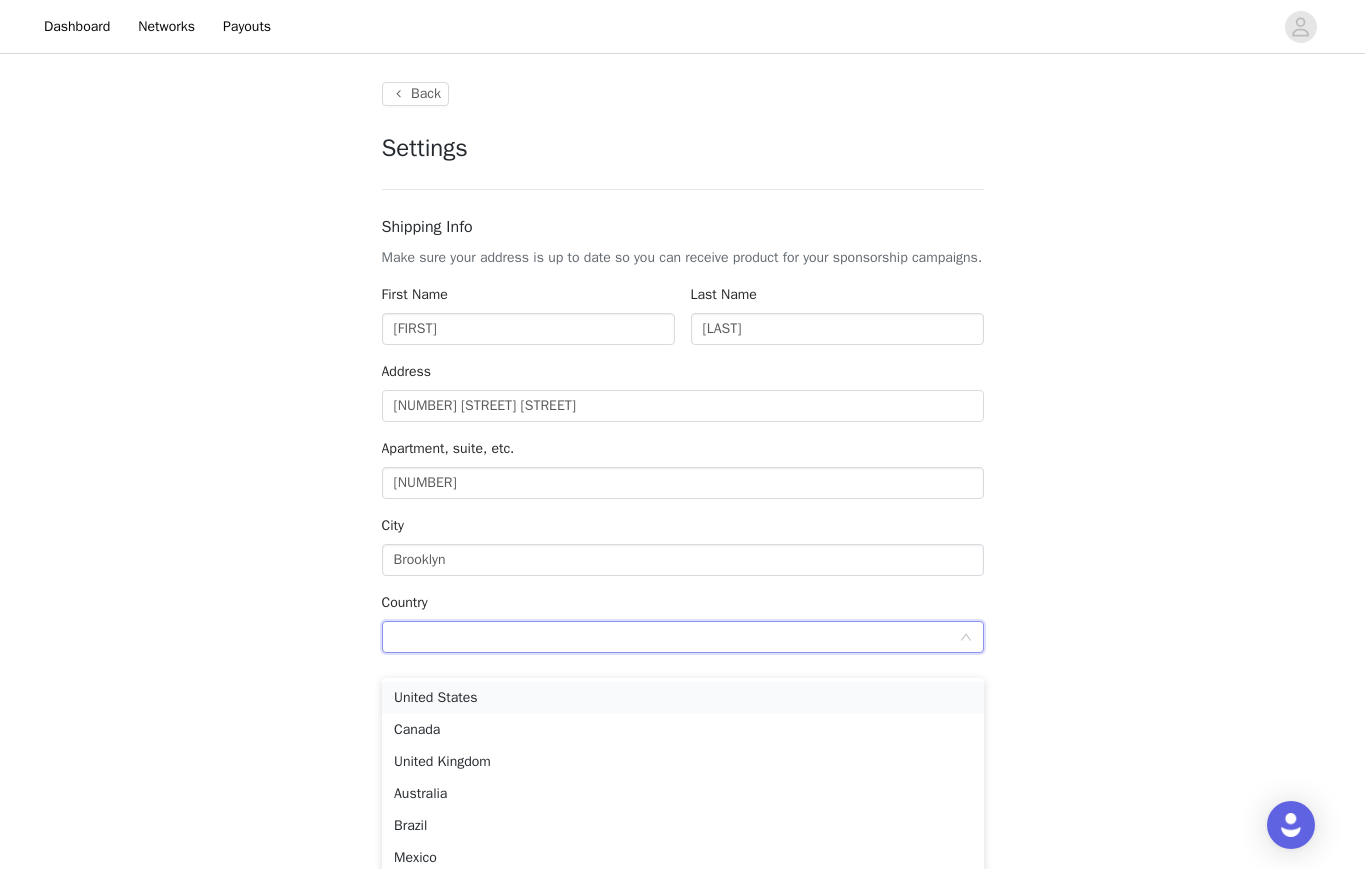 click on "United States" at bounding box center [683, 698] 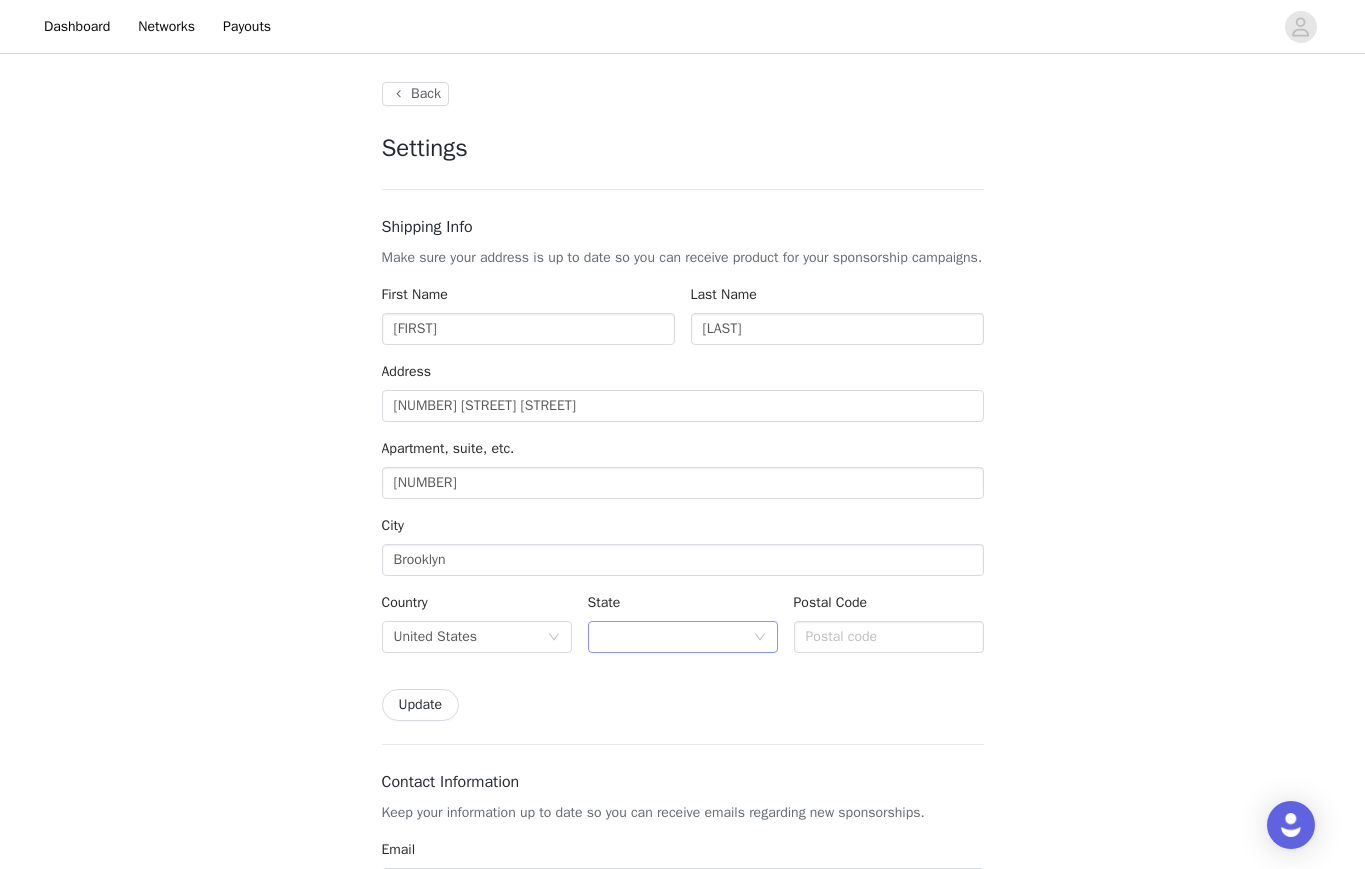 click at bounding box center (676, 637) 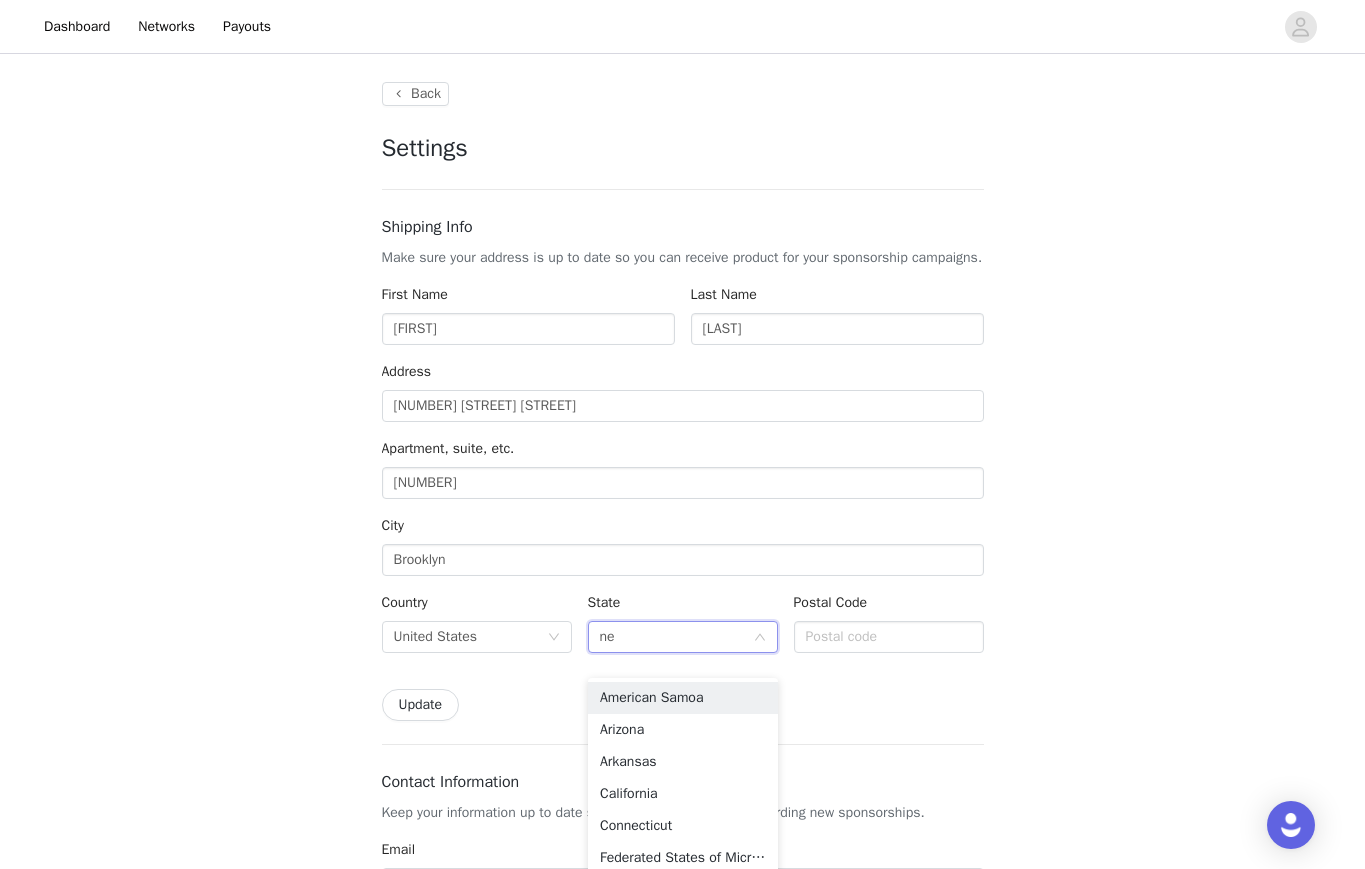 type on "new" 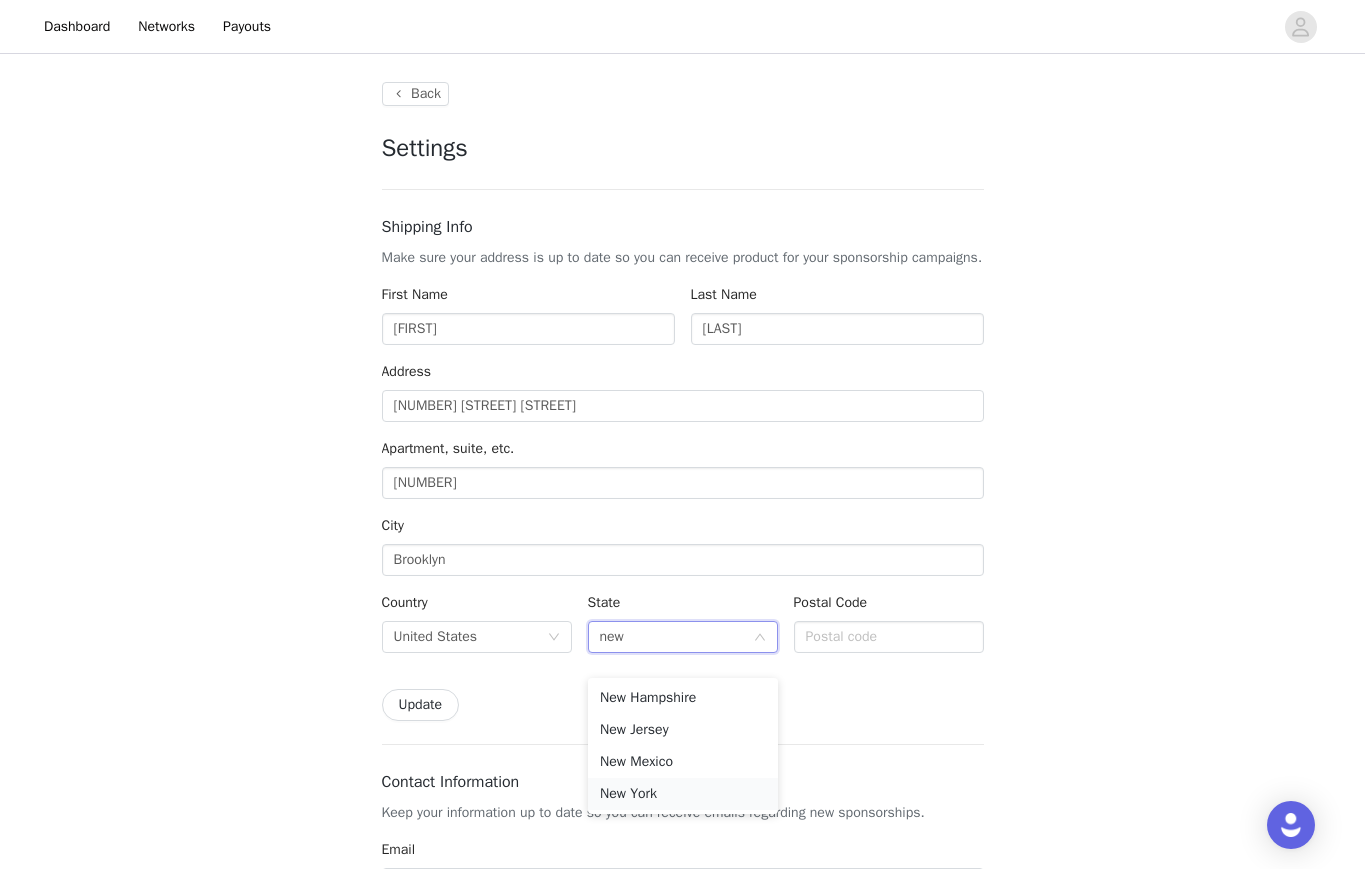 click on "New York" at bounding box center (683, 794) 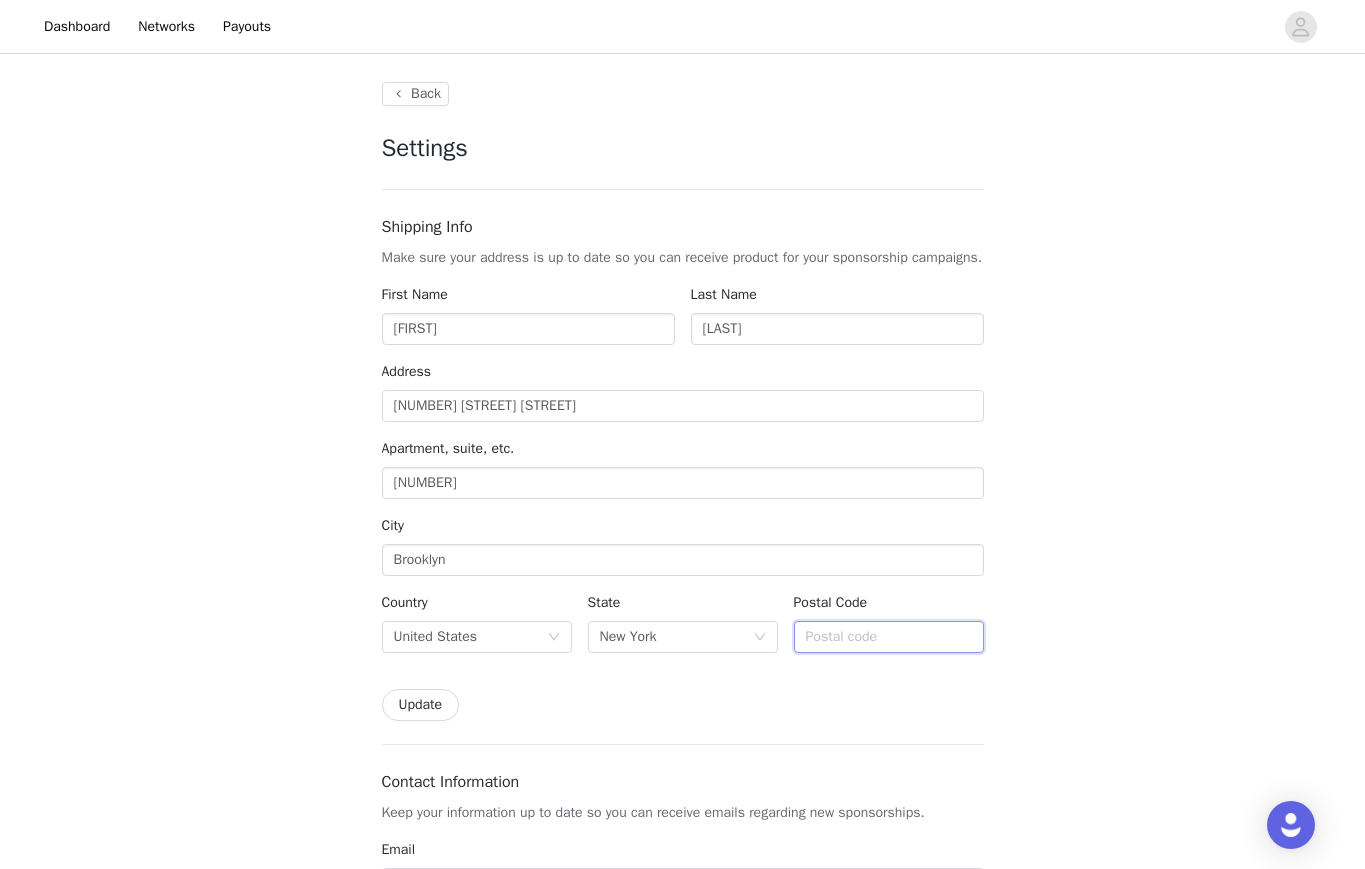click at bounding box center (889, 637) 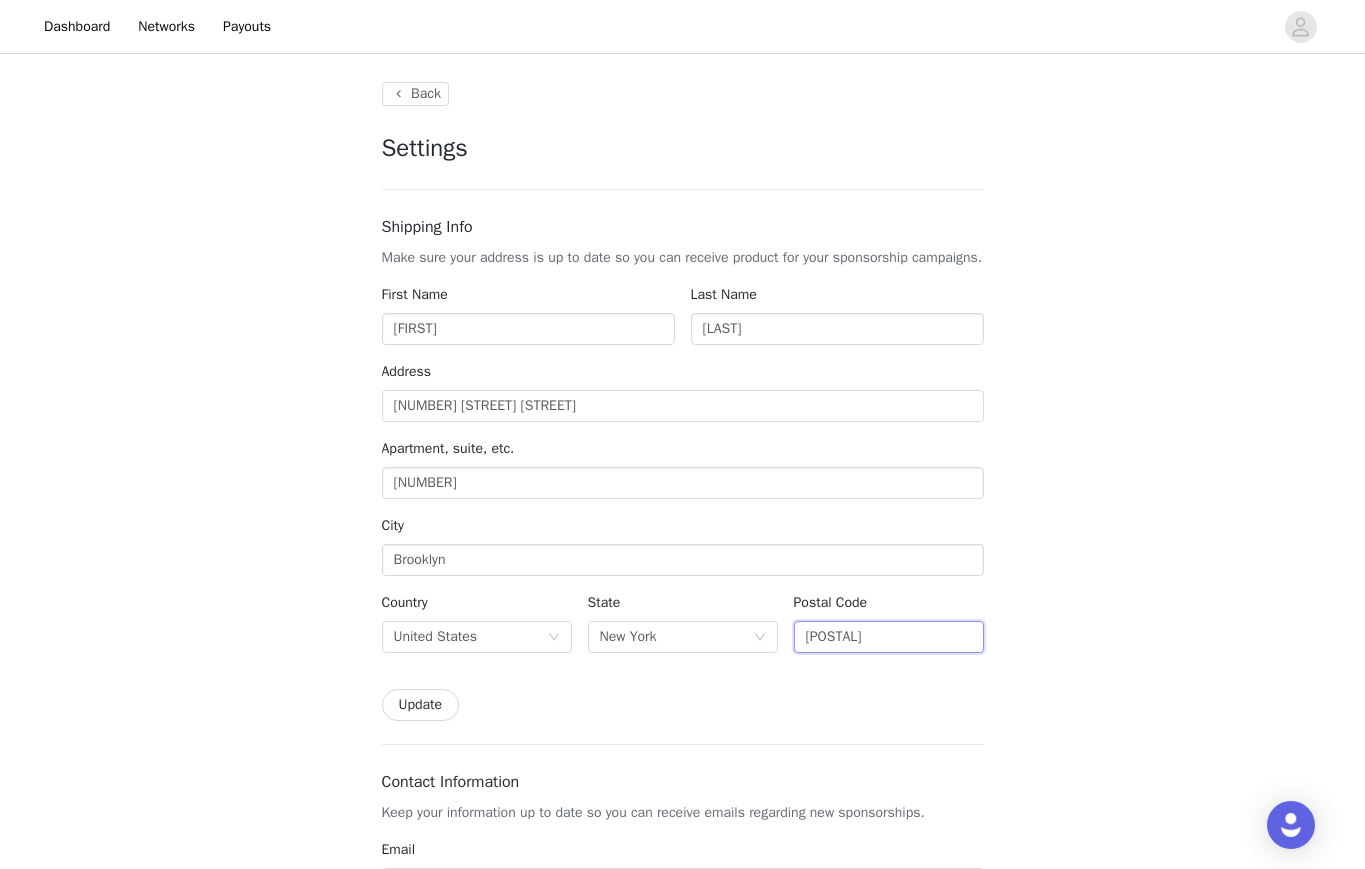 type on "11238" 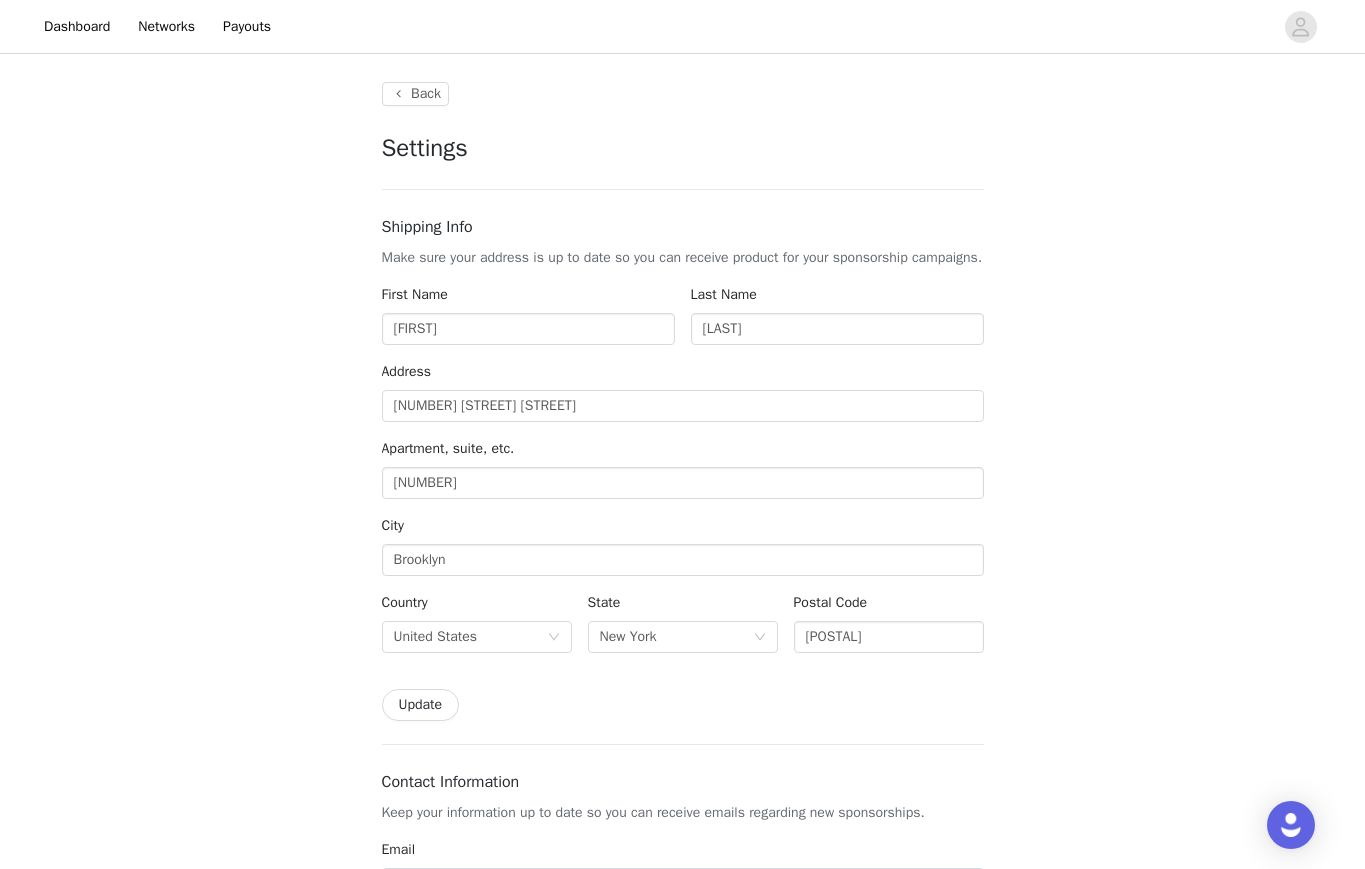 click on "Back   Settings           Shipping Info
Make sure your address is up to date so you can receive product for your sponsorship
campaigns.
First Name Laura   Last Name Maurer   Address 757 Franklin Ave   Apartment, suite, etc. 1A   City Brooklyn   Country
United States
State
New York
Postal Code 11238   Update     Contact Information
Keep your information up to date so you can receive emails regarding new sponsorships.
Email laura@lauramaurer.com This email is used by all brands that you work with. Changing this email will change it for all brands.   Phone Number +1 (United States) +1 (United States) +1 (Canada) +44 (United Kingdom) +61 (Australia) +55 (Brazil) +52 (Mexico) +86 (China) +91 (India) +7 (Russia) +39 (Italy) +64 (New Zealand) +81 (Japan) +353 (Ireland) +93 (Afghanistan)" at bounding box center [682, 961] 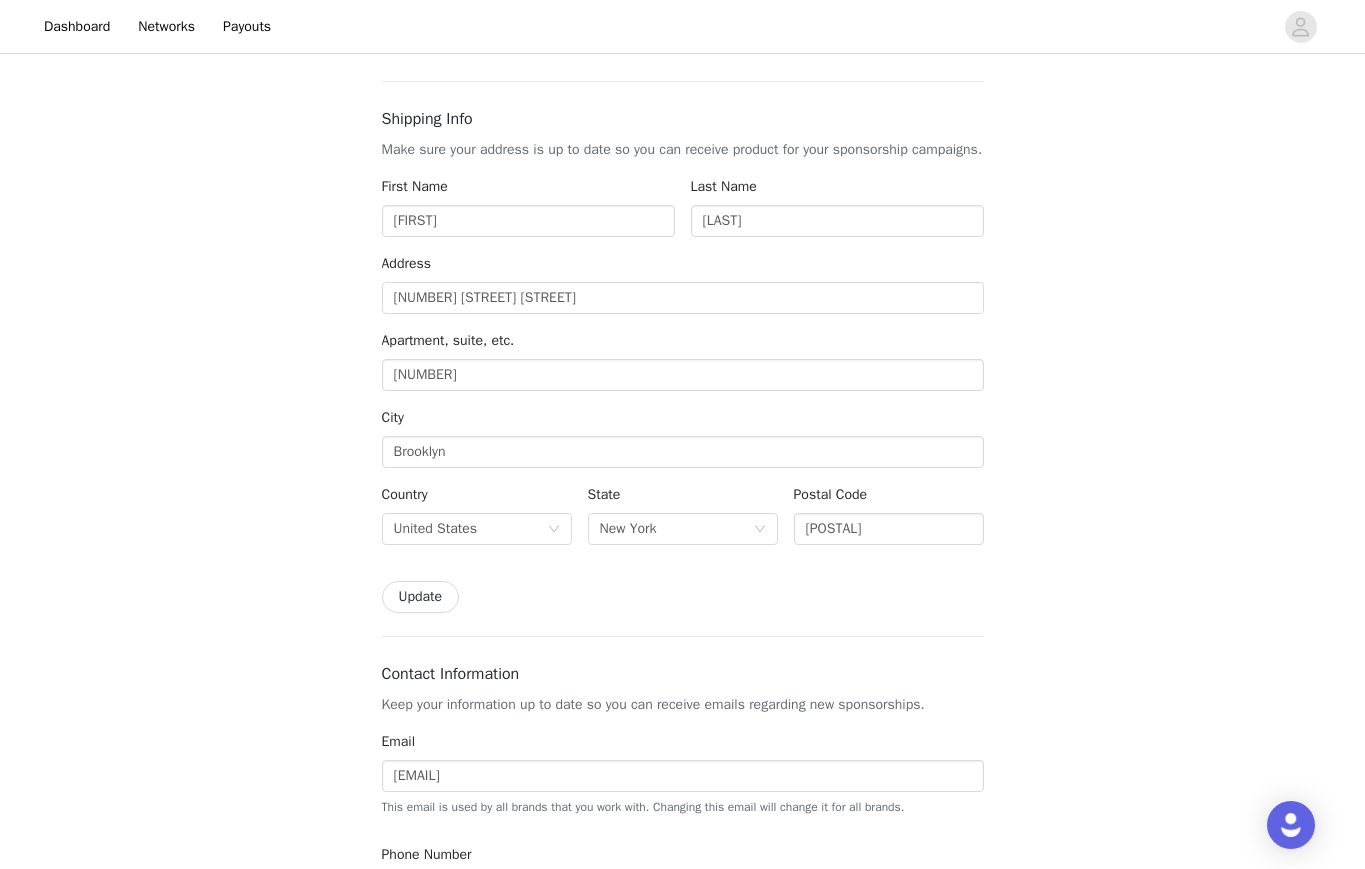 scroll, scrollTop: 111, scrollLeft: 0, axis: vertical 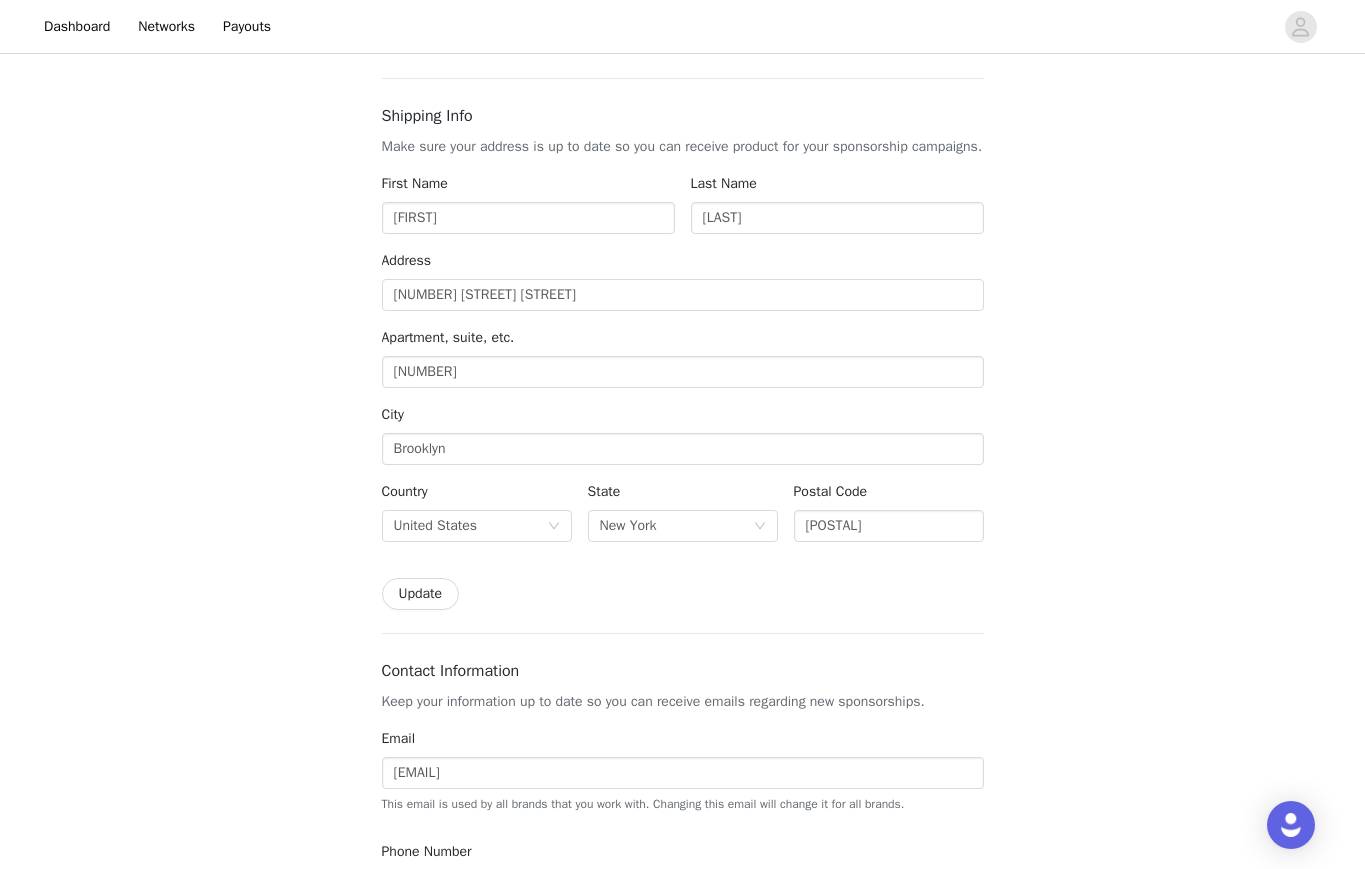 click on "Update" at bounding box center [421, 594] 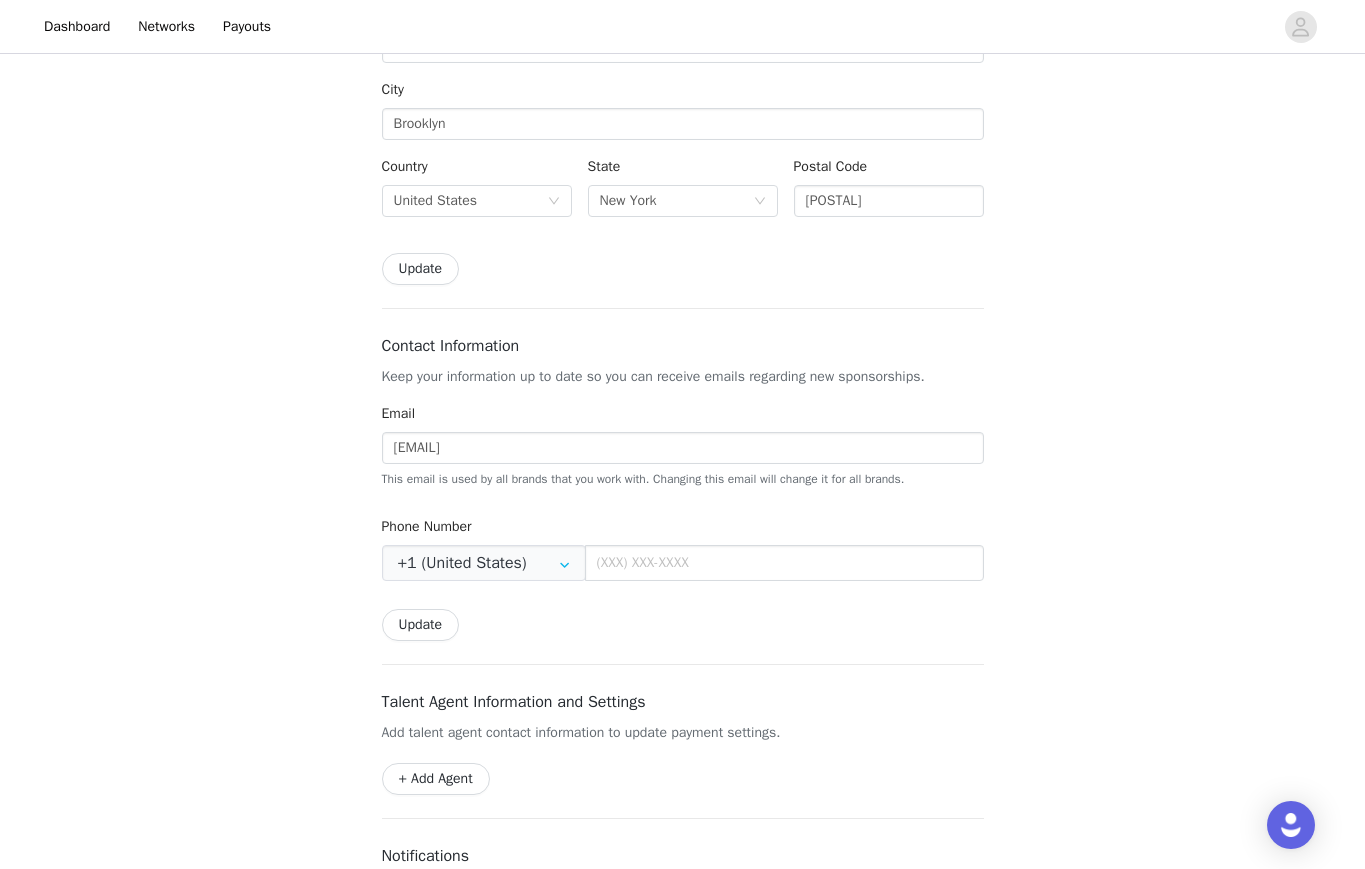 scroll, scrollTop: 437, scrollLeft: 0, axis: vertical 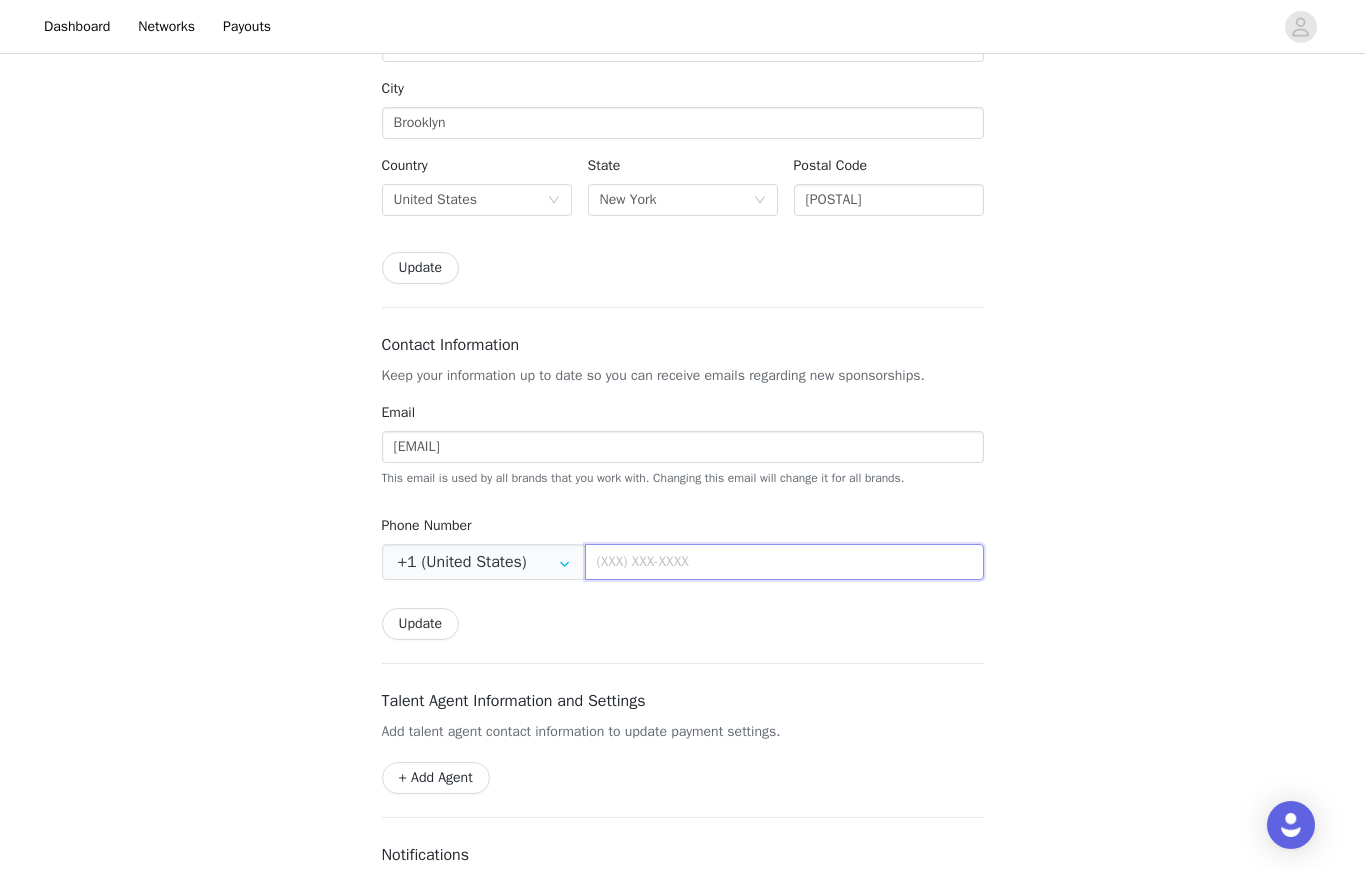 click at bounding box center (784, 562) 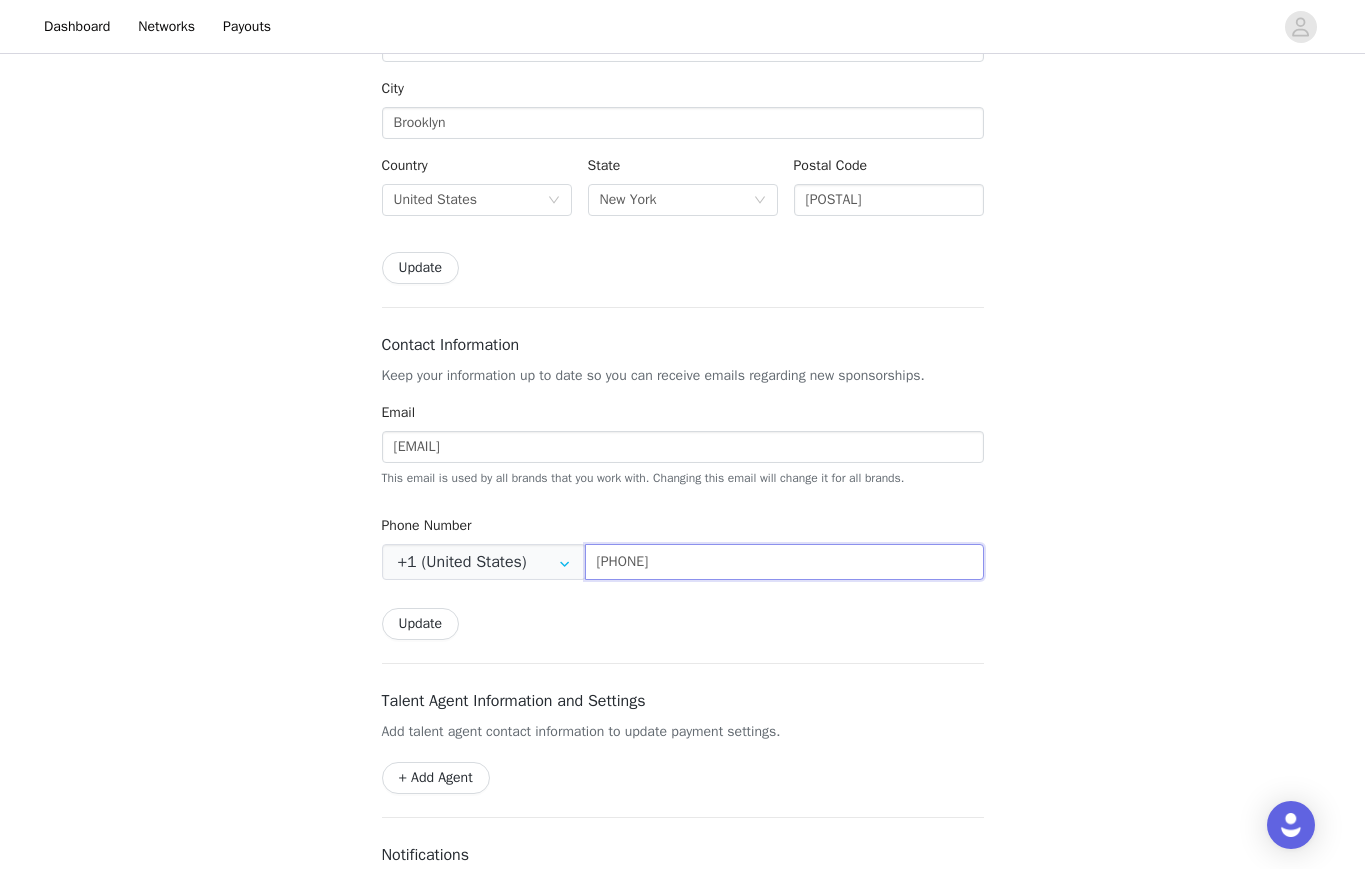type on "(973) 978-5197" 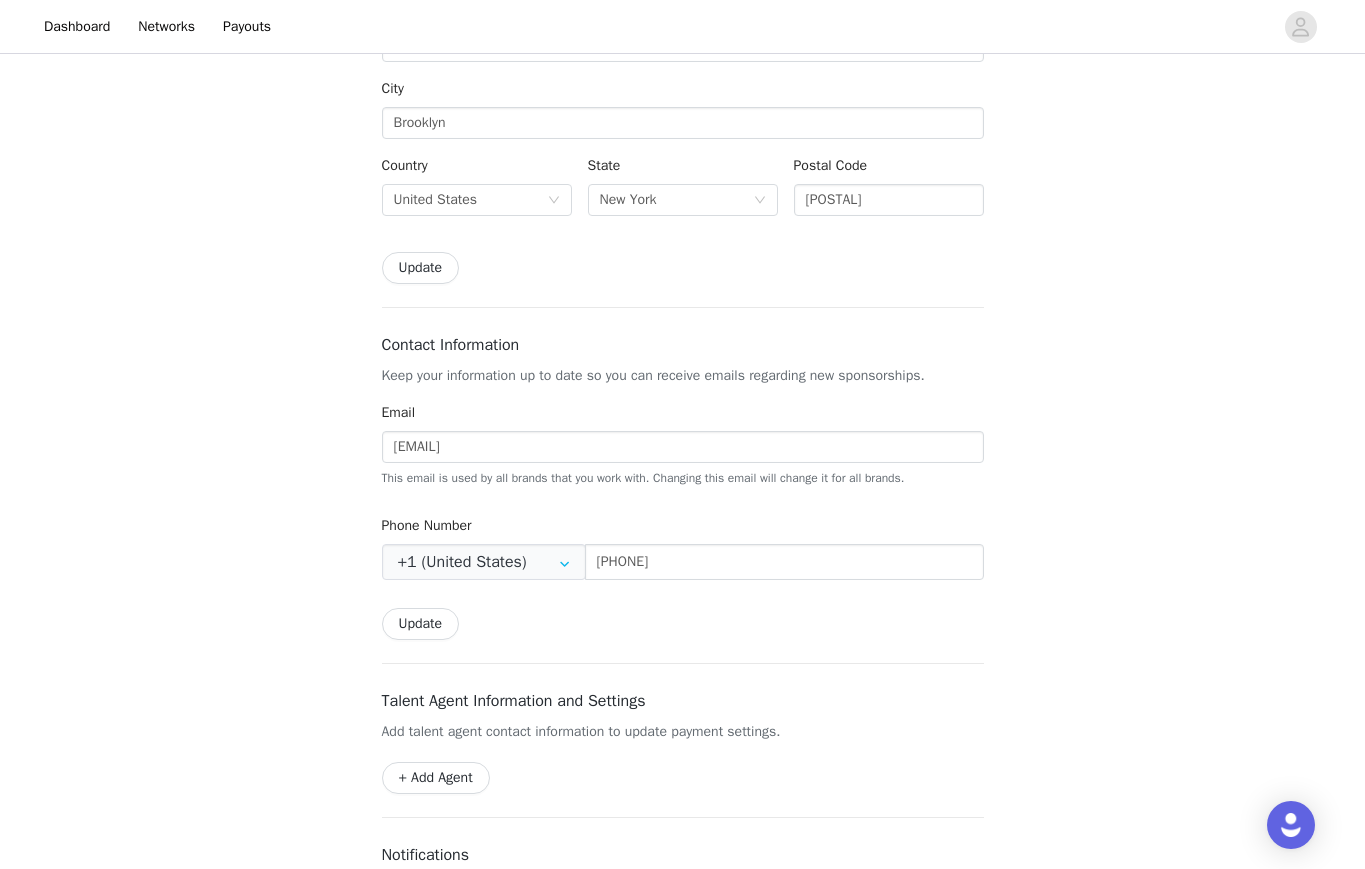click on "Update" at bounding box center [421, 624] 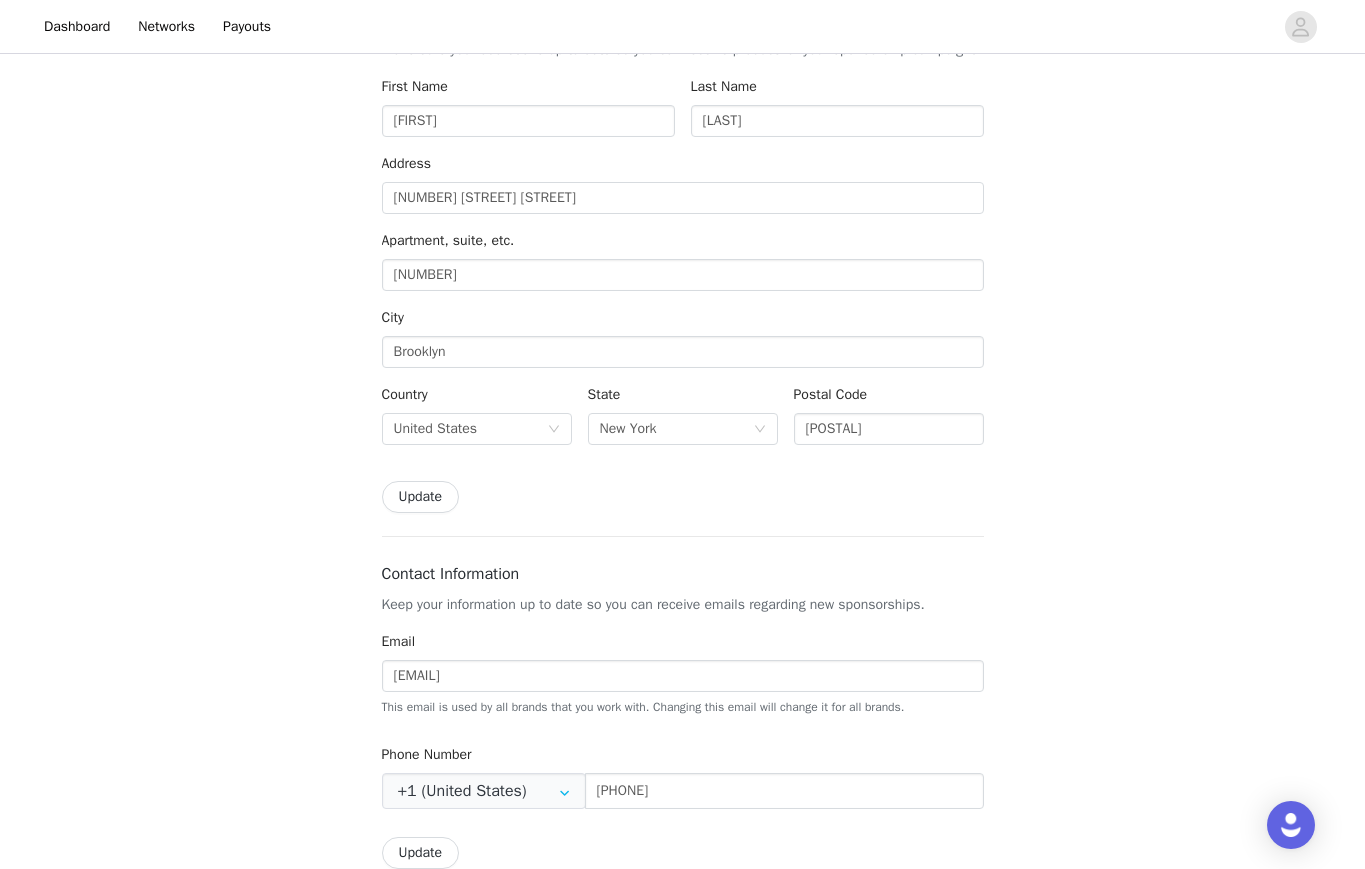 scroll, scrollTop: 0, scrollLeft: 0, axis: both 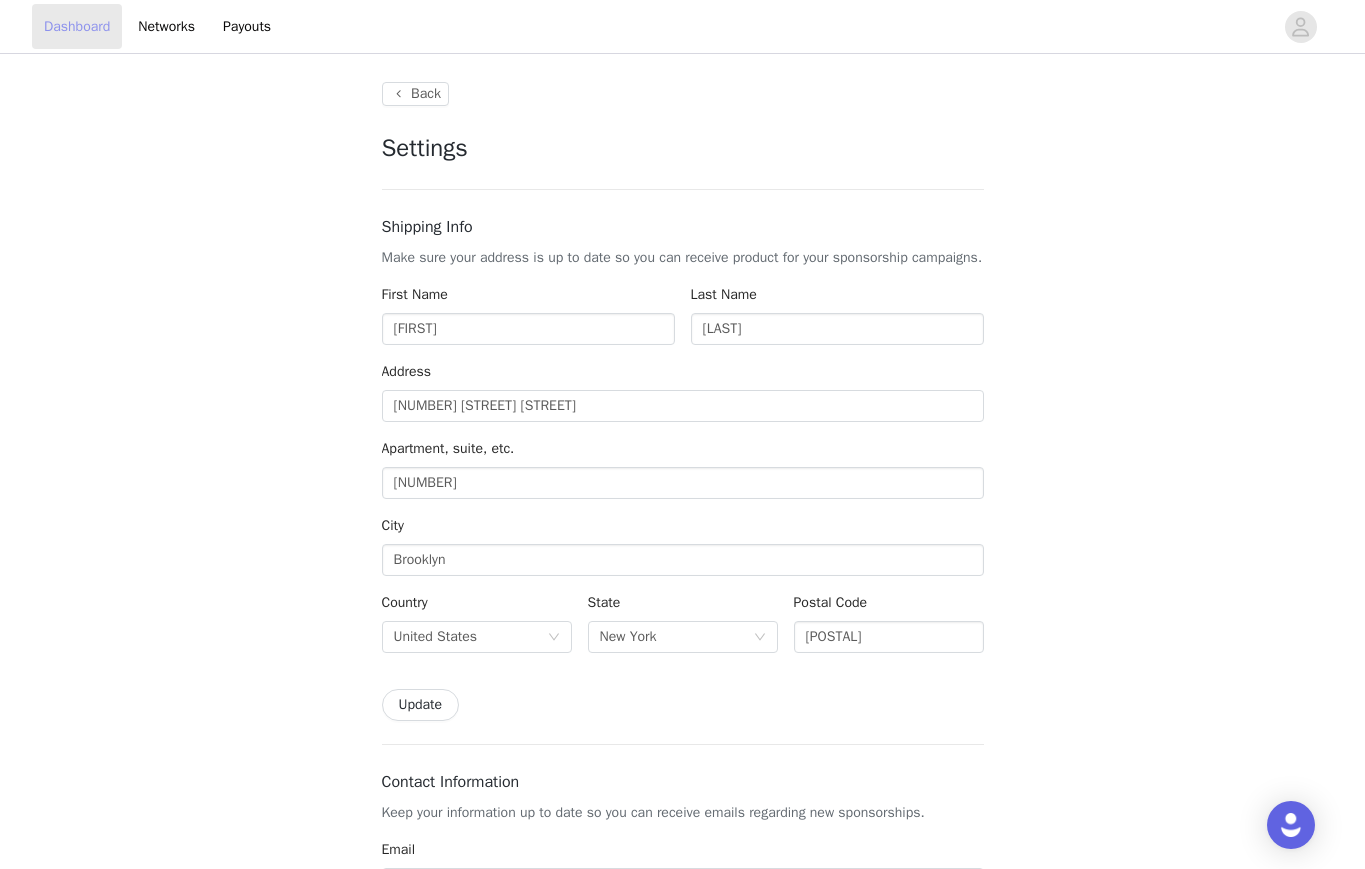 click on "Dashboard" at bounding box center (77, 26) 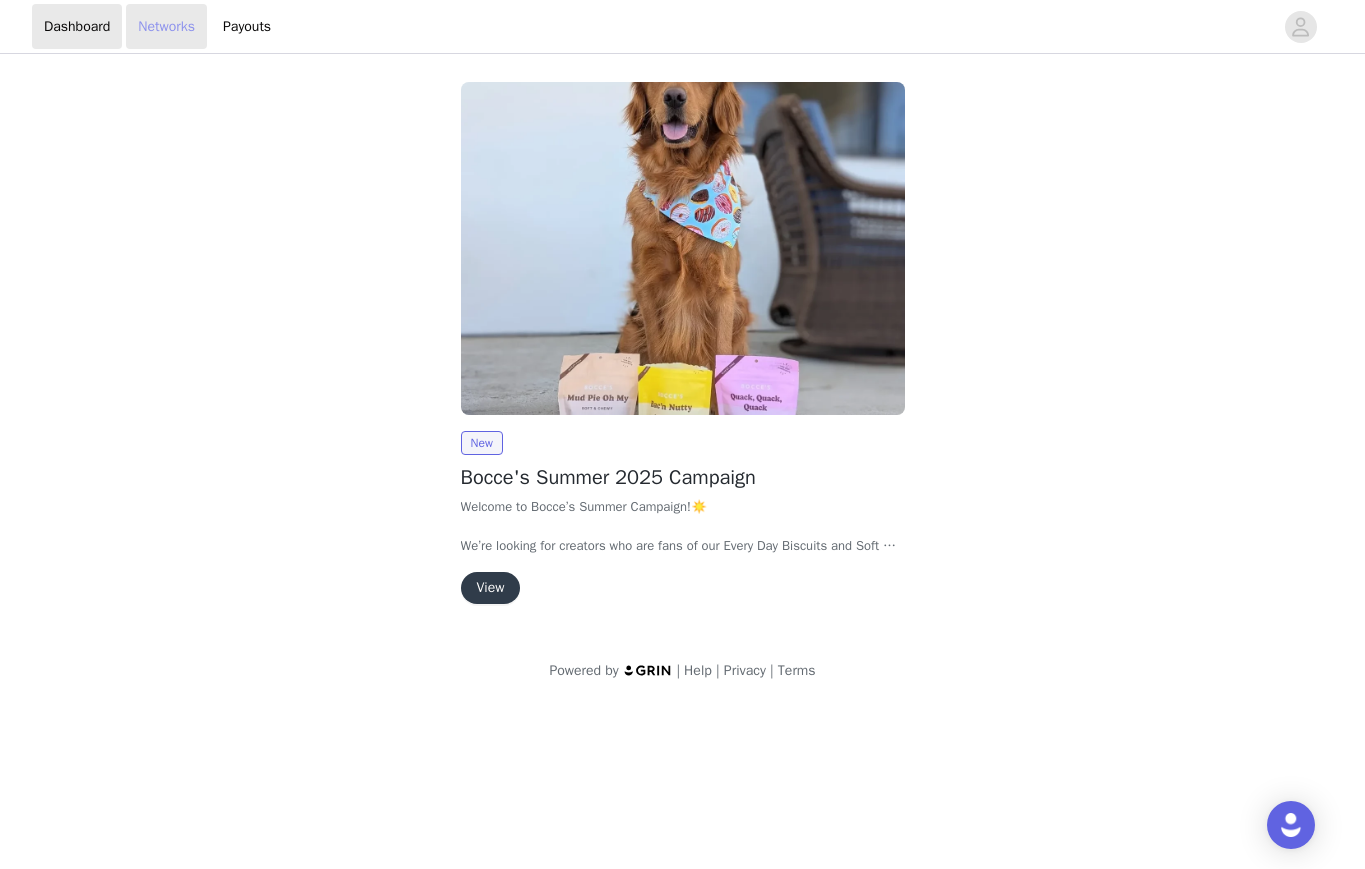 click on "Networks" at bounding box center (166, 26) 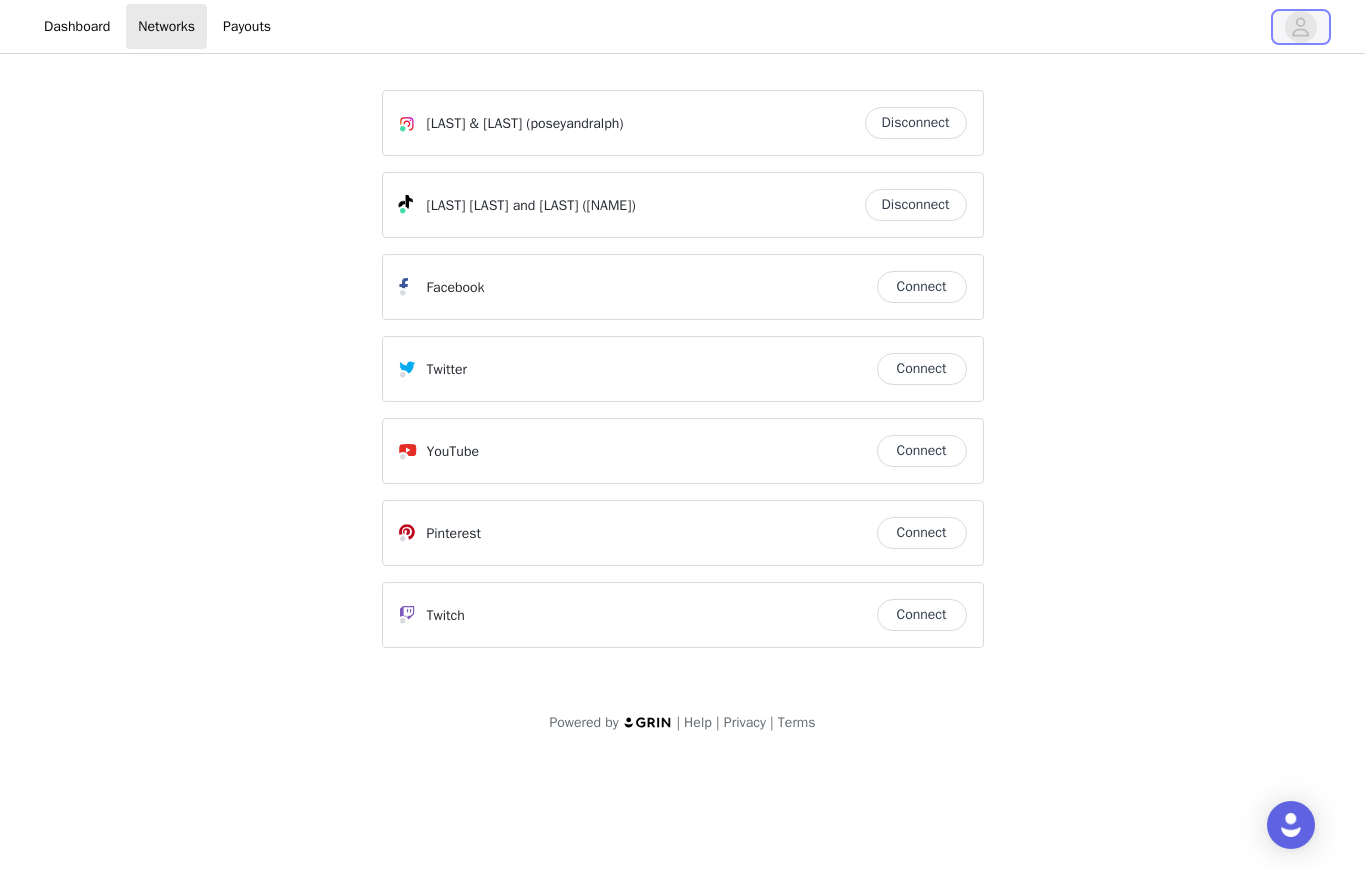 click 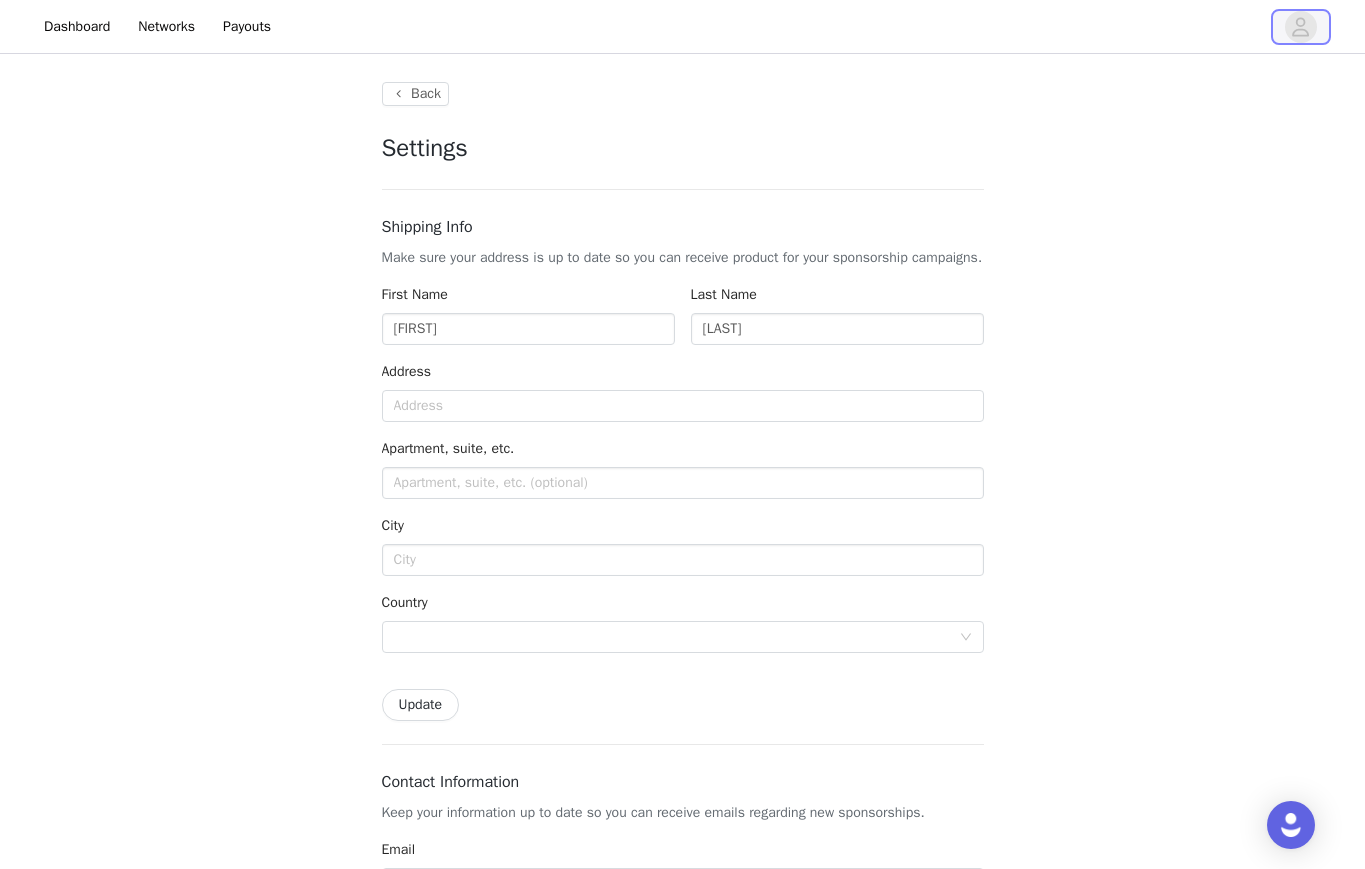 type on "+1 (United States)" 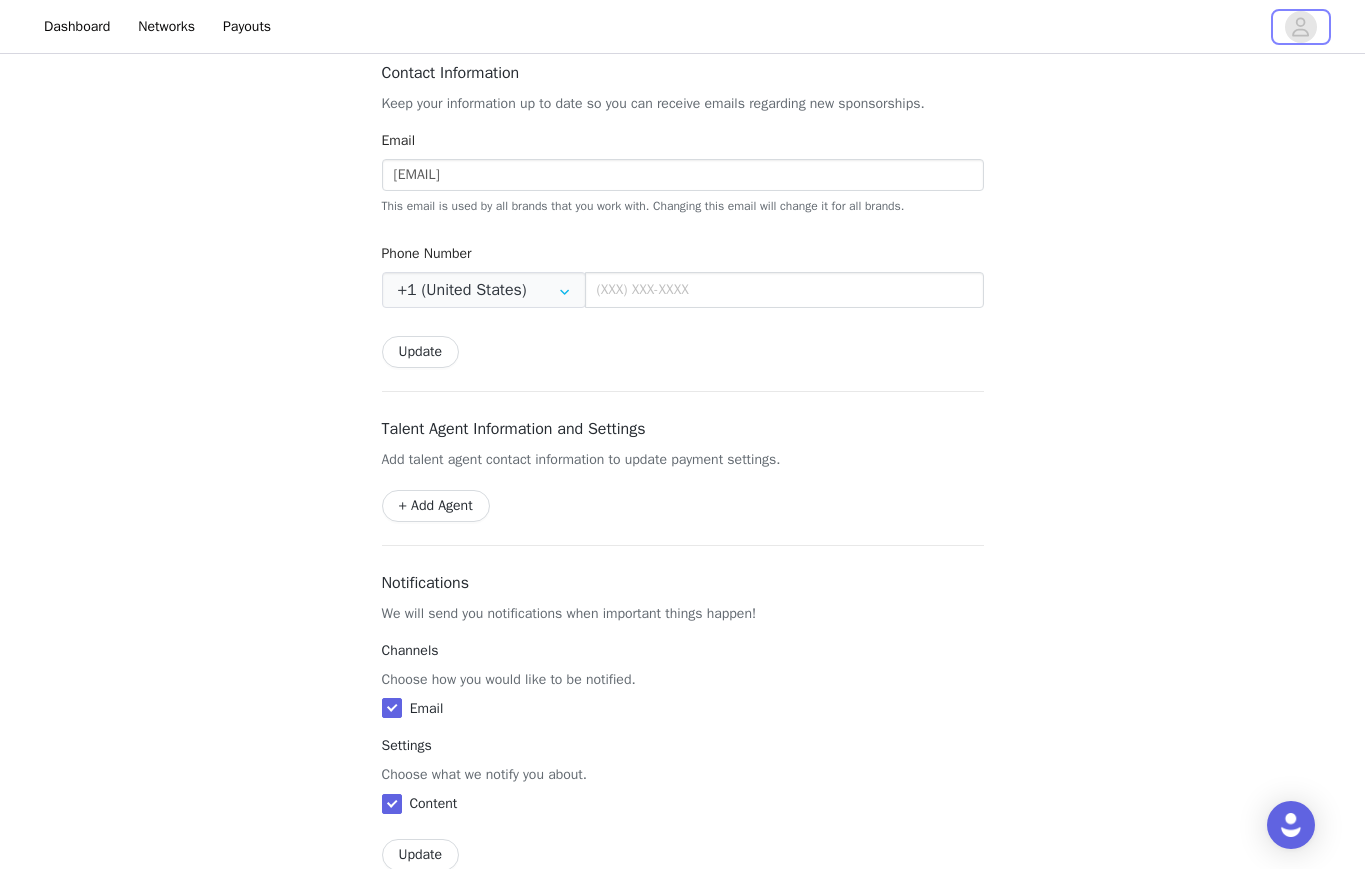 scroll, scrollTop: 0, scrollLeft: 0, axis: both 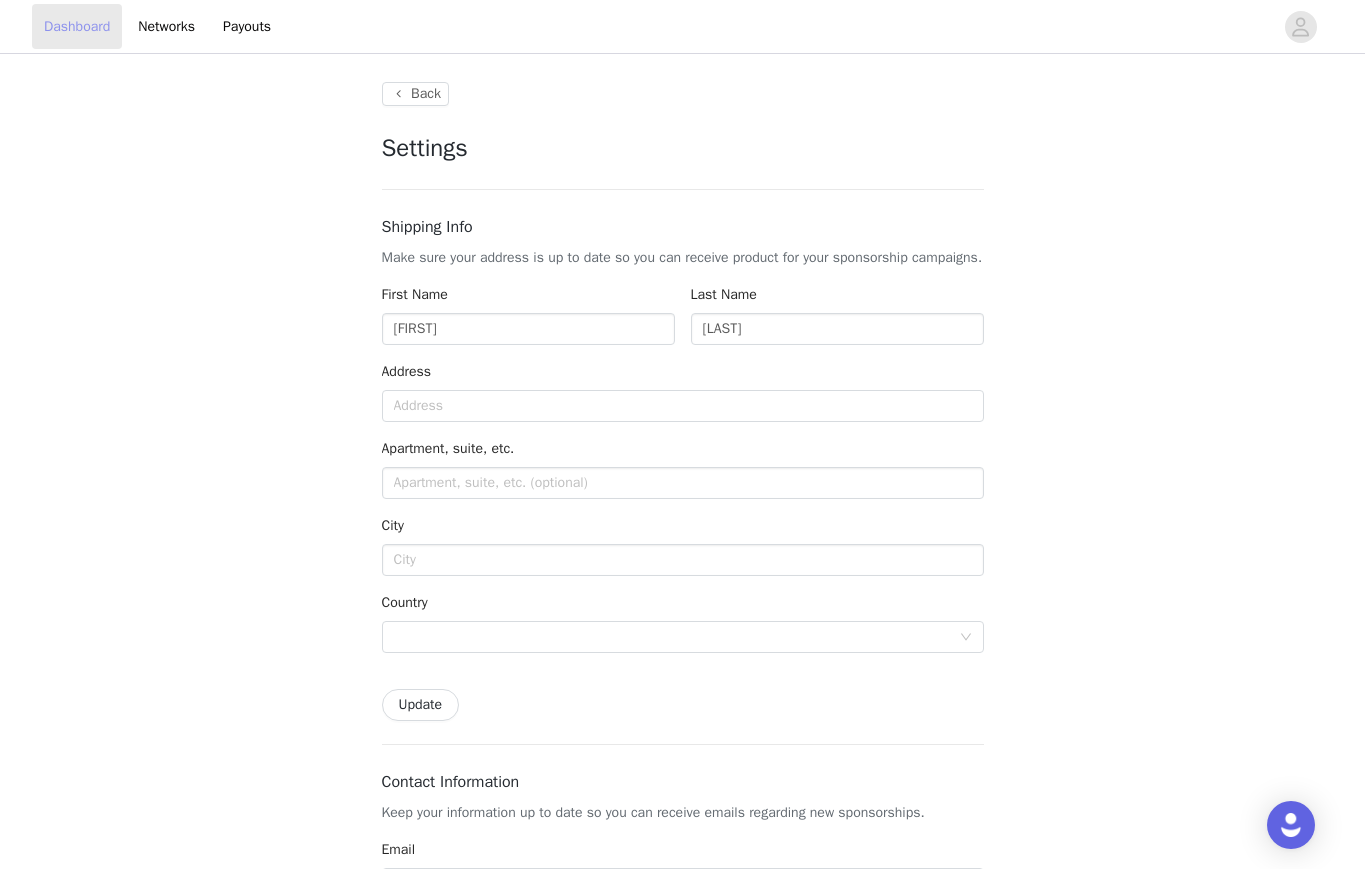 click on "Dashboard" at bounding box center (77, 26) 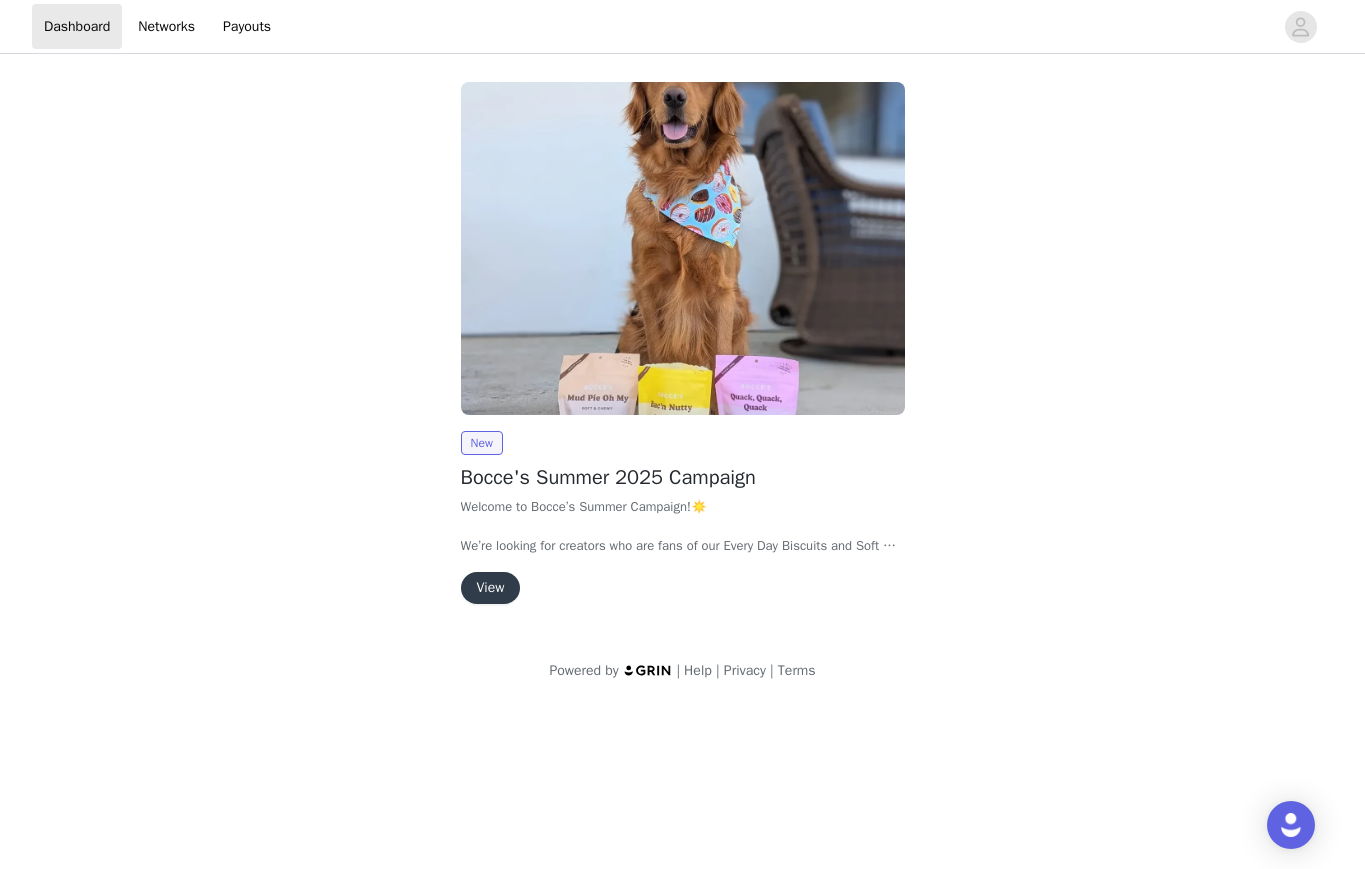 click on "View" at bounding box center [491, 588] 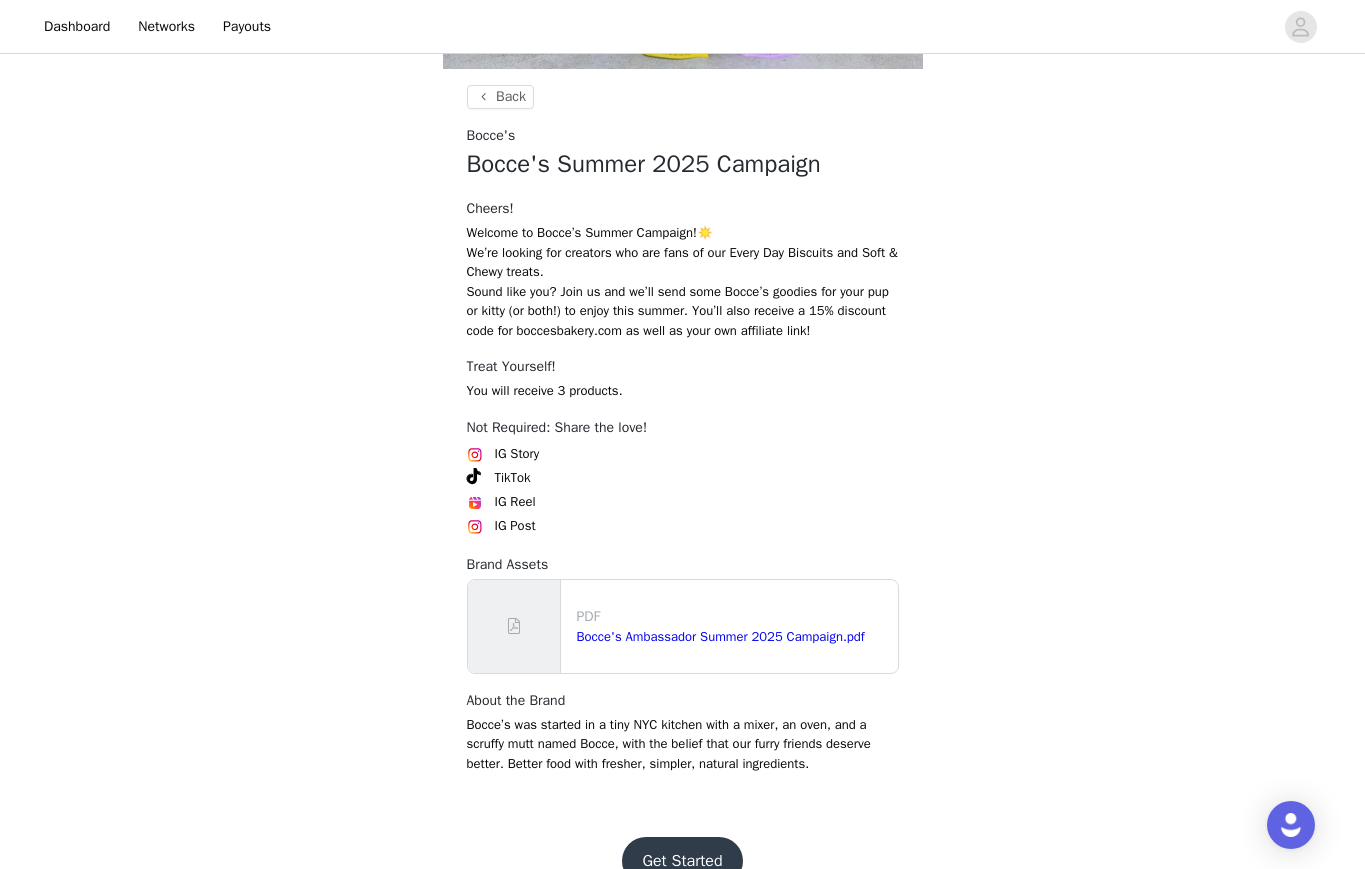 scroll, scrollTop: 509, scrollLeft: 0, axis: vertical 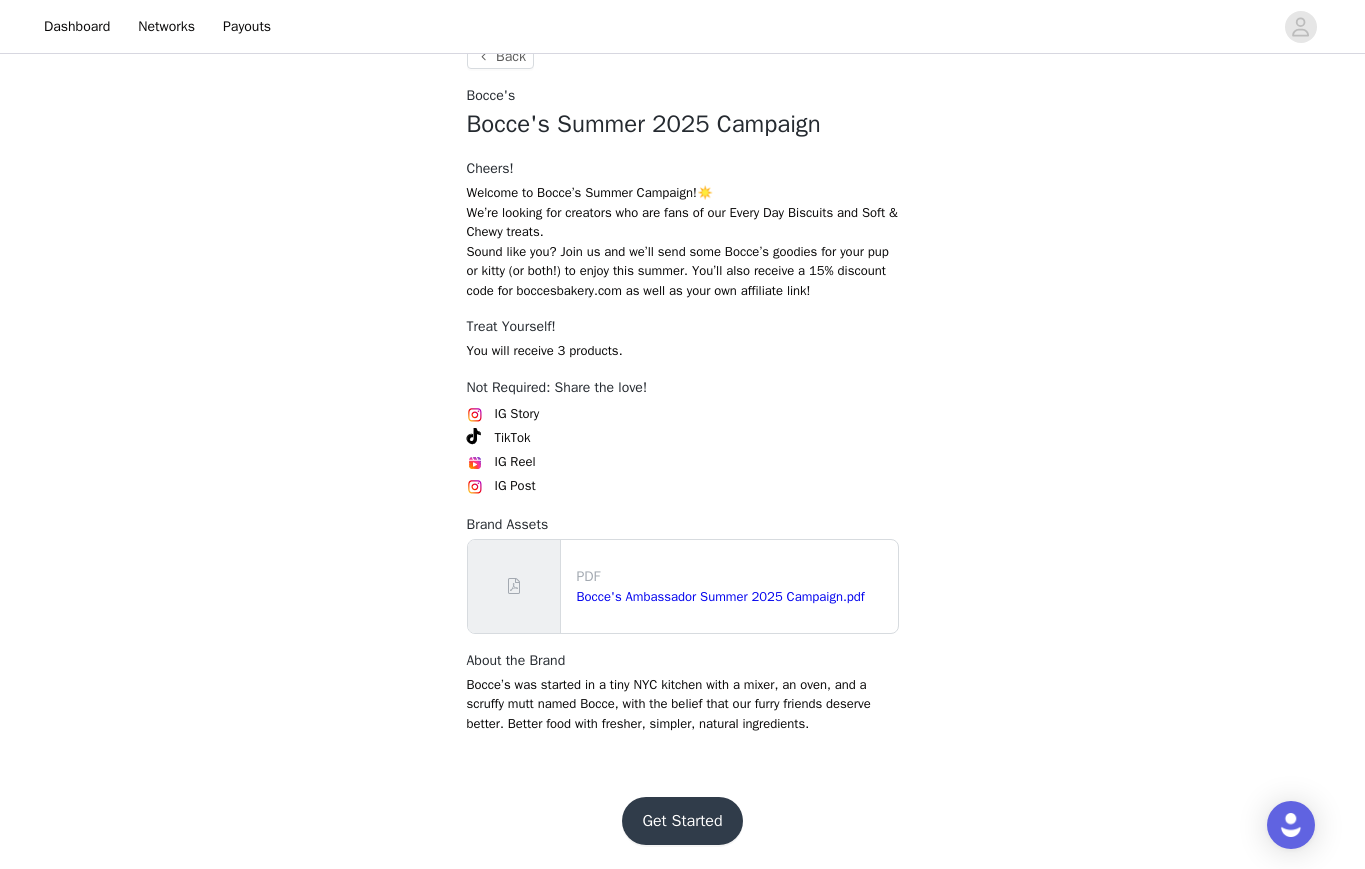 click on "Get Started" at bounding box center [682, 821] 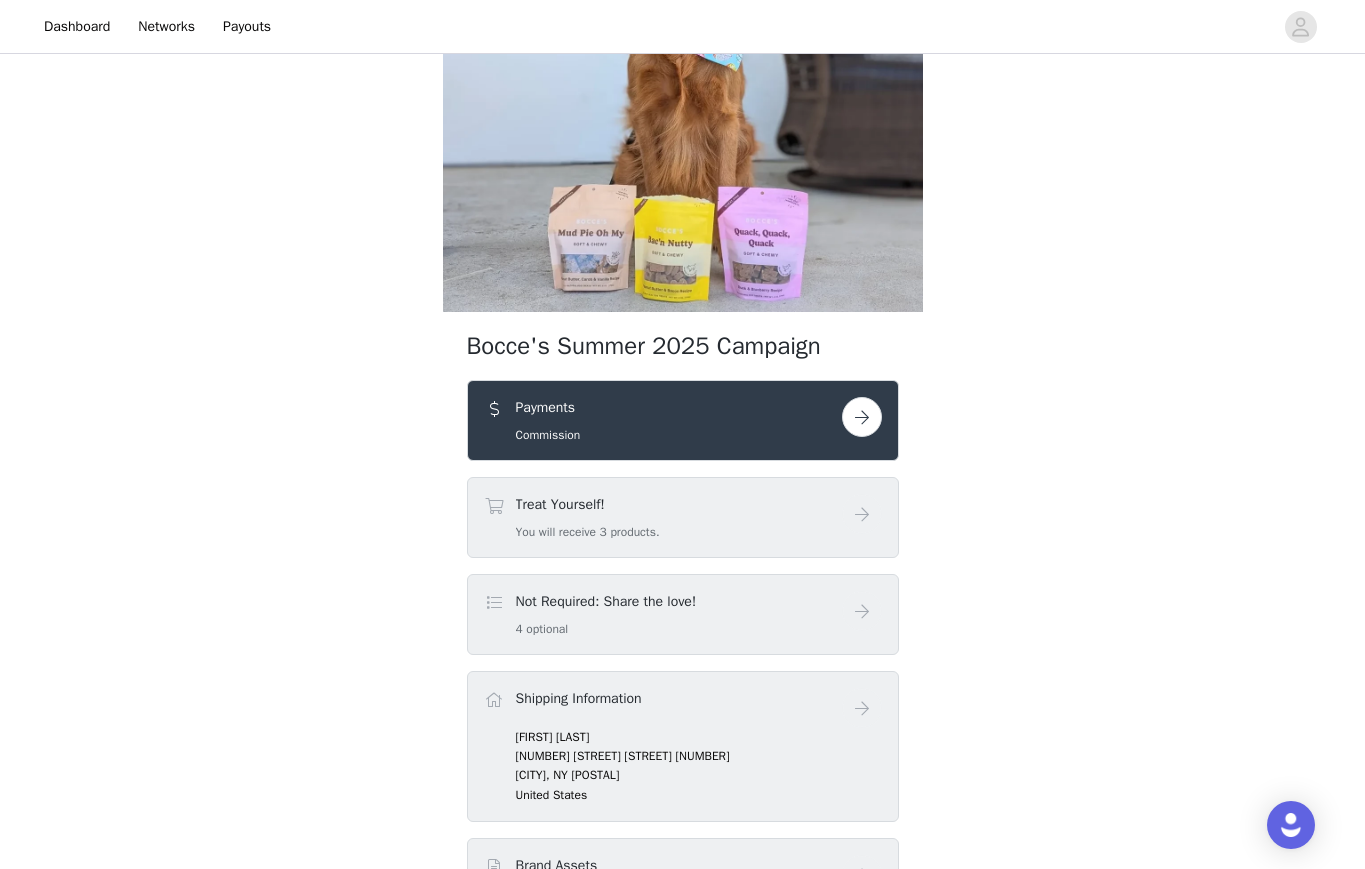 scroll, scrollTop: 227, scrollLeft: 0, axis: vertical 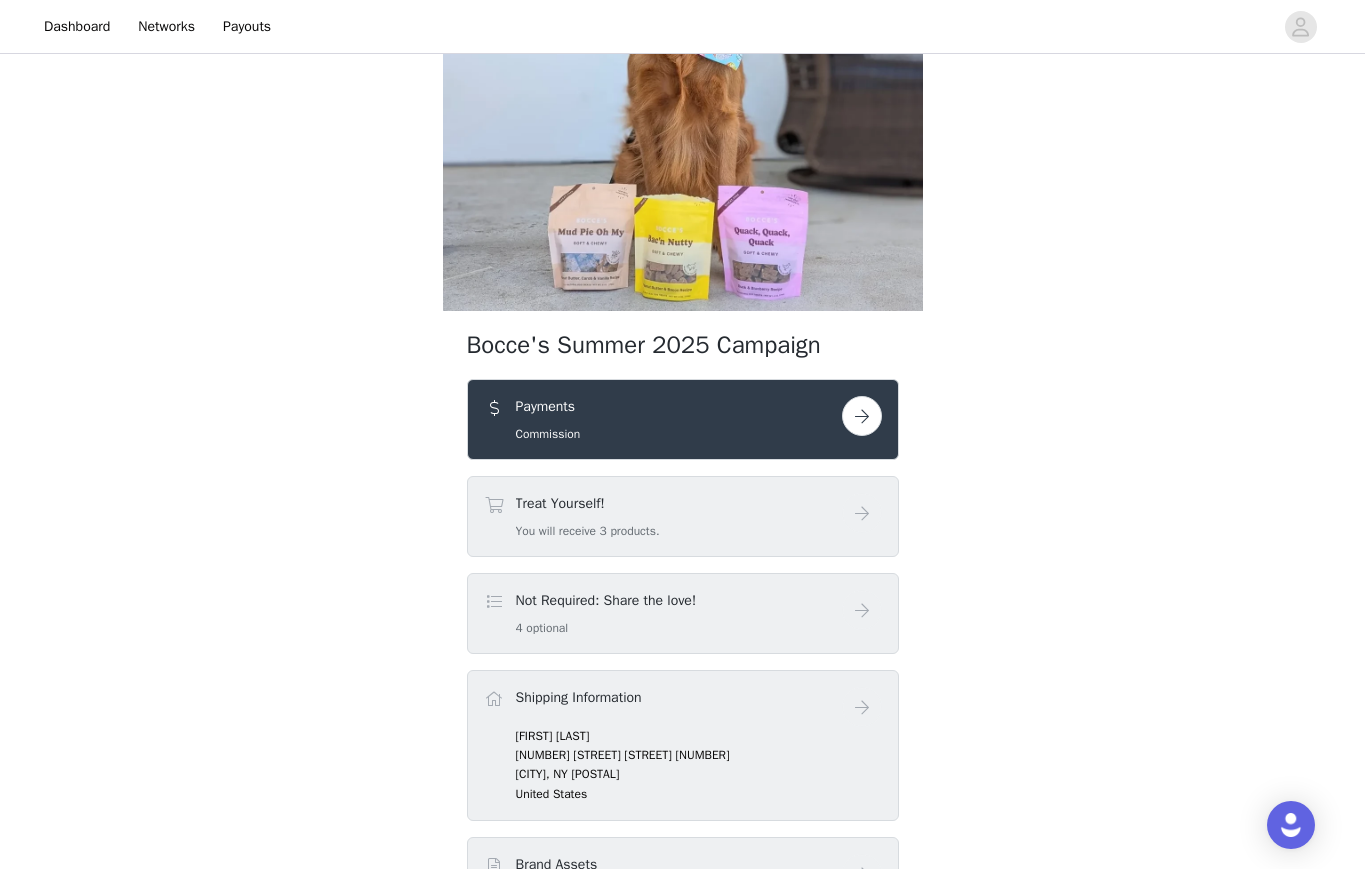 click at bounding box center [862, 416] 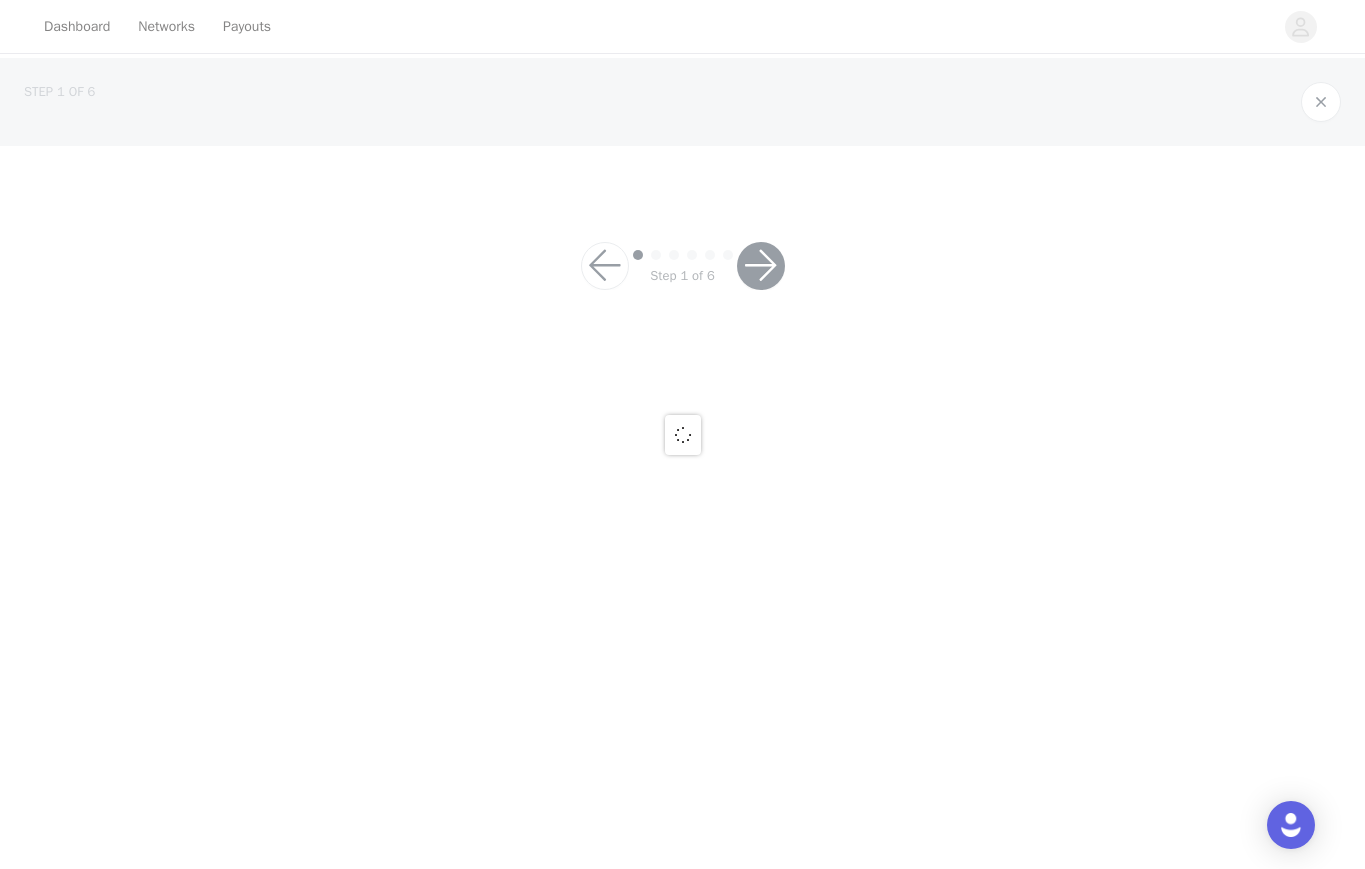 scroll, scrollTop: 0, scrollLeft: 0, axis: both 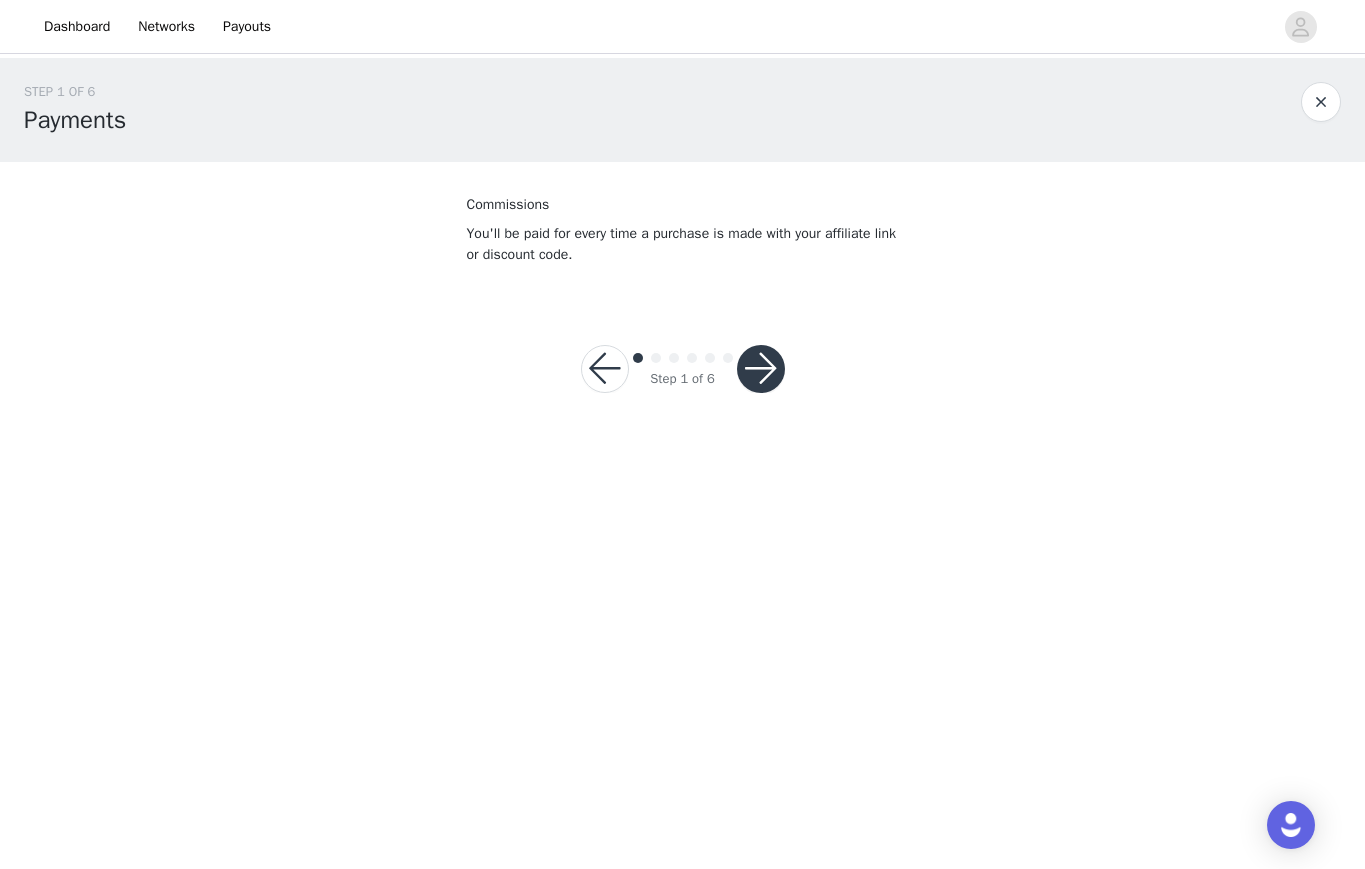 click at bounding box center [761, 369] 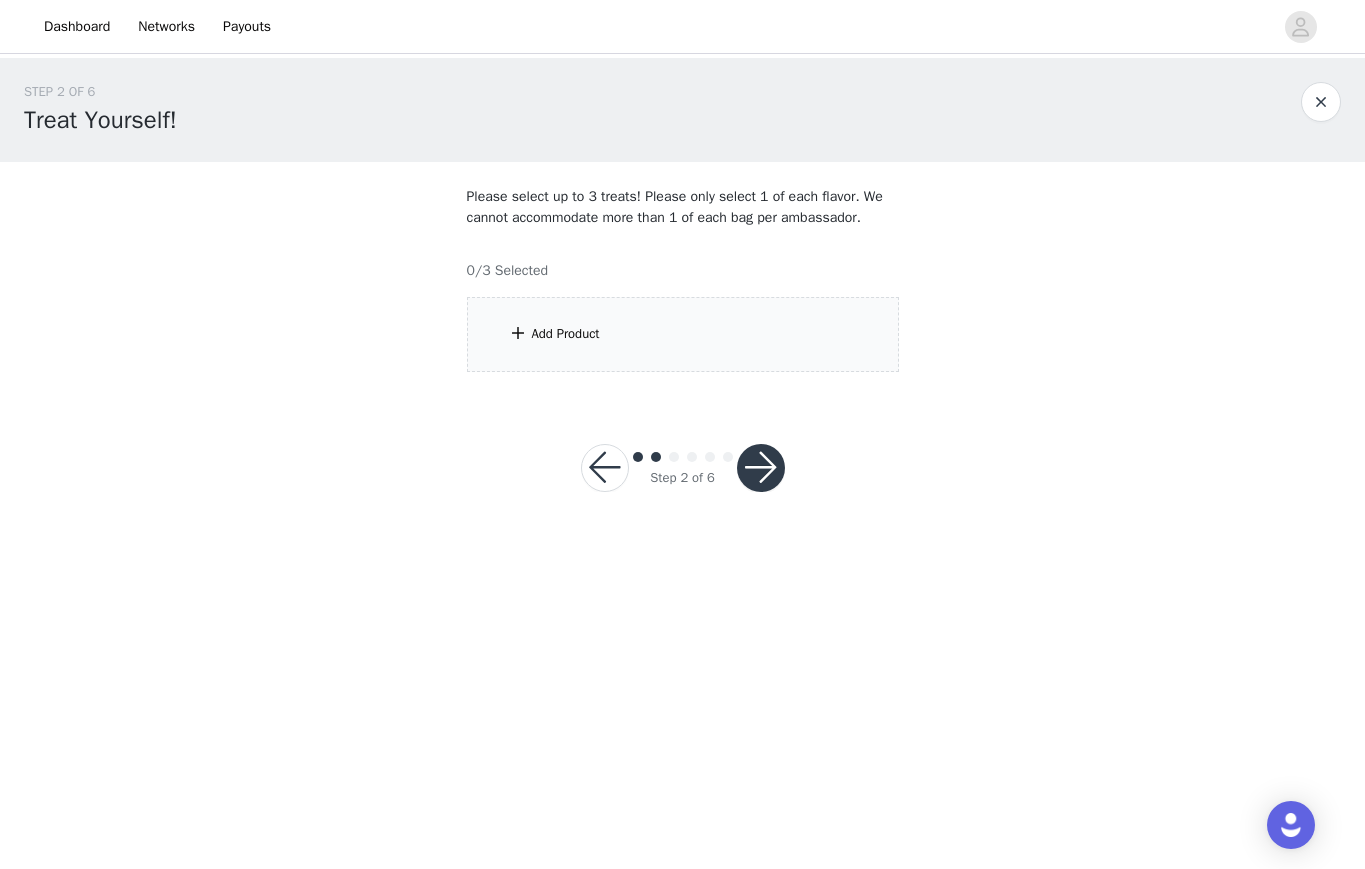click on "Add Product" at bounding box center [683, 334] 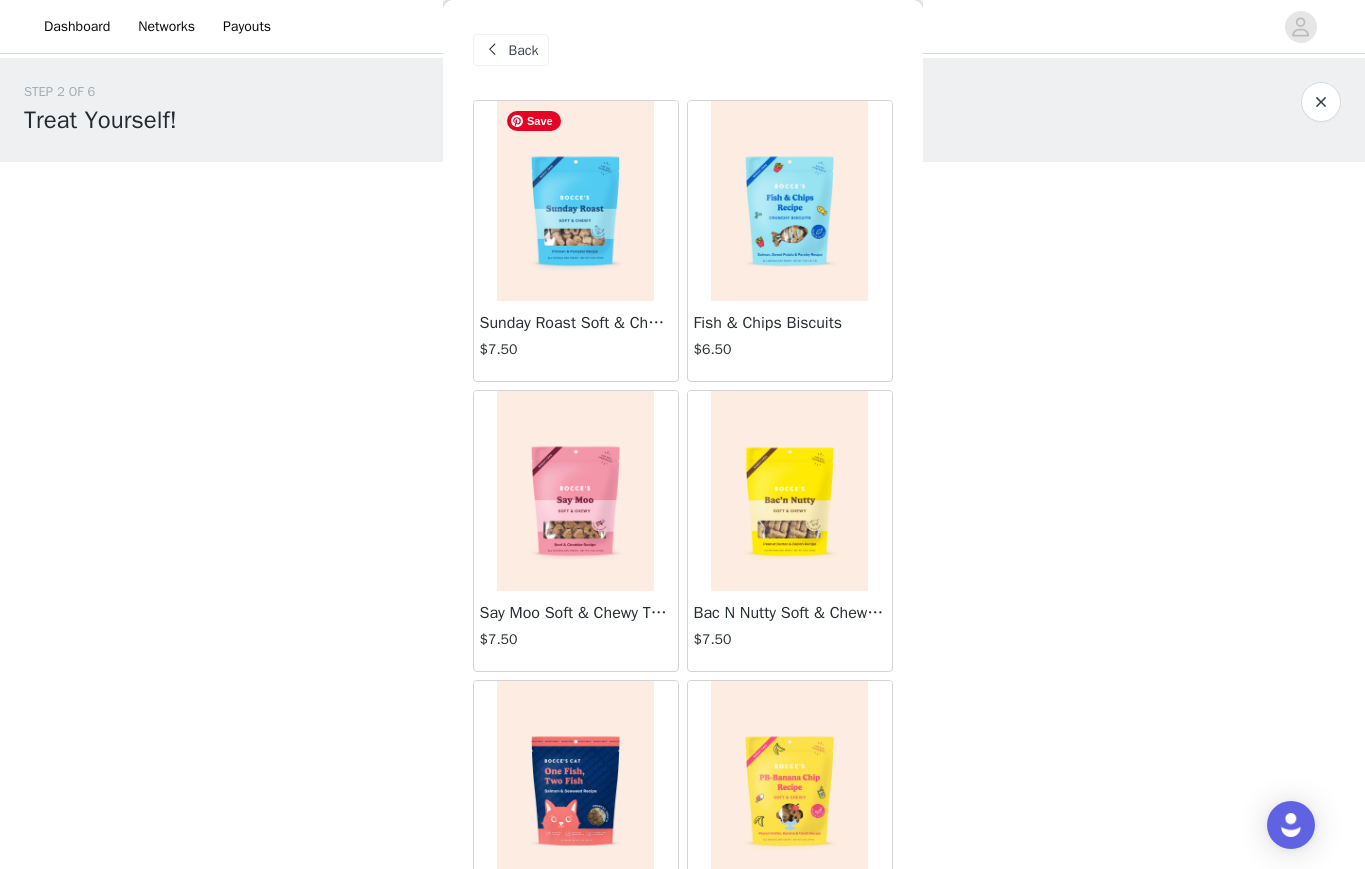 click at bounding box center [575, 201] 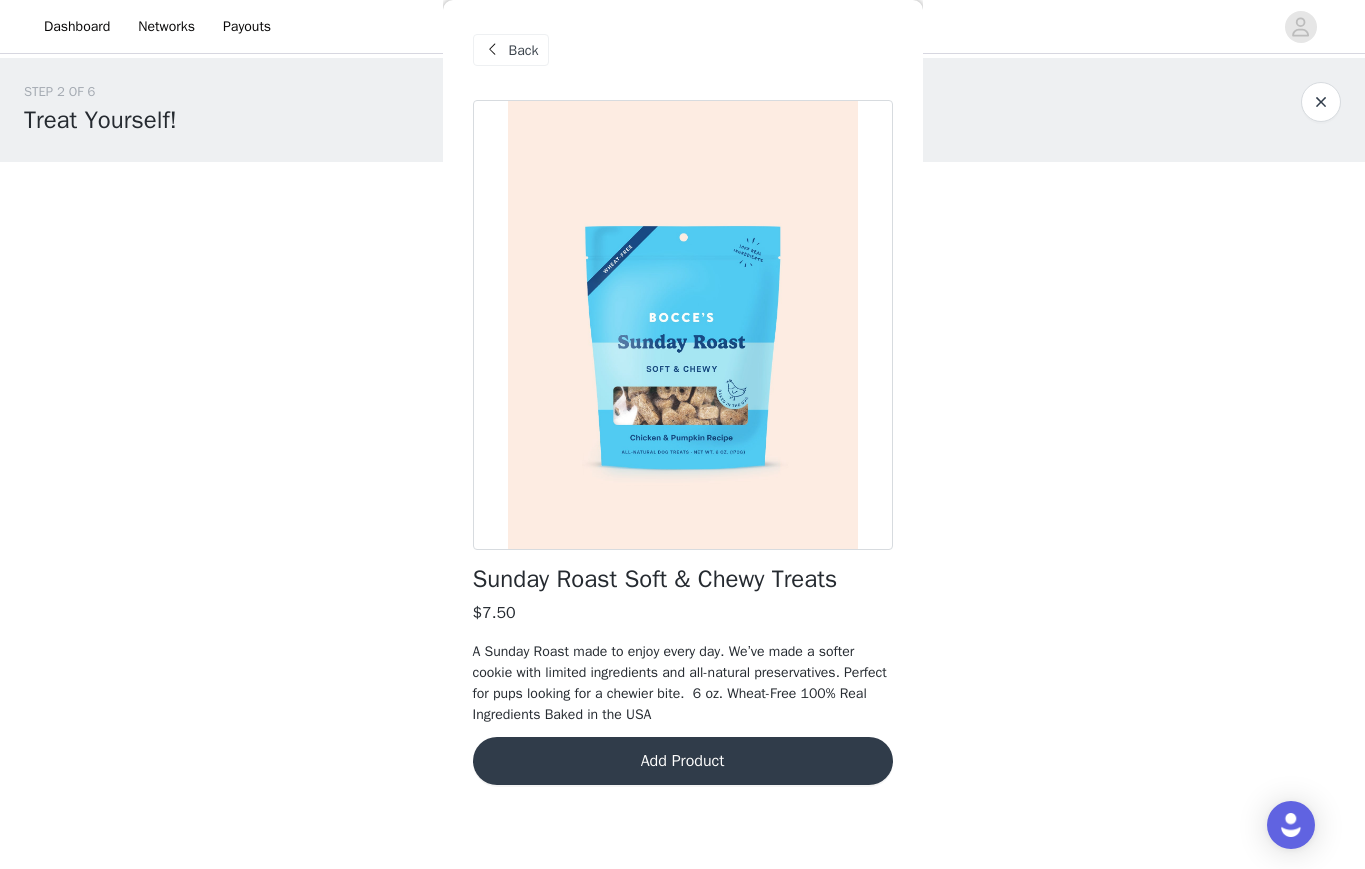 click on "Add Product" at bounding box center [683, 761] 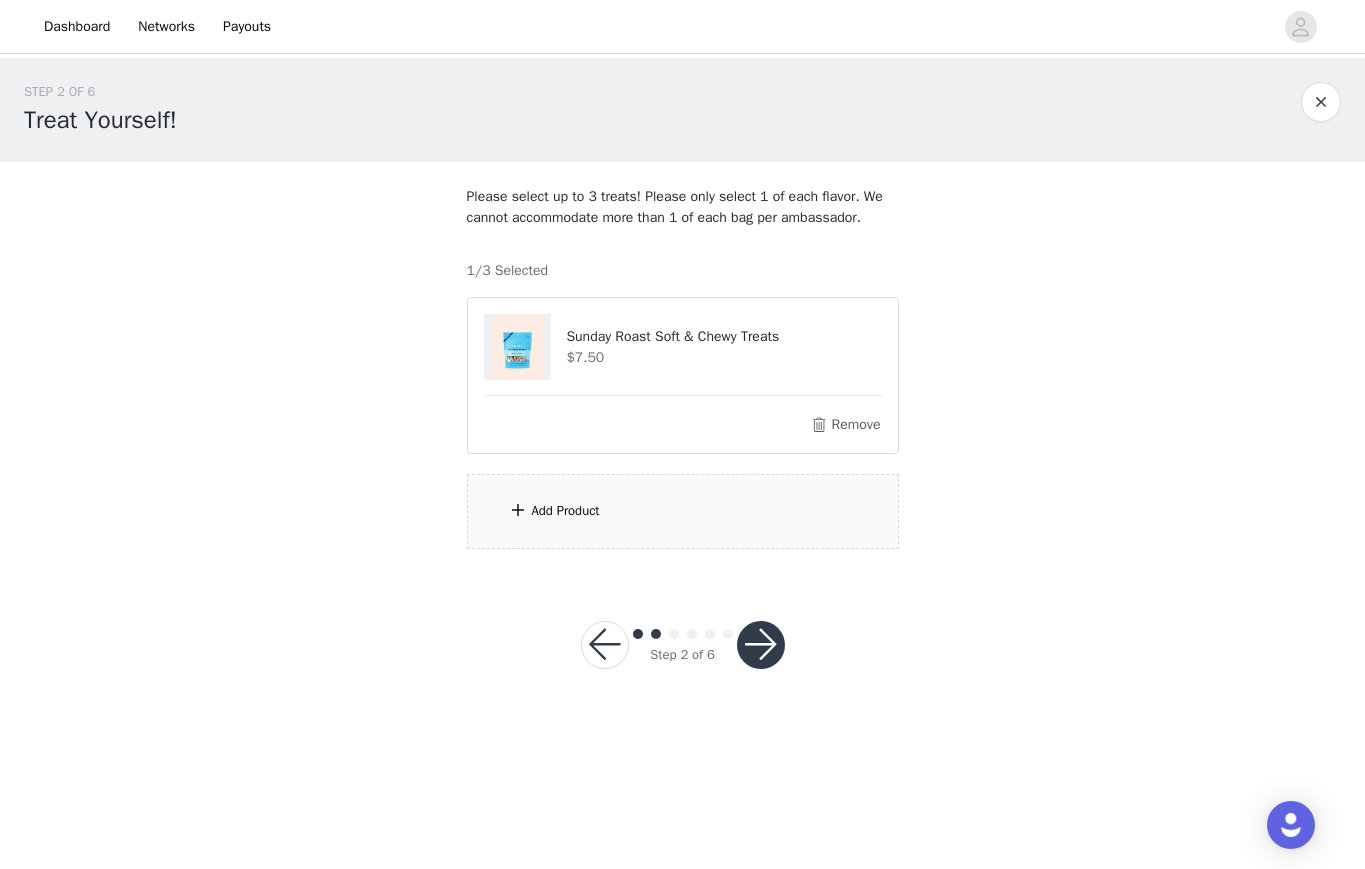 click on "Add Product" at bounding box center [683, 511] 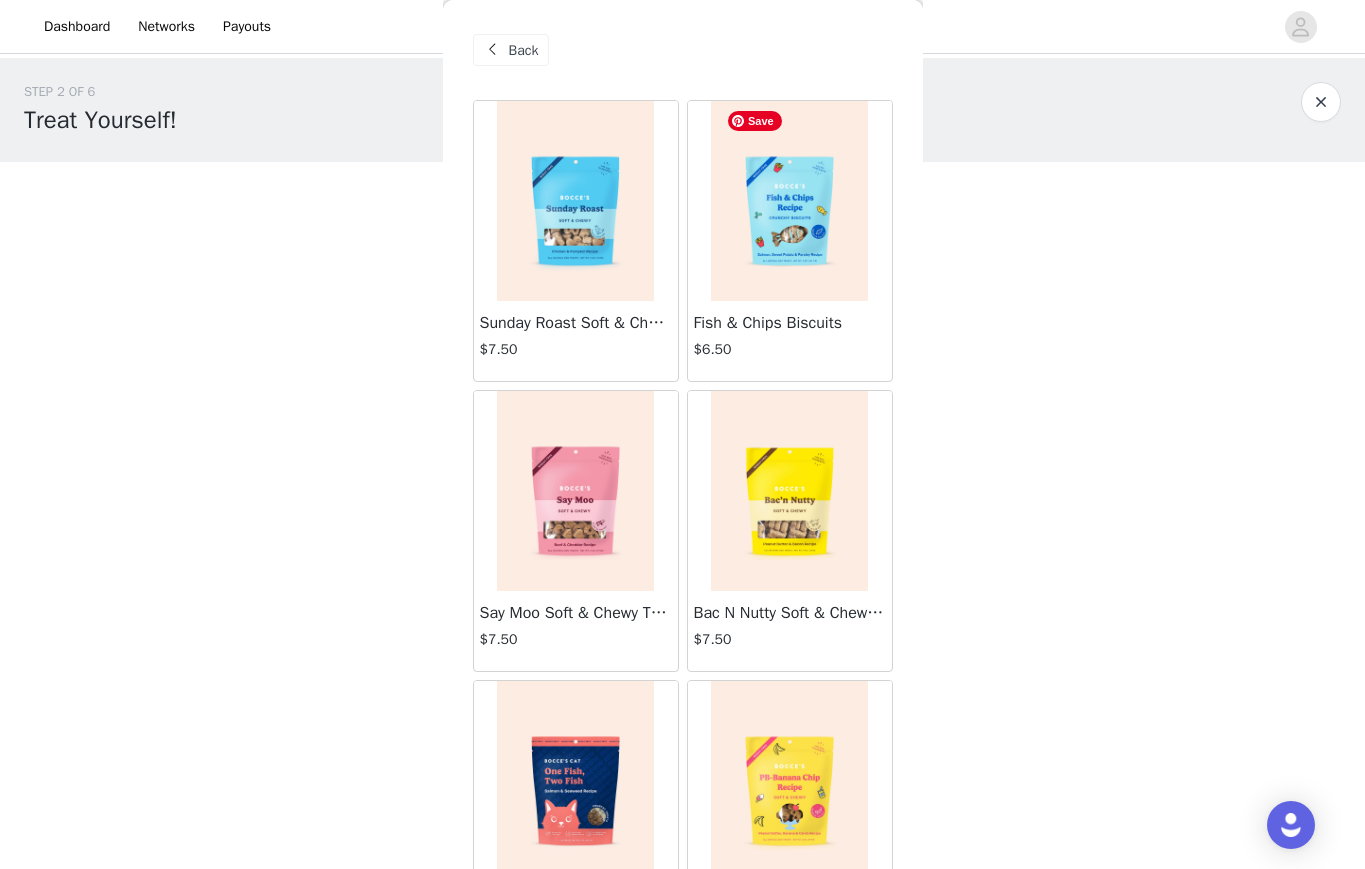 click at bounding box center (789, 201) 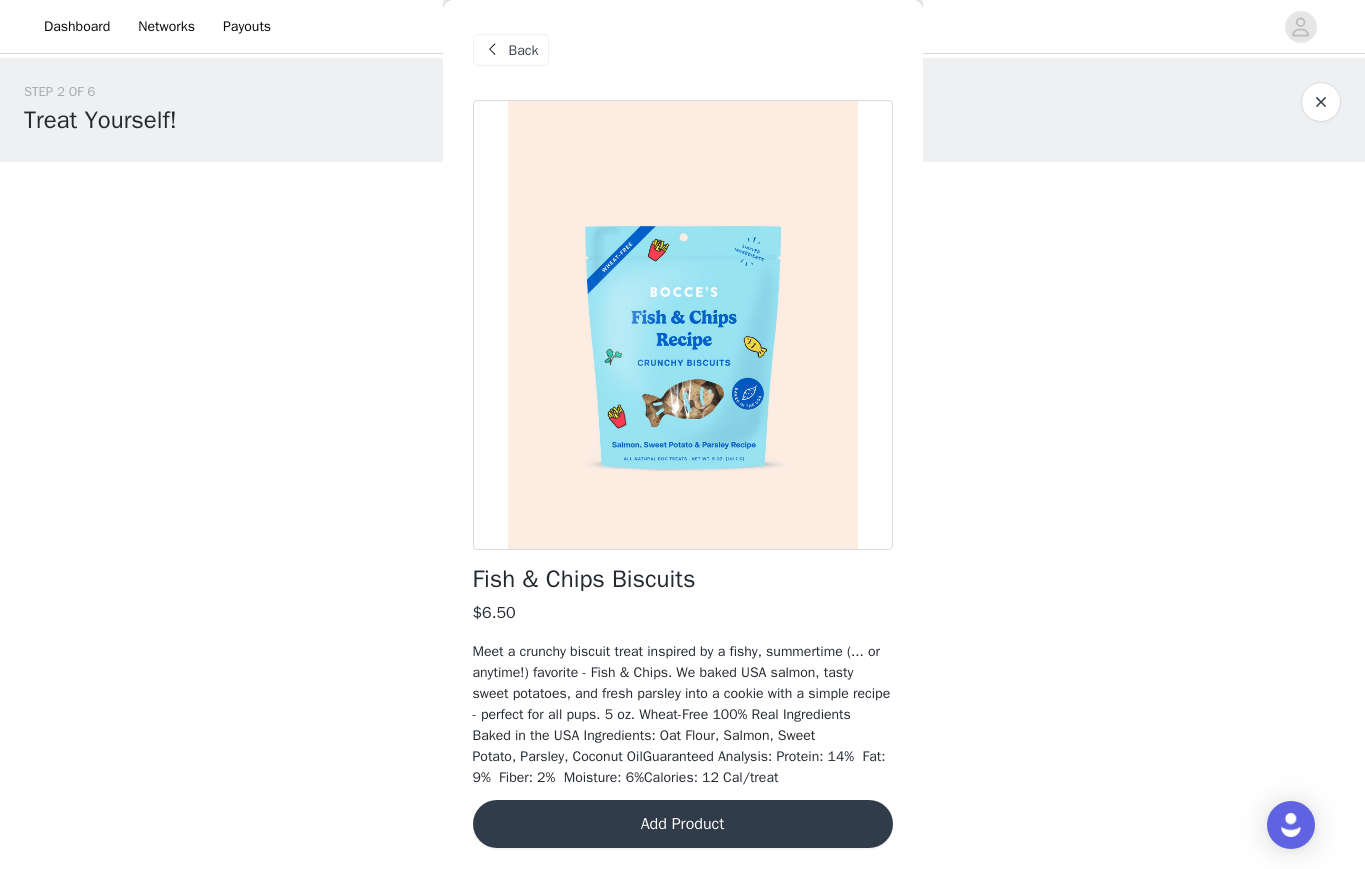 click on "Add Product" at bounding box center [683, 824] 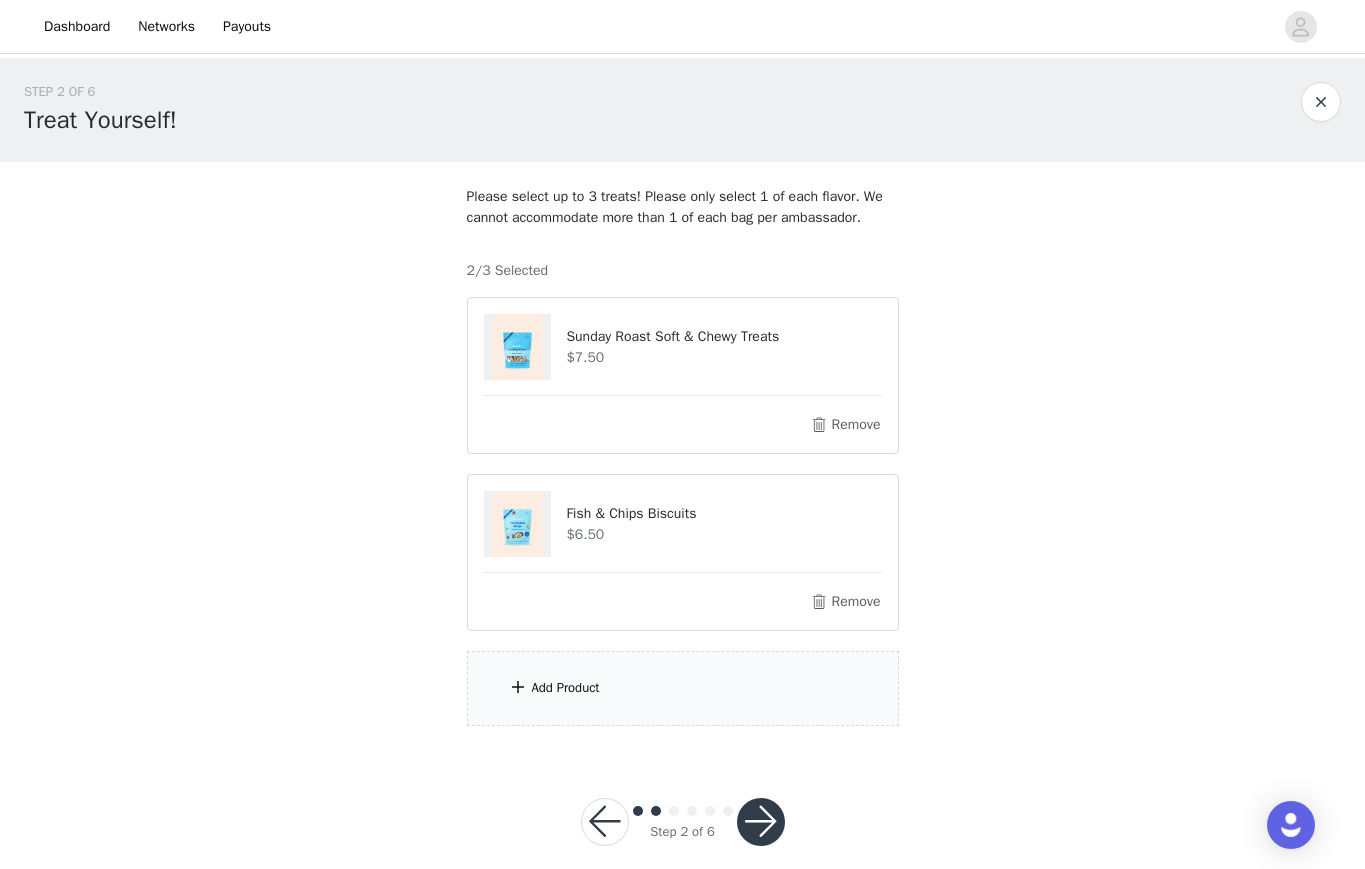 scroll, scrollTop: 24, scrollLeft: 0, axis: vertical 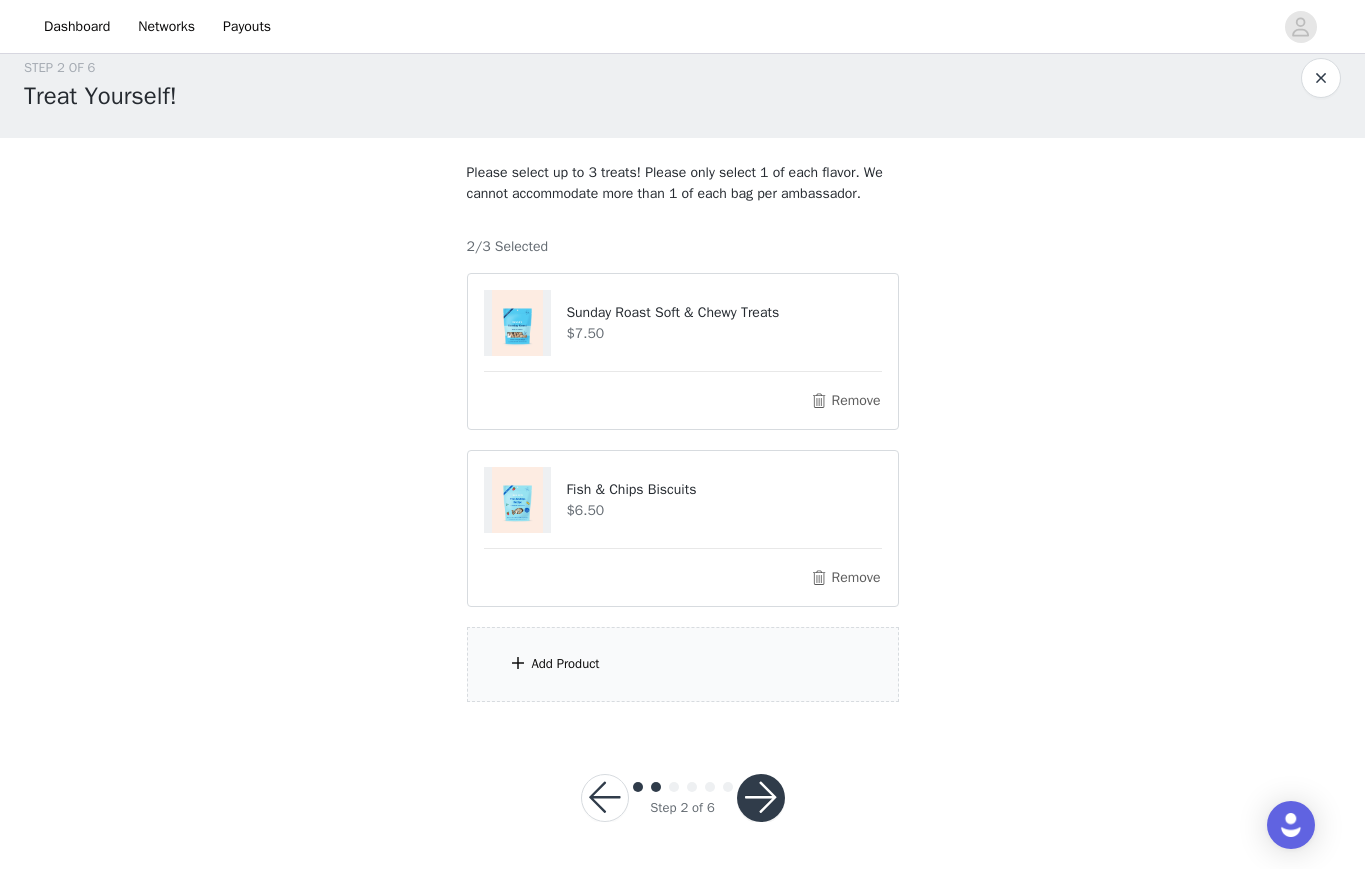 click on "Add Product" at bounding box center [683, 664] 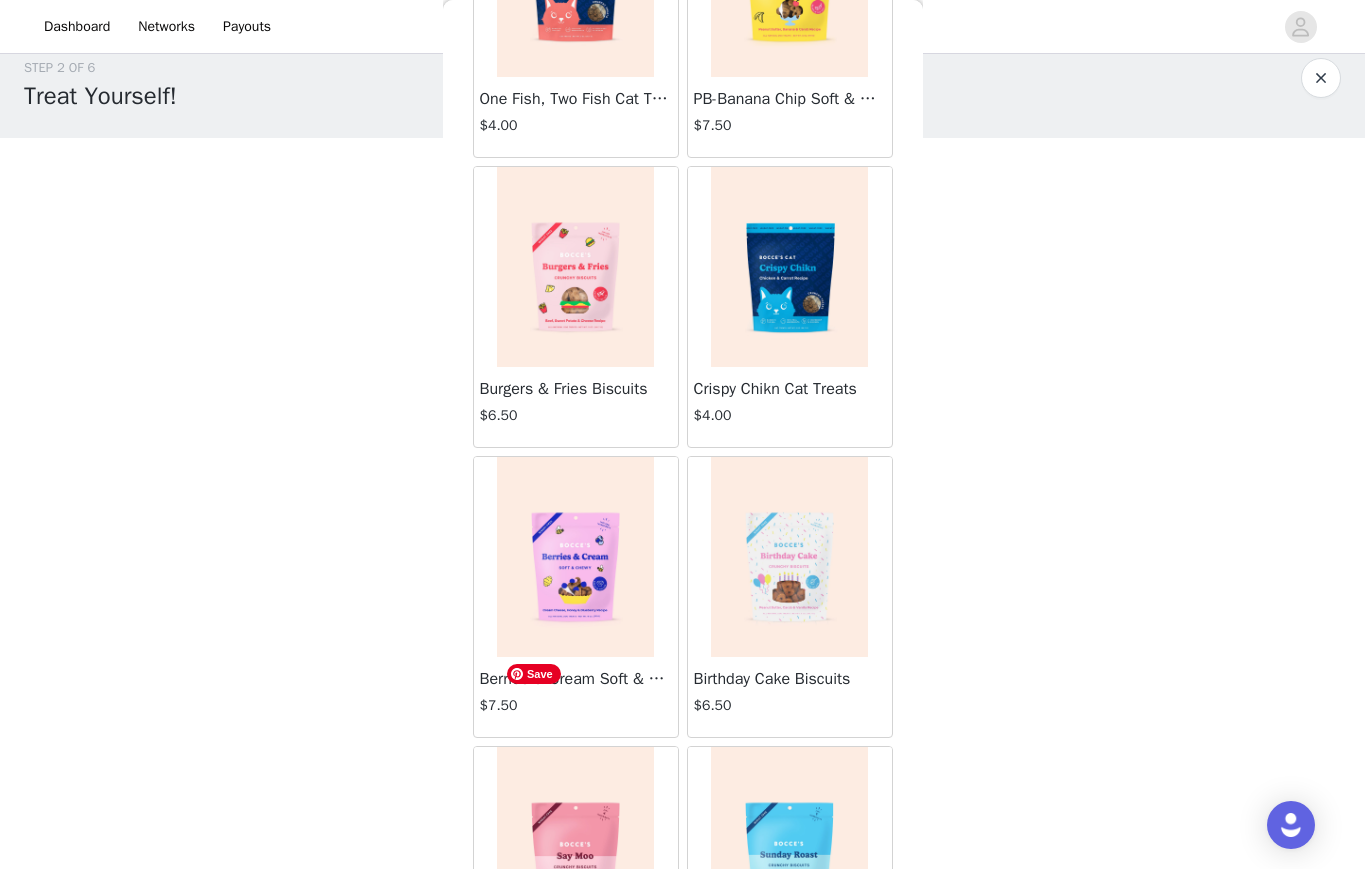 scroll, scrollTop: 808, scrollLeft: 0, axis: vertical 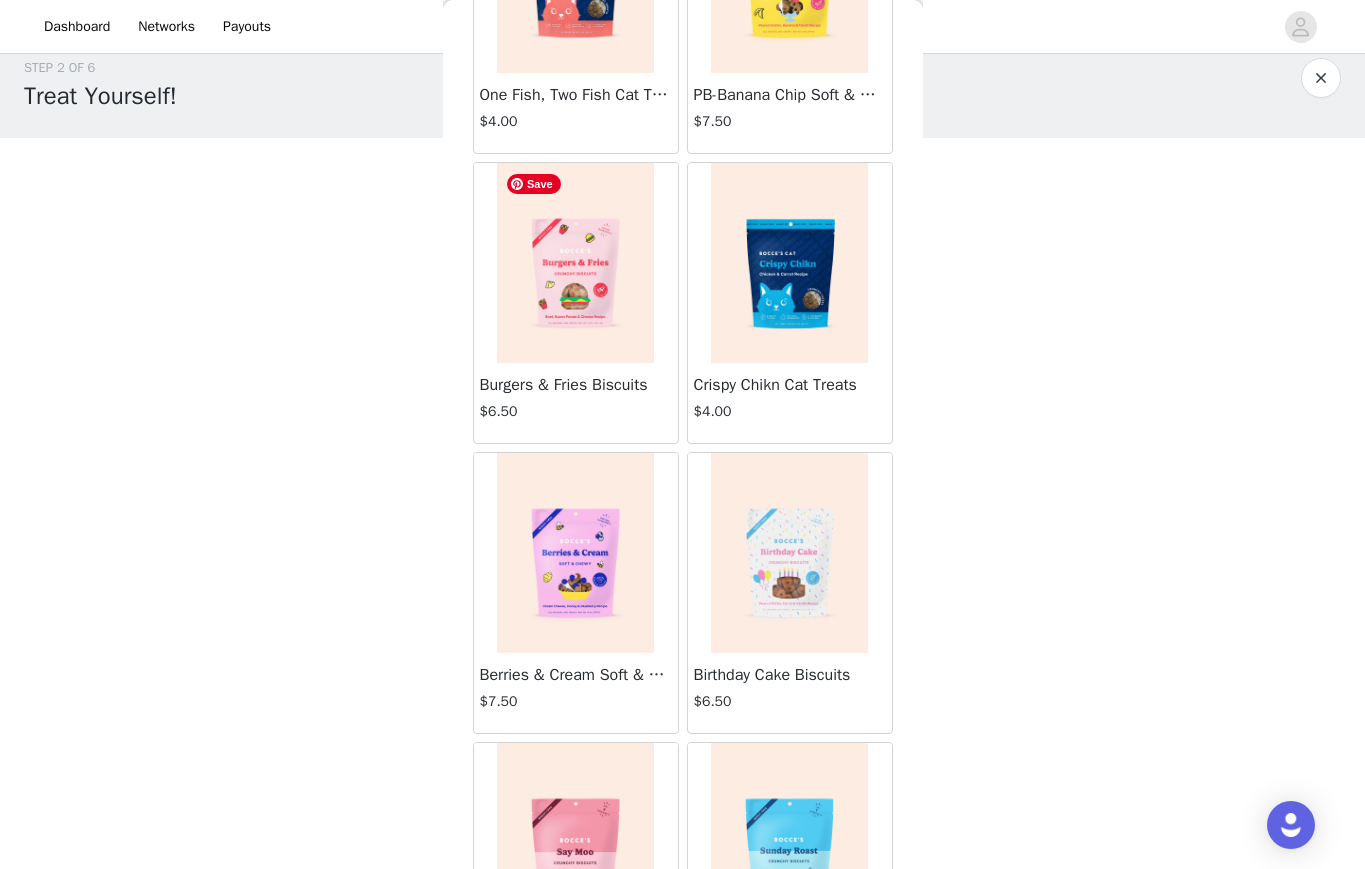click at bounding box center (575, 263) 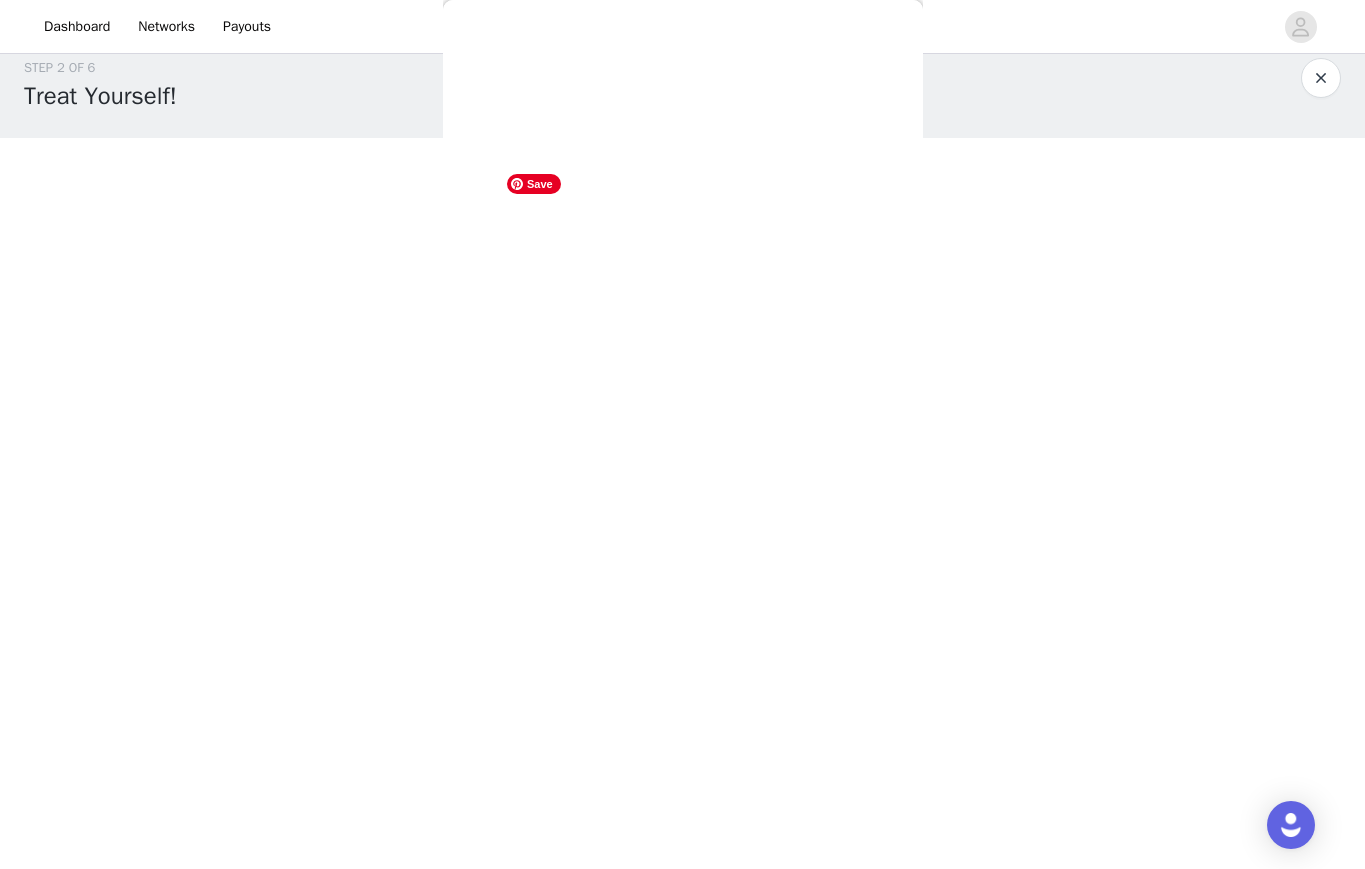 scroll, scrollTop: 3, scrollLeft: 0, axis: vertical 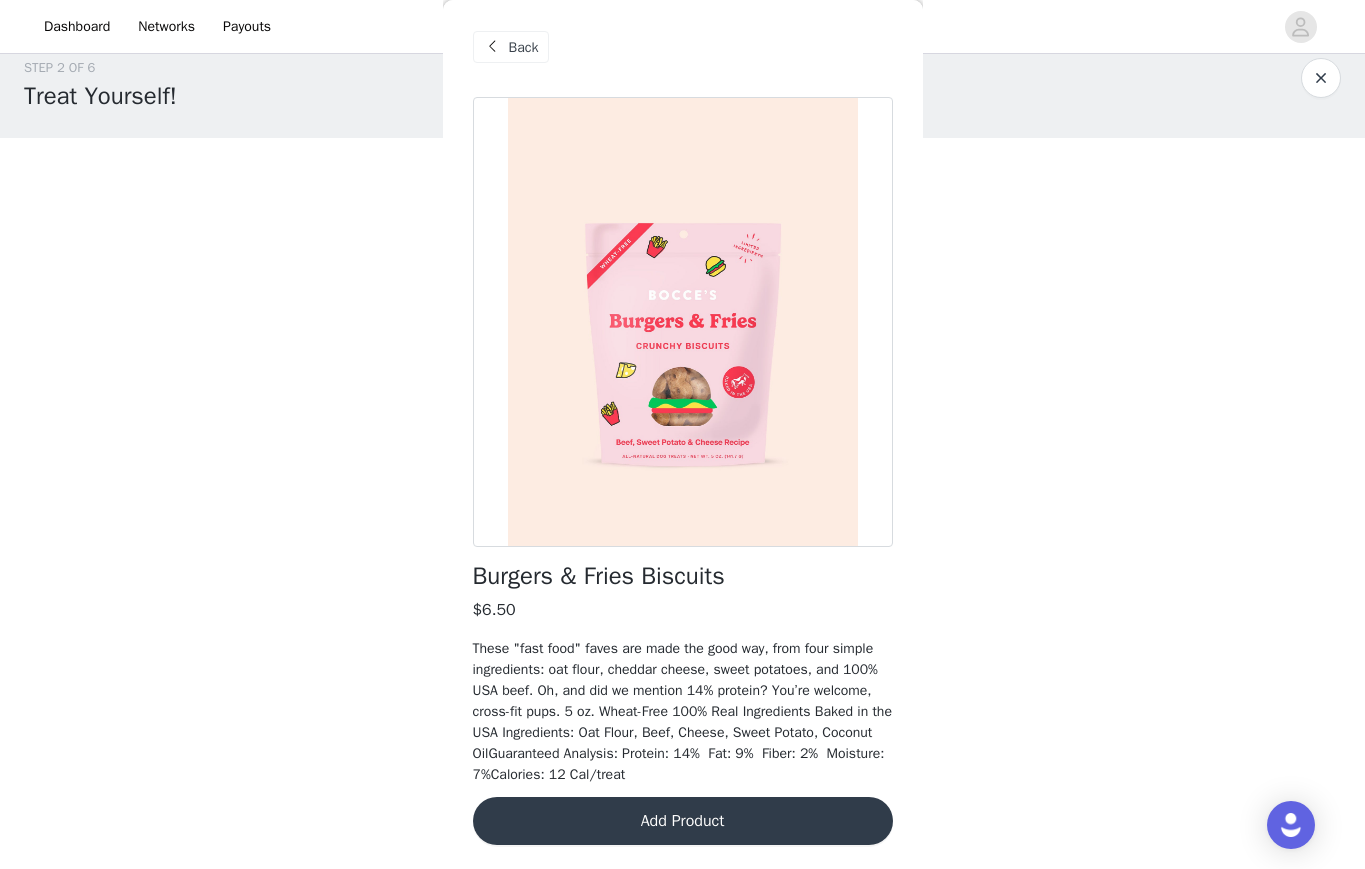 click on "Add Product" at bounding box center (683, 821) 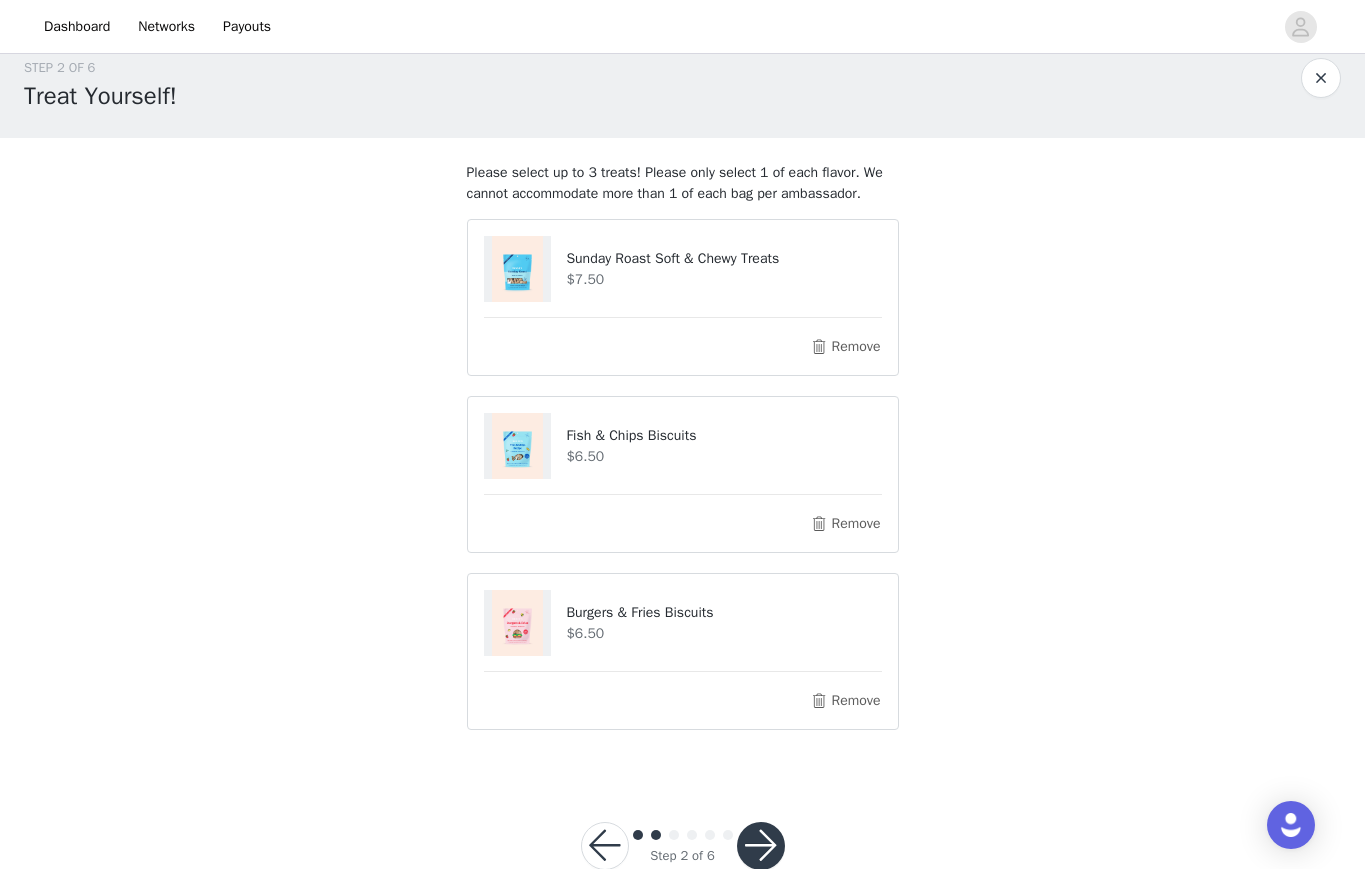 scroll, scrollTop: 72, scrollLeft: 0, axis: vertical 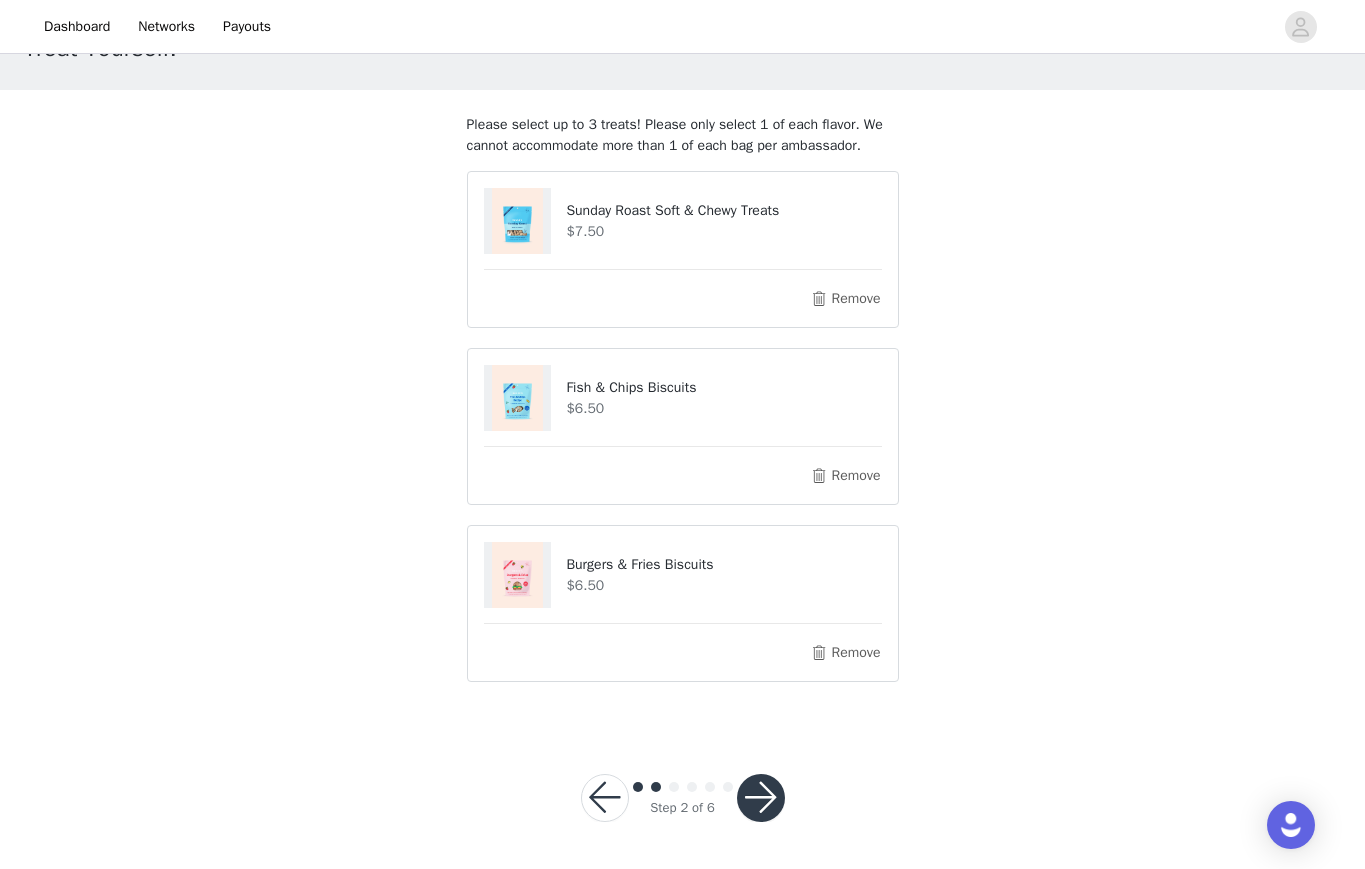 click at bounding box center (761, 798) 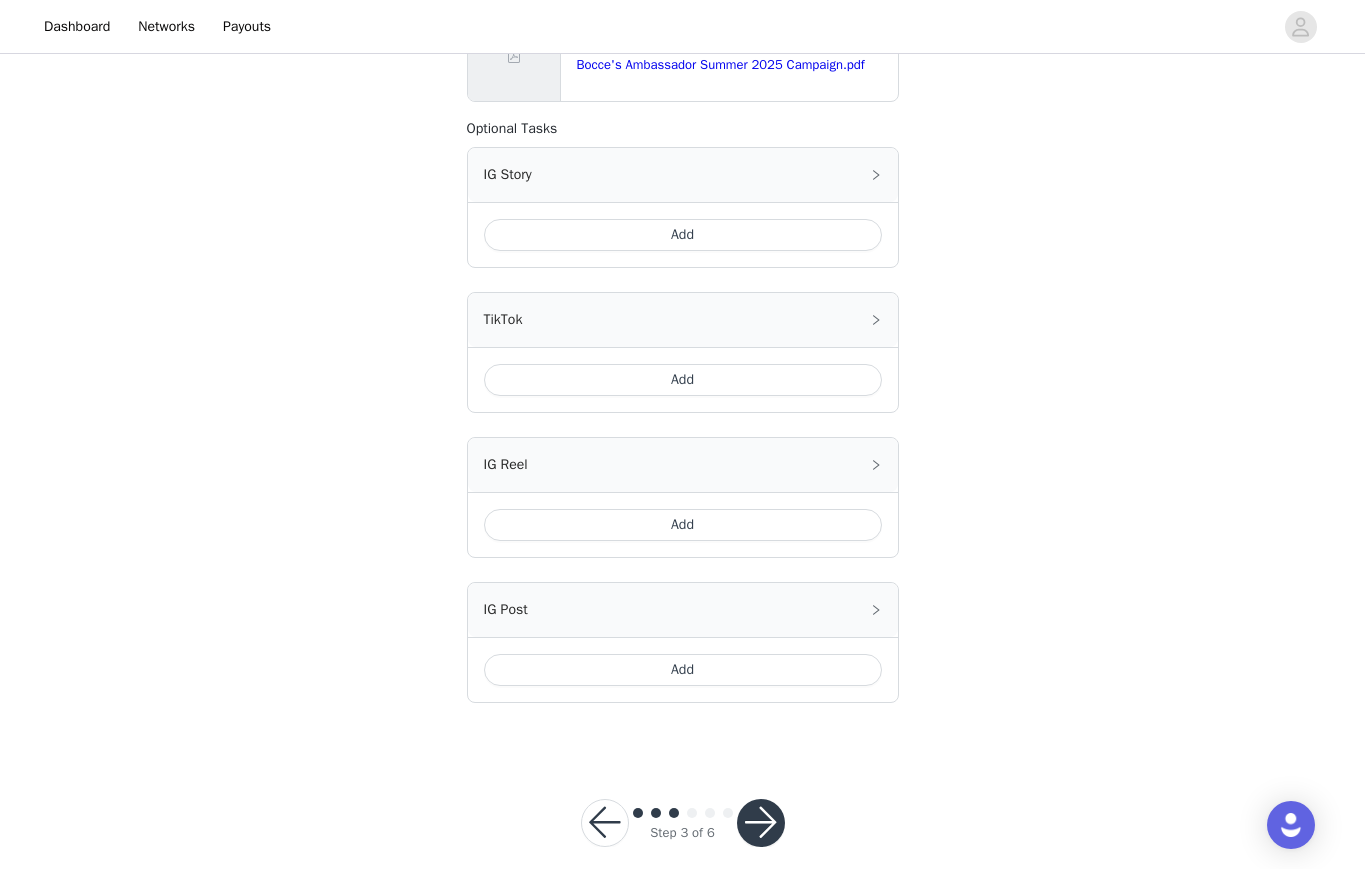 scroll, scrollTop: 603, scrollLeft: 0, axis: vertical 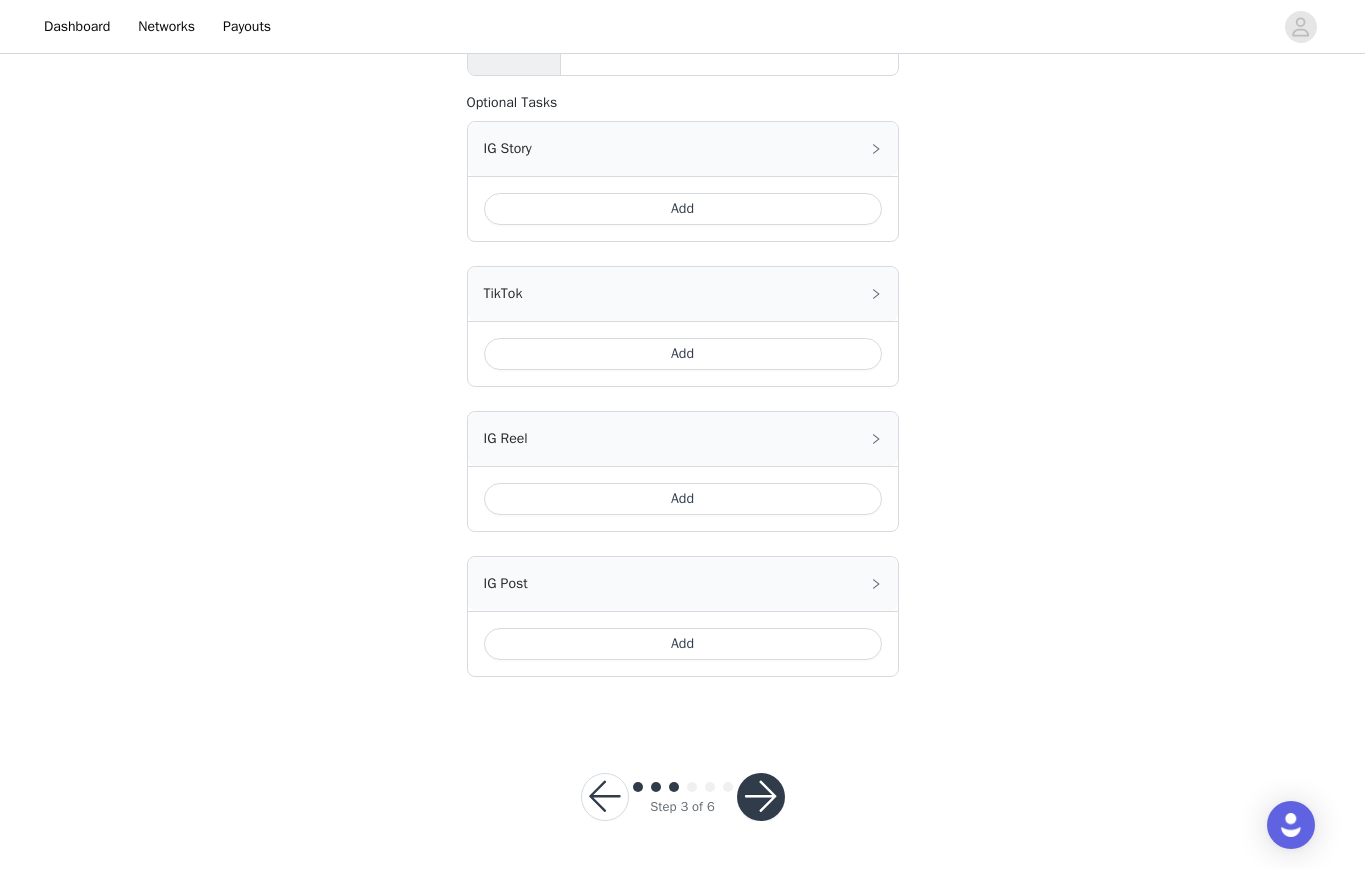 click at bounding box center [761, 797] 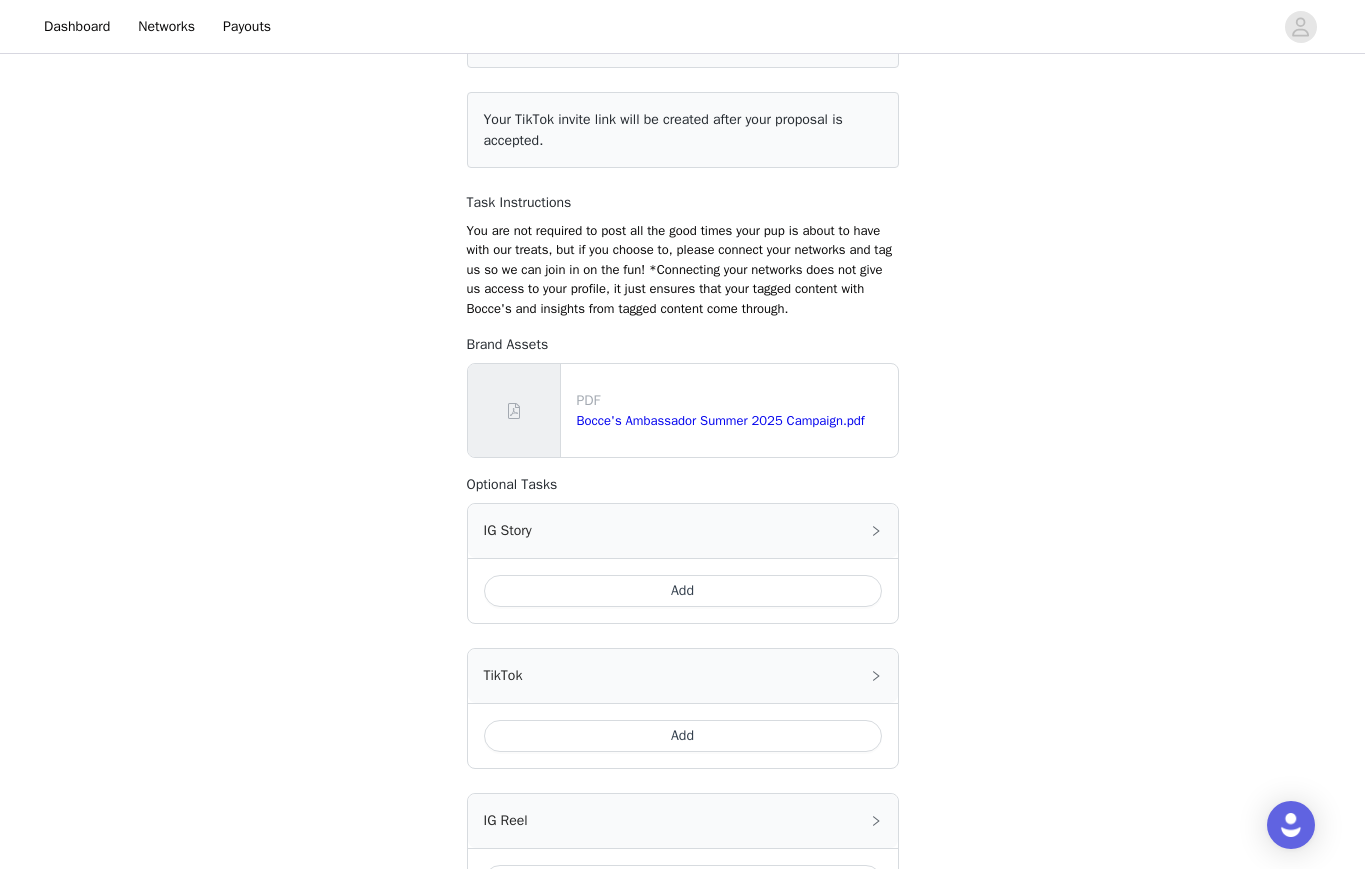 scroll, scrollTop: 603, scrollLeft: 0, axis: vertical 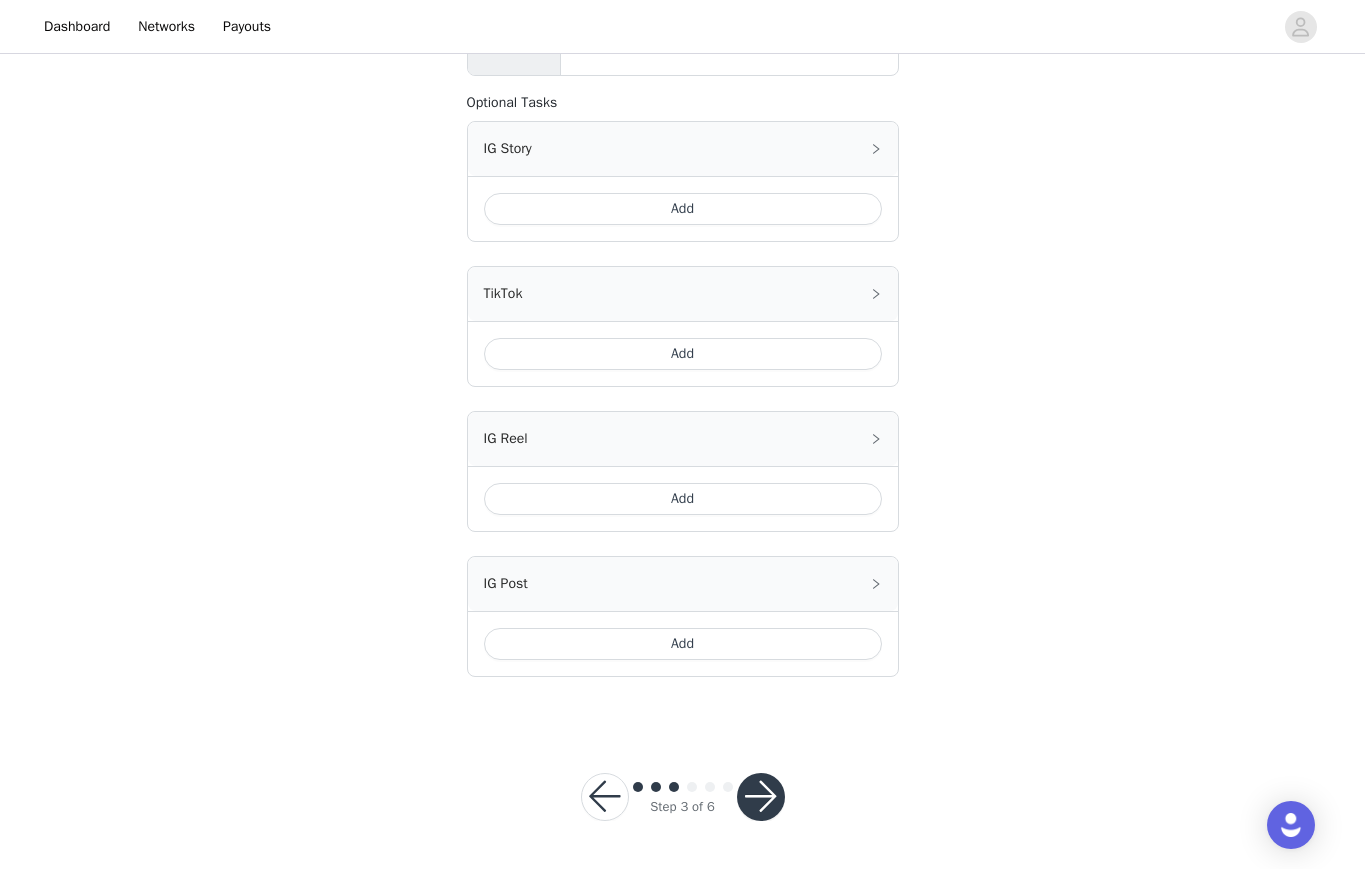click at bounding box center (761, 797) 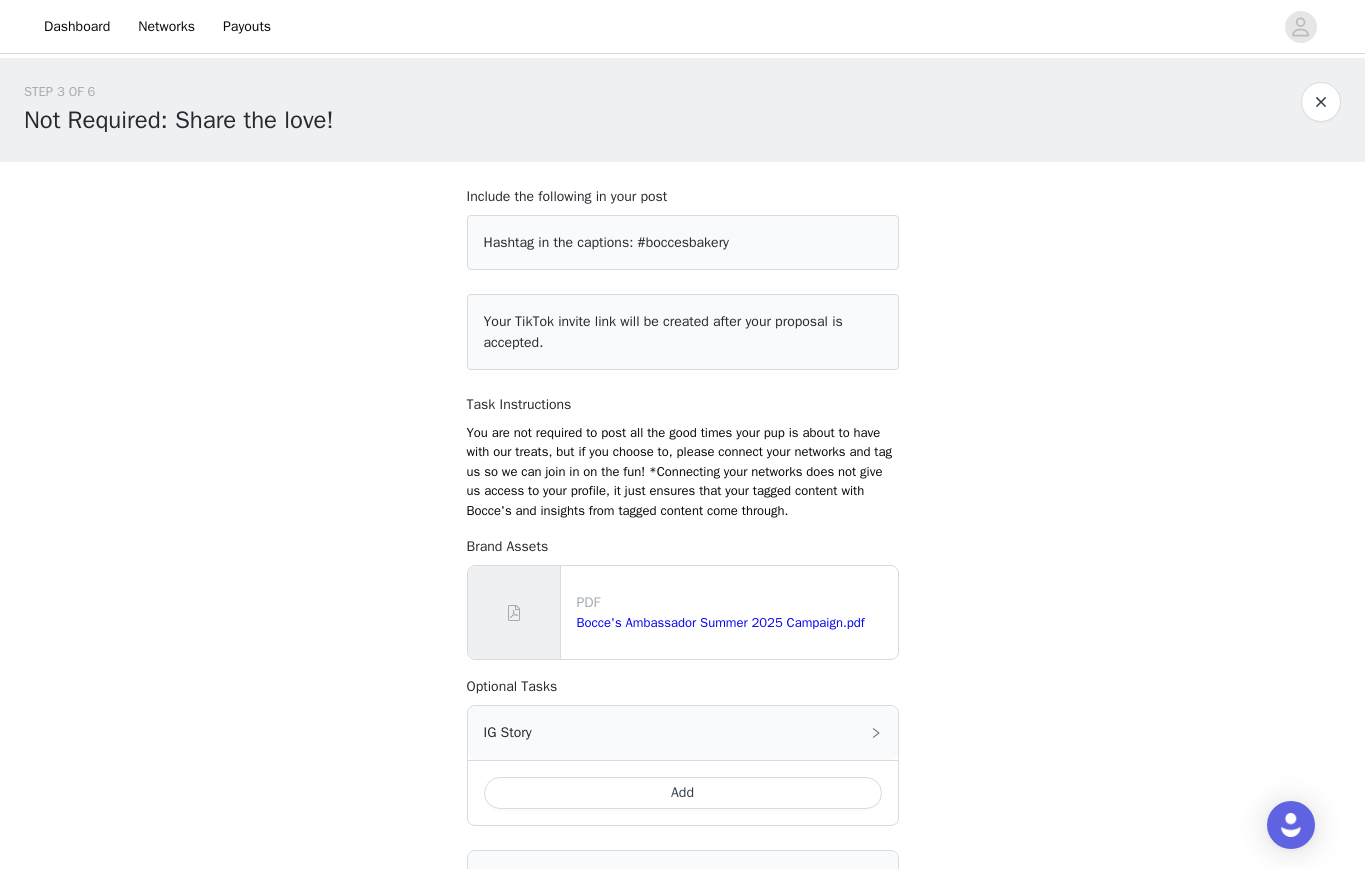 click on "Hashtag in the captions:" at bounding box center [559, 242] 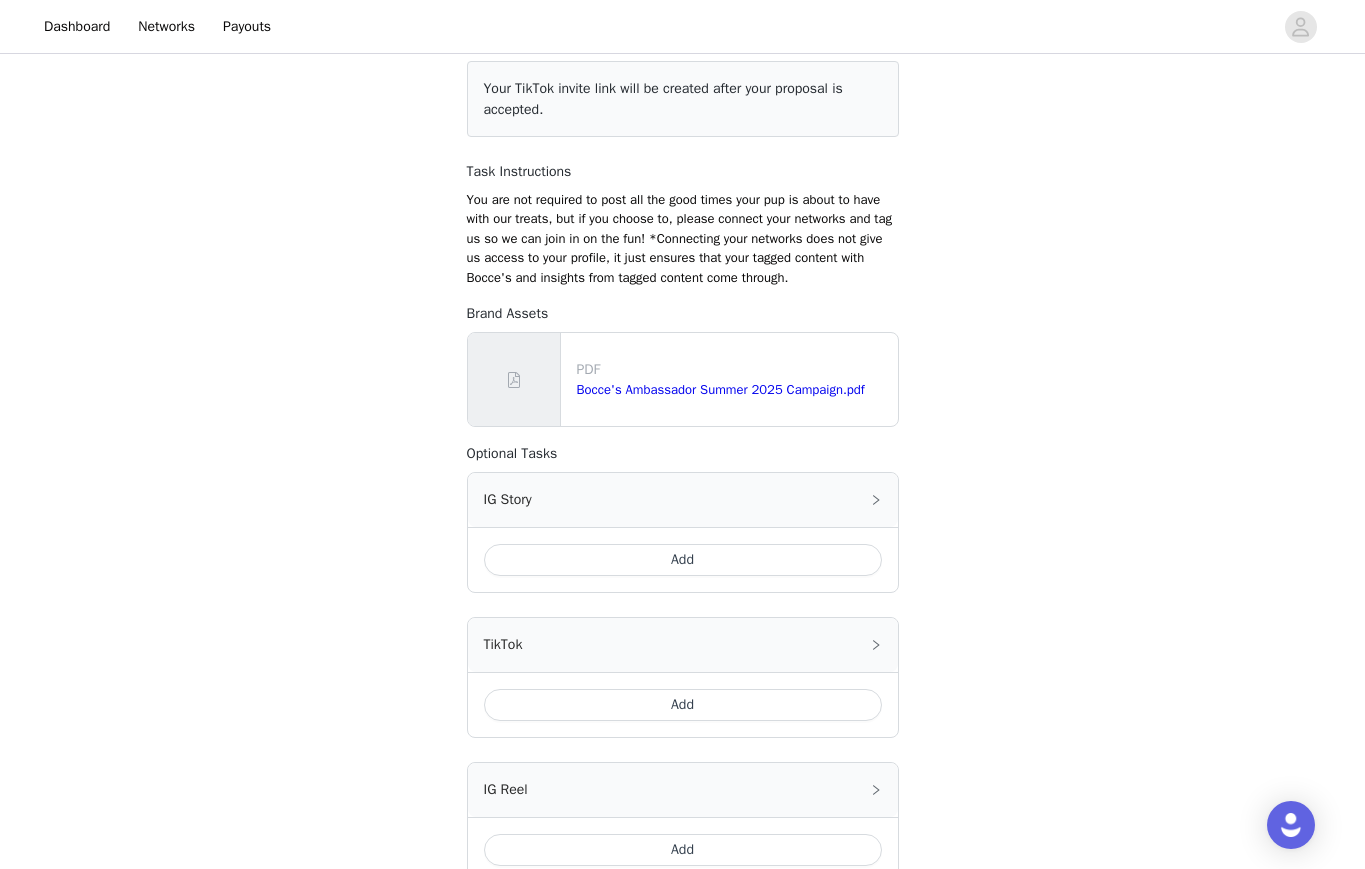 scroll, scrollTop: 232, scrollLeft: 0, axis: vertical 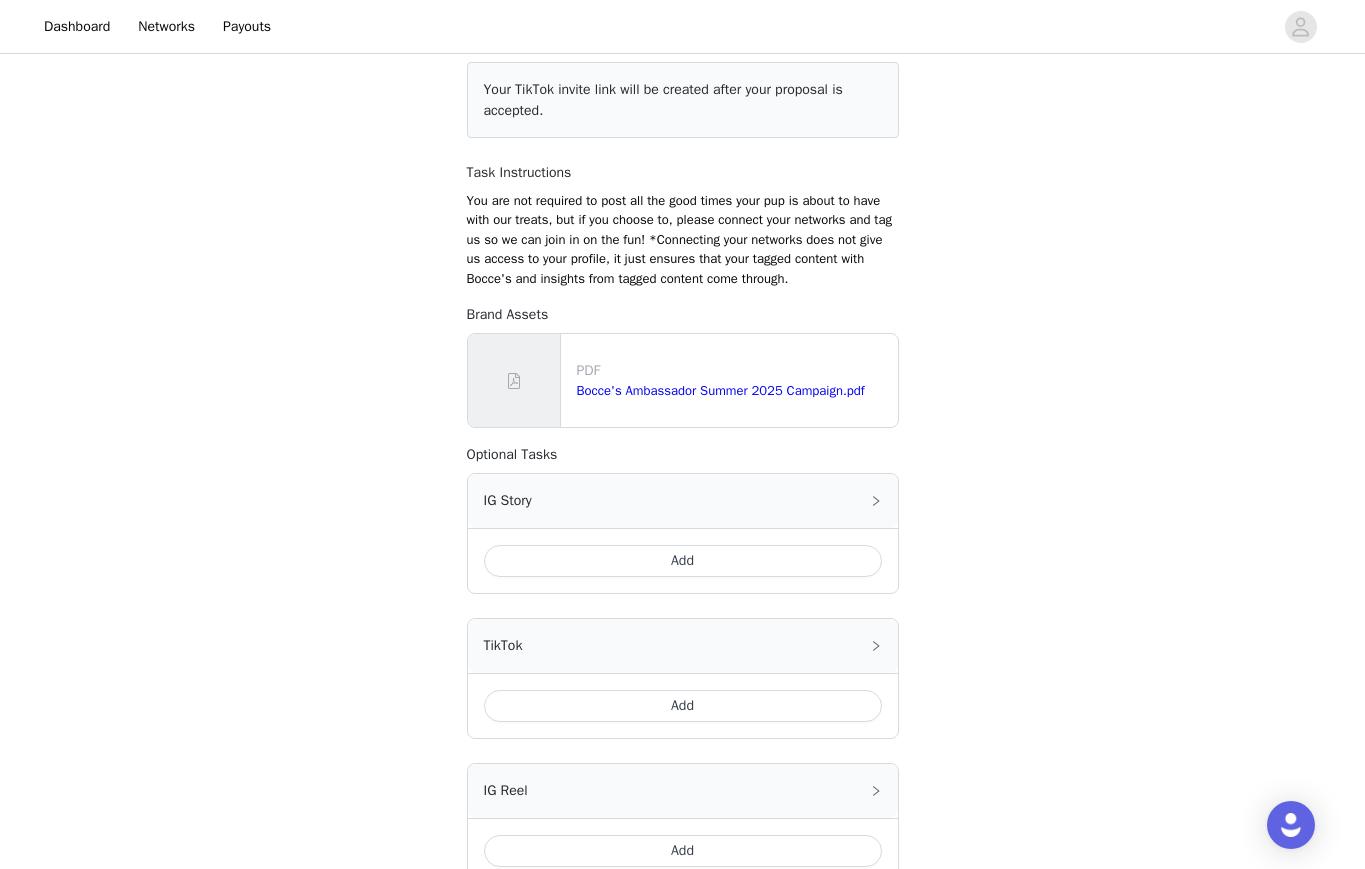 click on "Add" at bounding box center [683, 561] 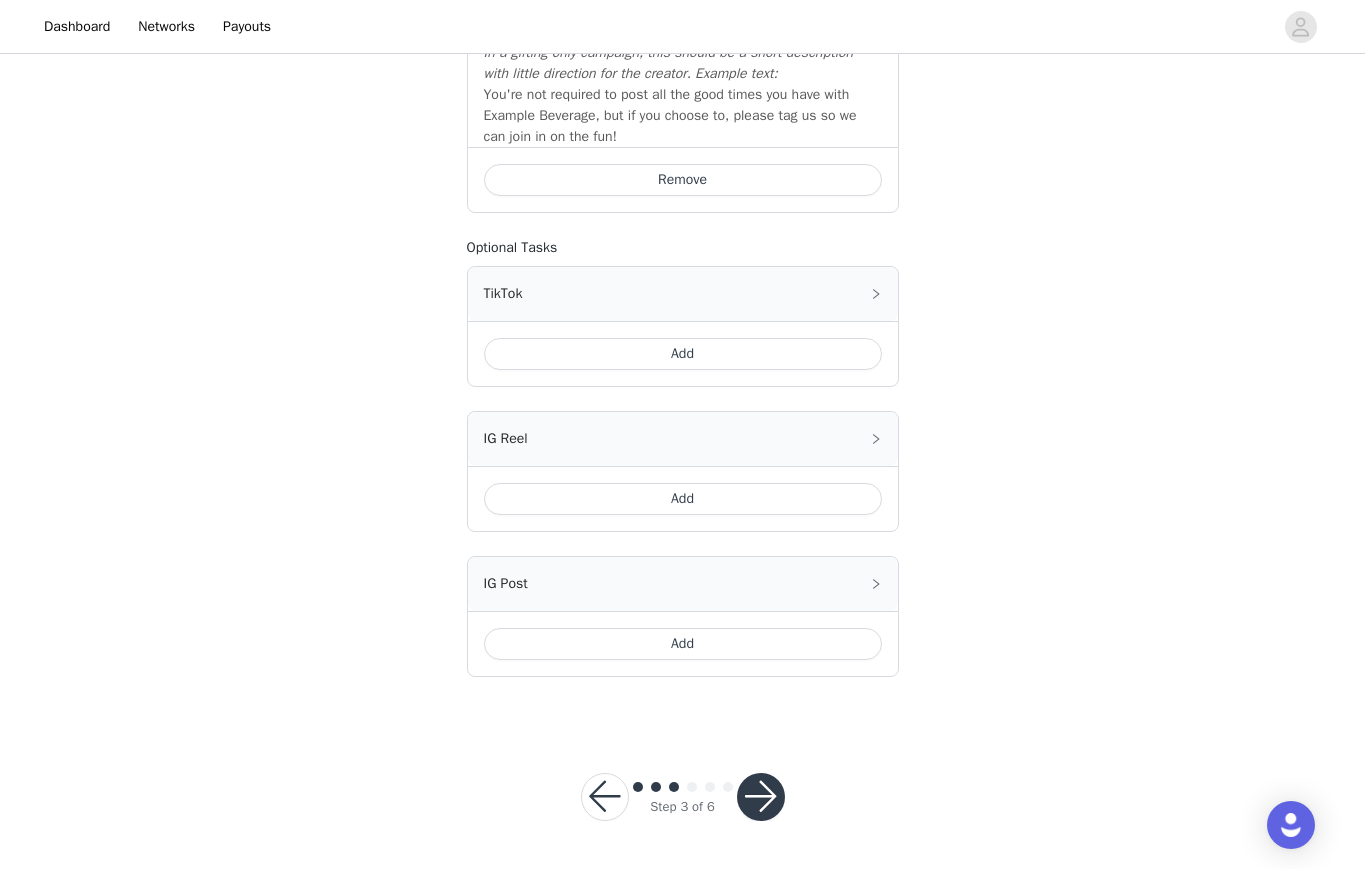 scroll, scrollTop: 810, scrollLeft: 0, axis: vertical 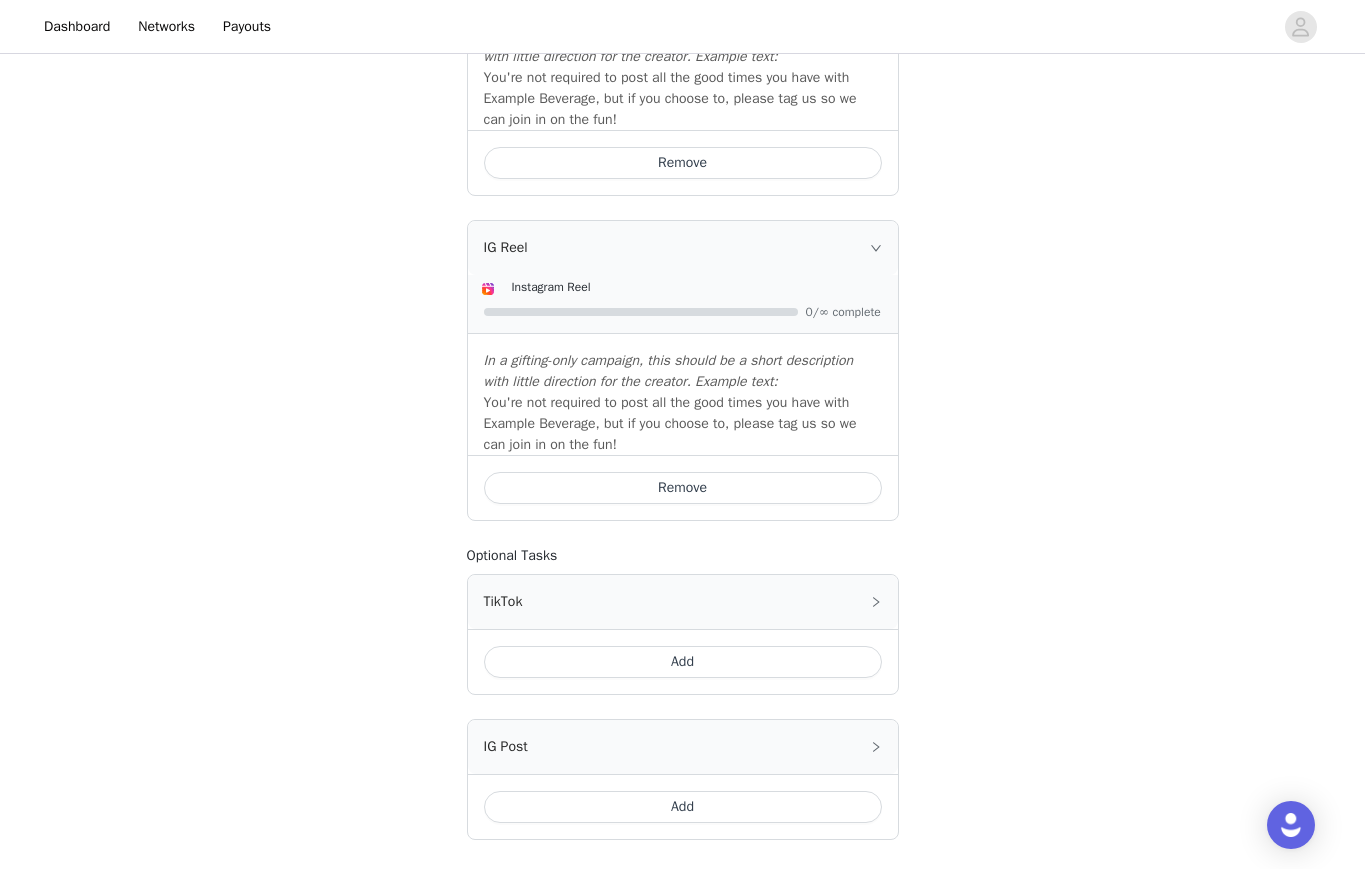 click on "Add" at bounding box center [683, 662] 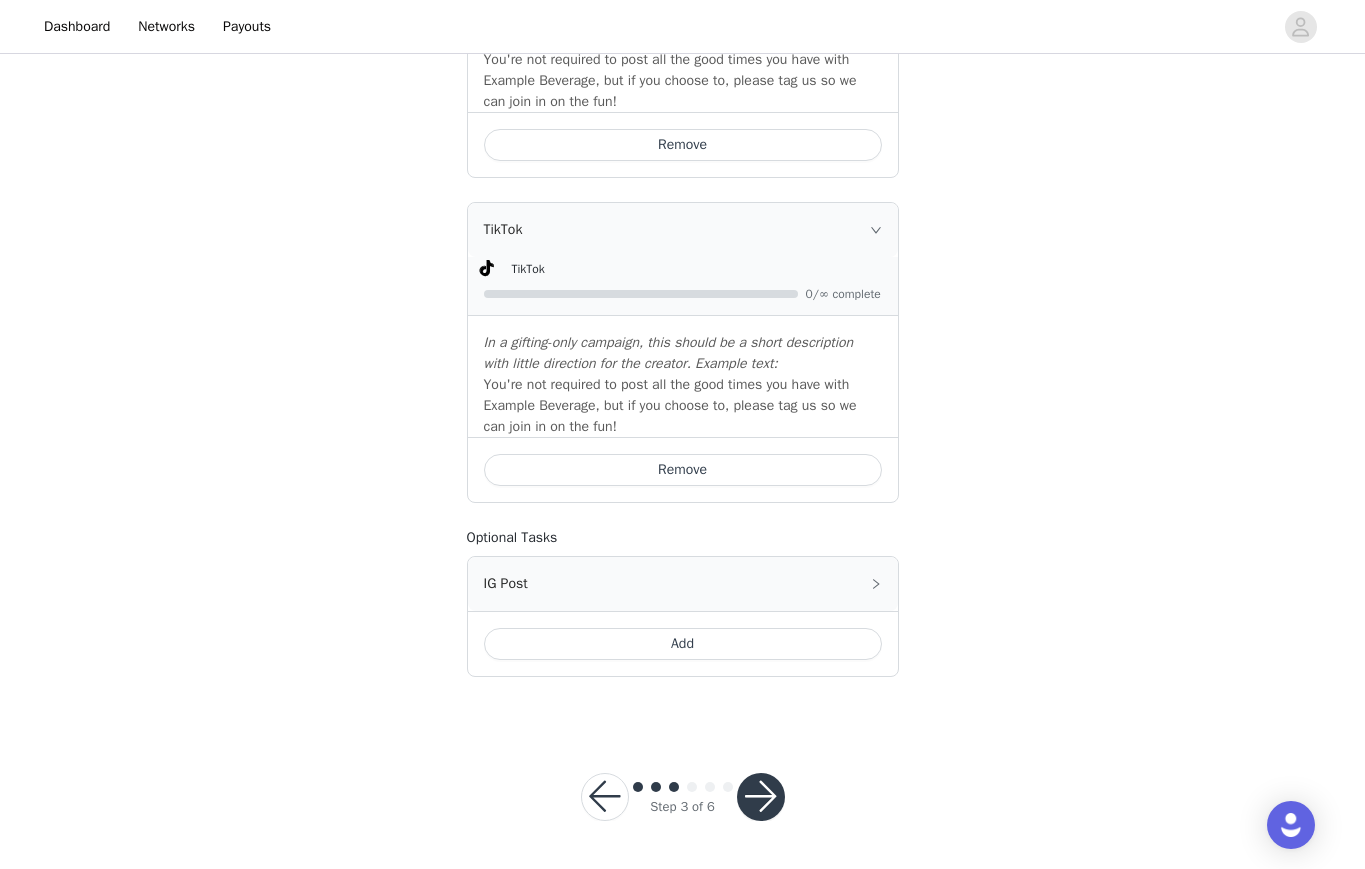 scroll, scrollTop: 1172, scrollLeft: 0, axis: vertical 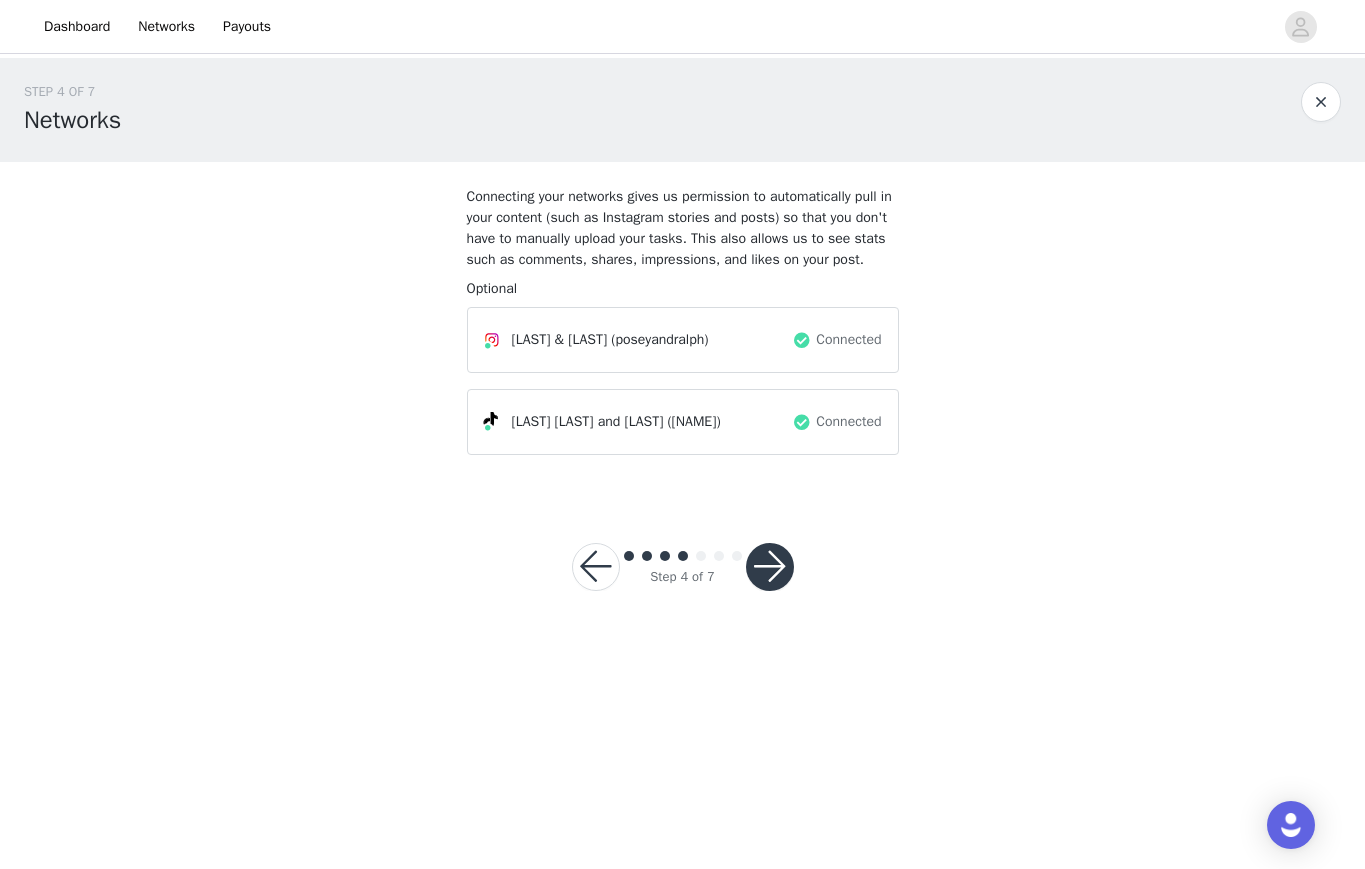 click at bounding box center [770, 567] 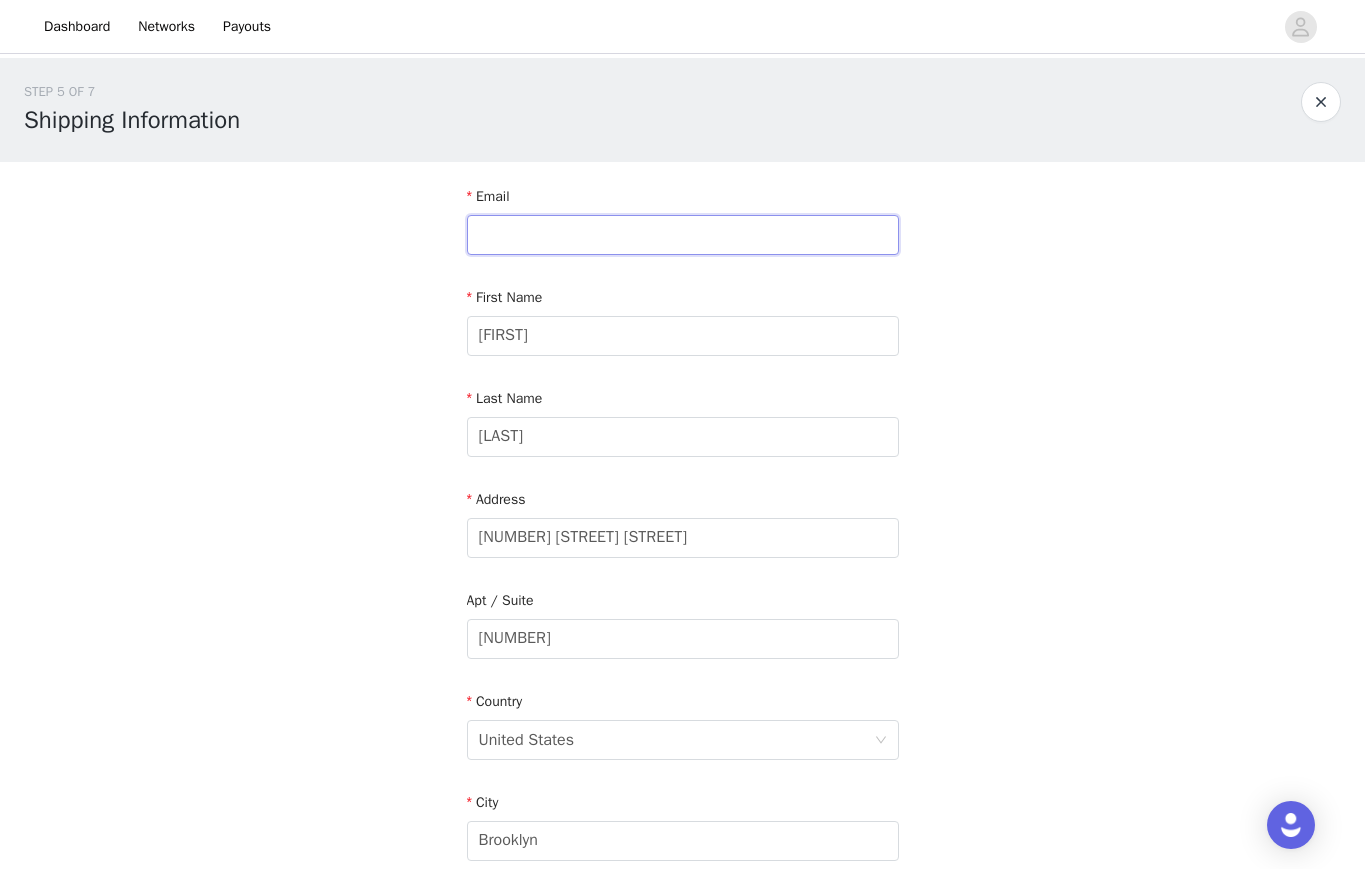 click at bounding box center [683, 235] 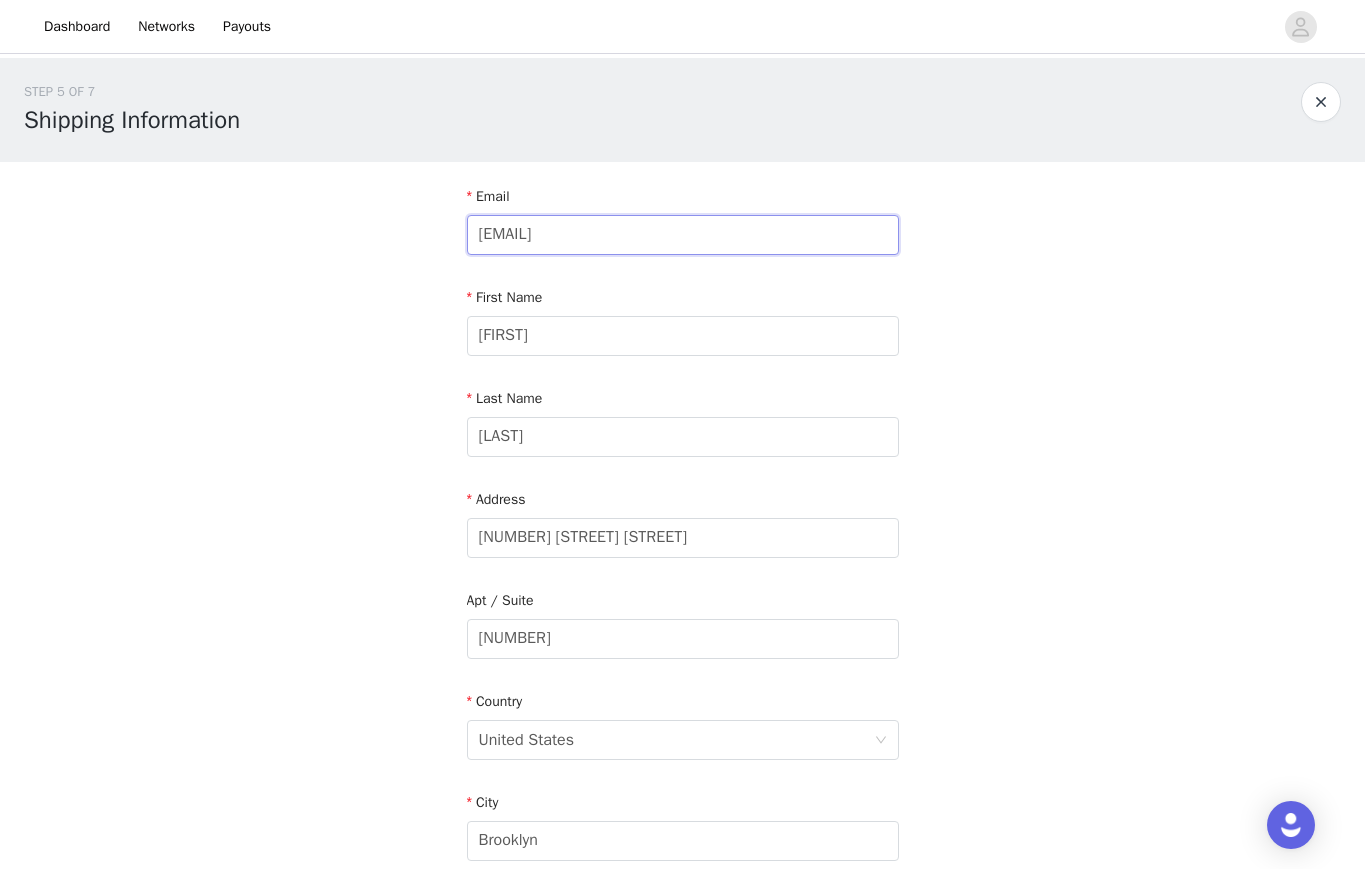 type on "laura@lauramaurer.com" 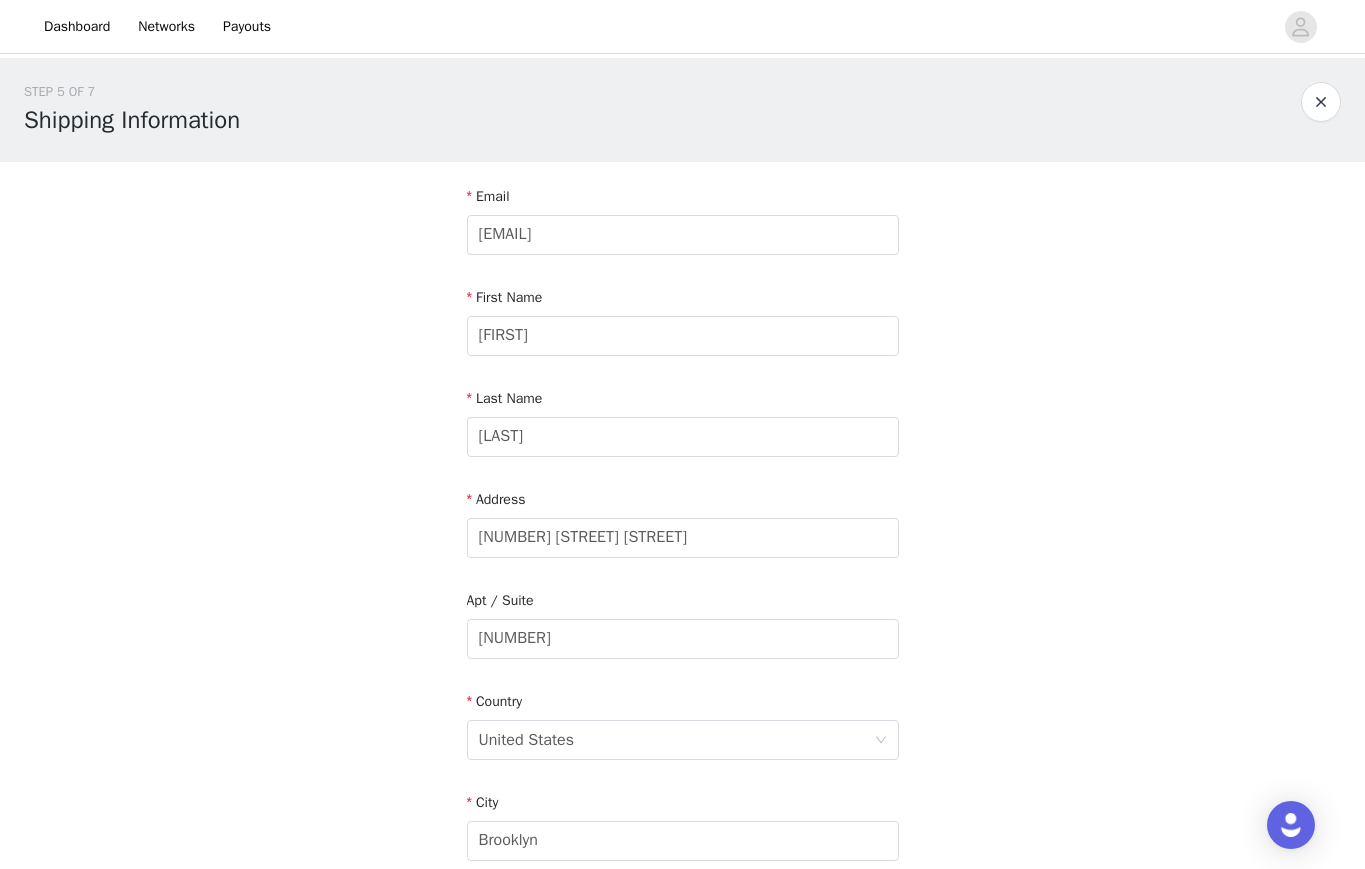 click on "STEP 5 OF 7
Shipping Information
Email laura@lauramaurer.com   First Name Laura   Last Name Maurer   Address 757 Franklin Ave   Apt / Suite 1A   Country
United States
City Brooklyn   State
New York
Zipcode 11238   Phone Number" at bounding box center (682, 639) 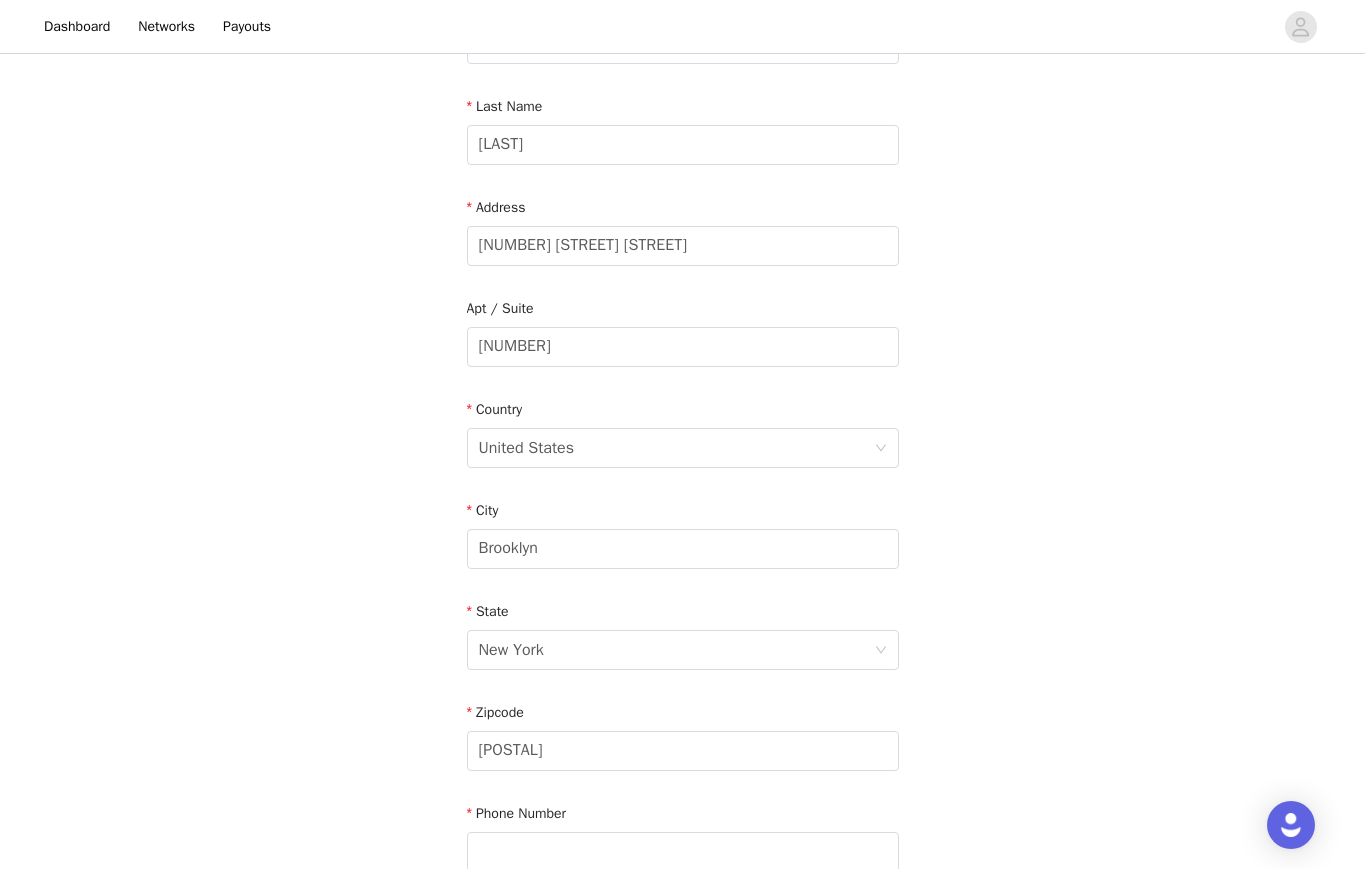 scroll, scrollTop: 494, scrollLeft: 0, axis: vertical 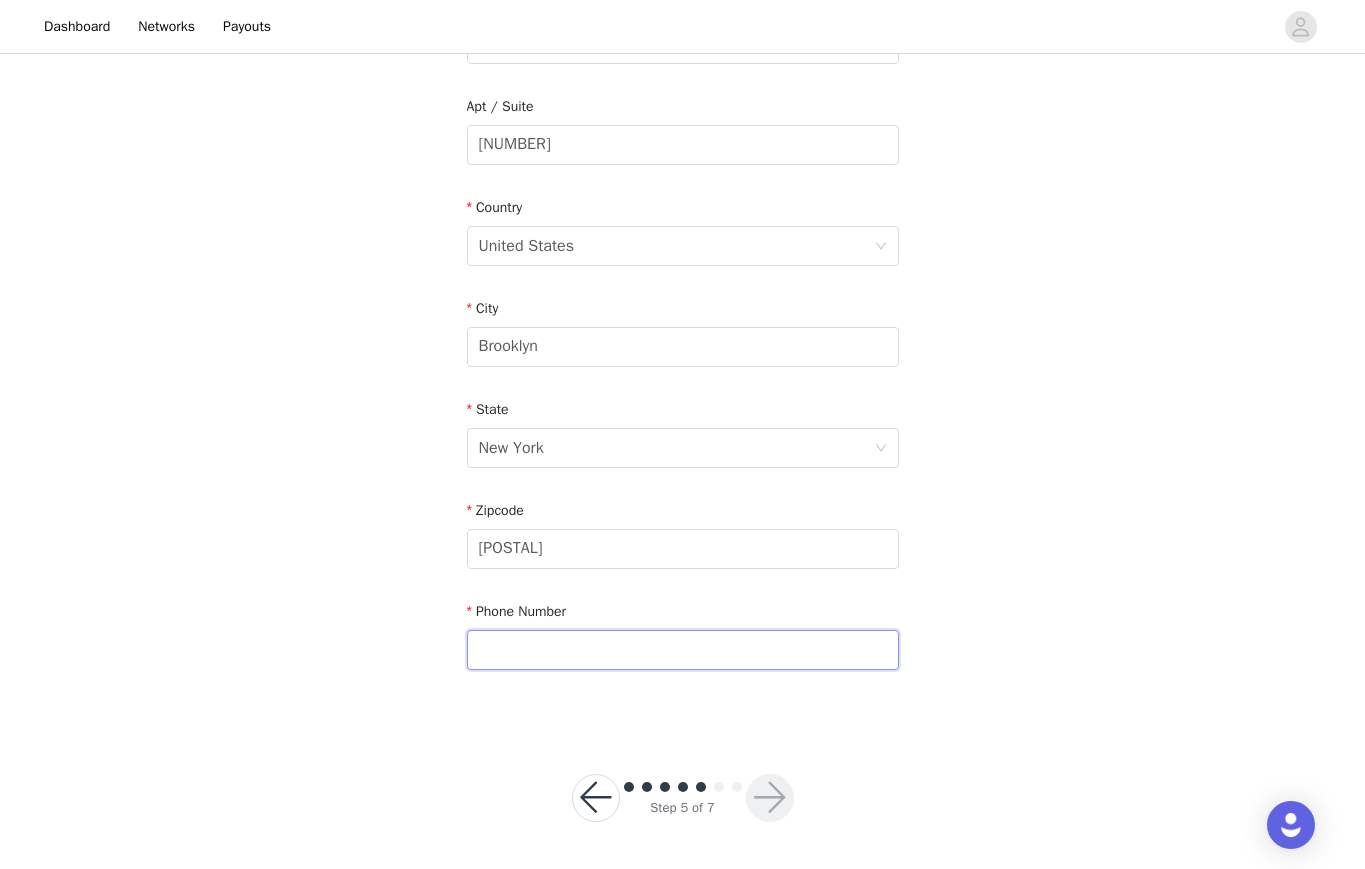 click at bounding box center [683, 650] 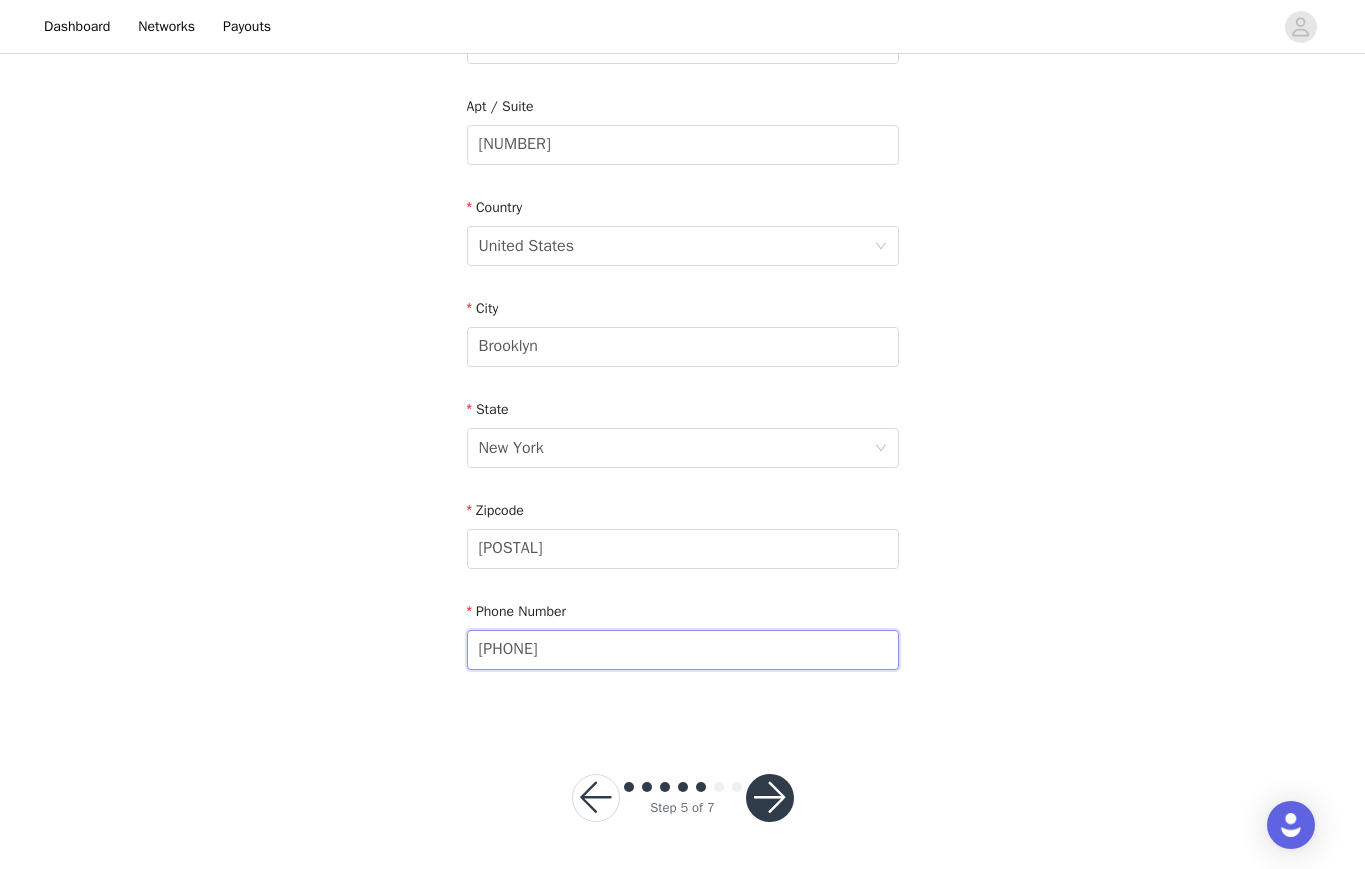 type on "9739785197" 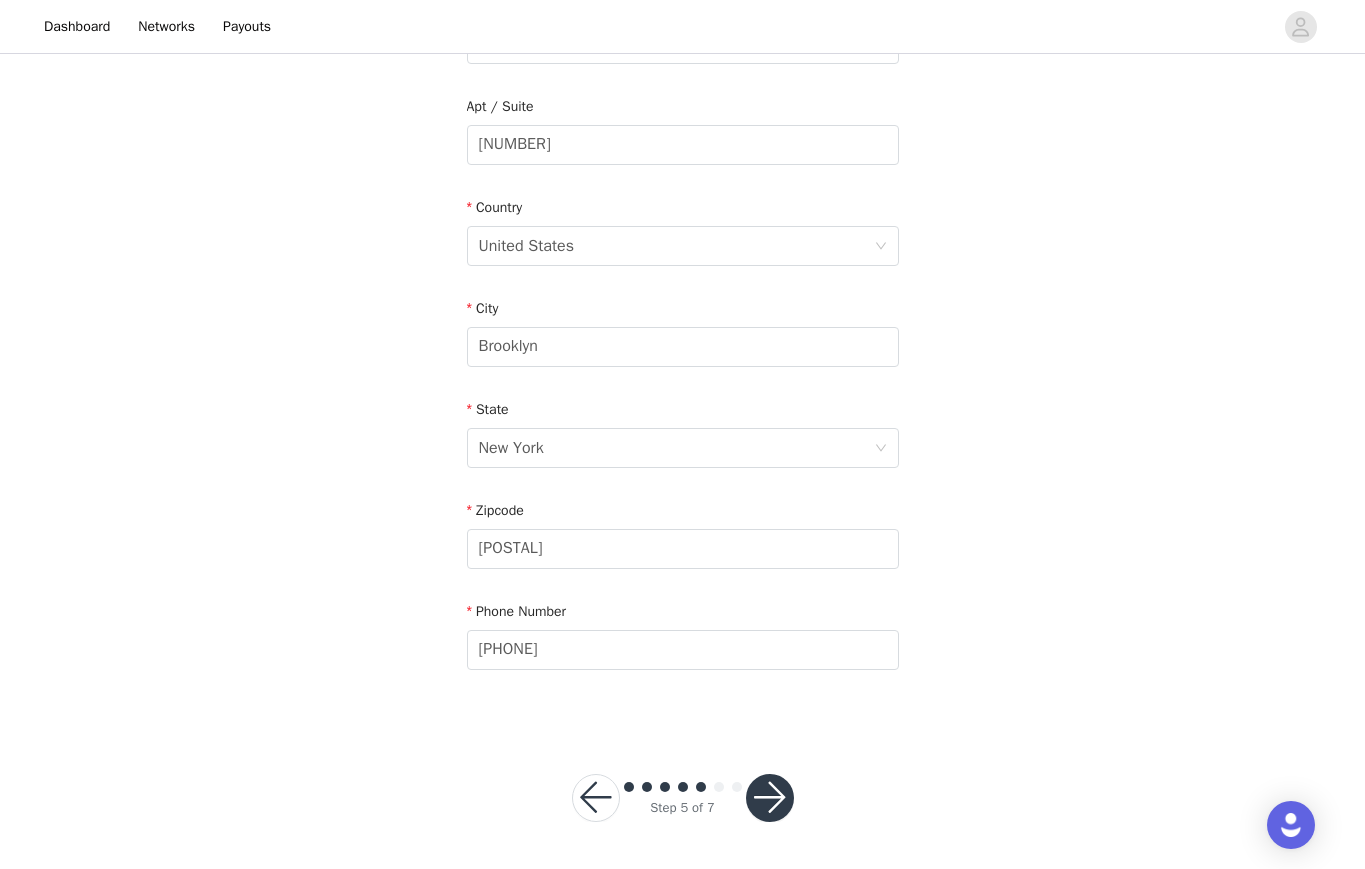 click at bounding box center [770, 798] 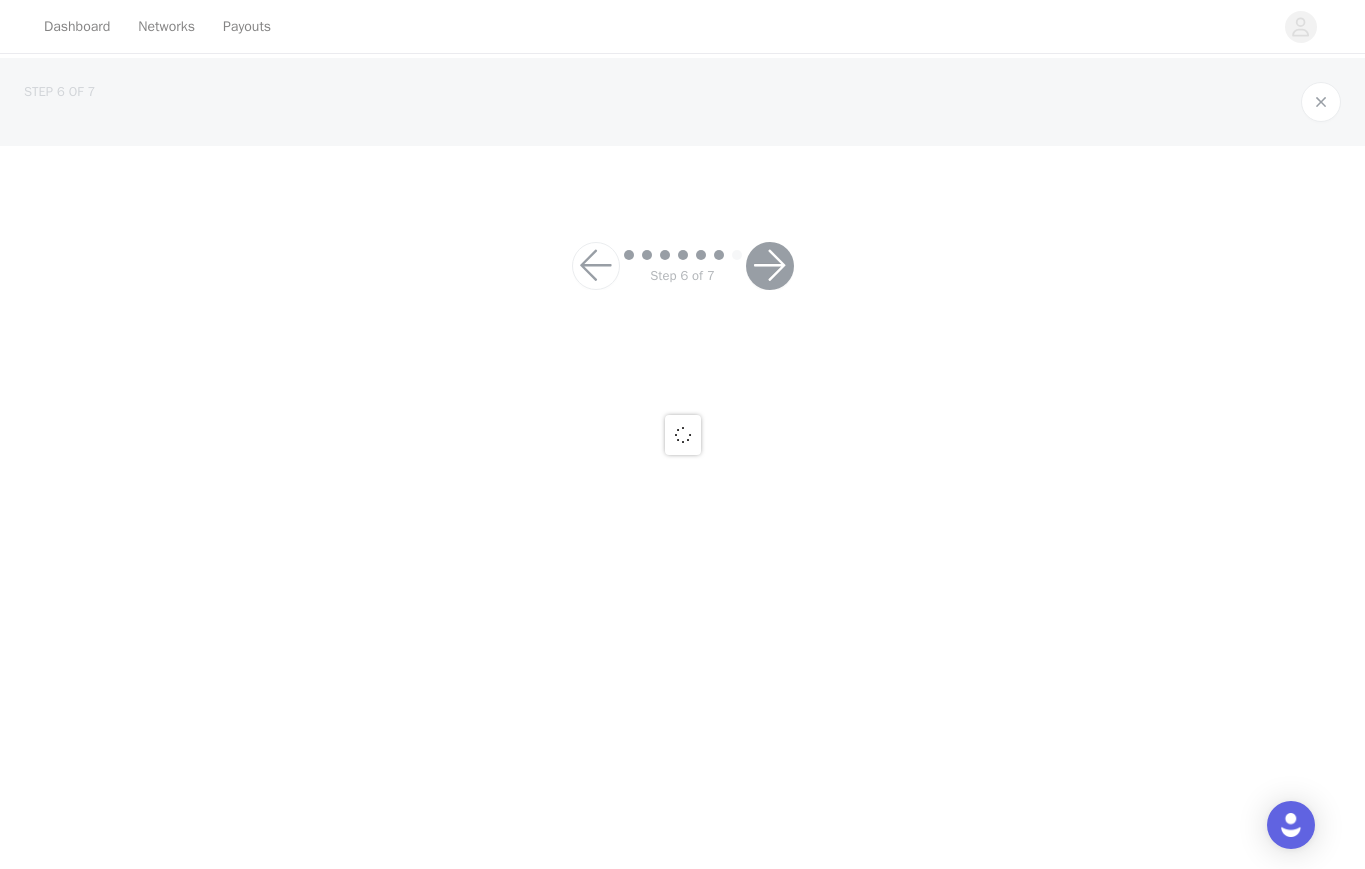 scroll, scrollTop: 0, scrollLeft: 0, axis: both 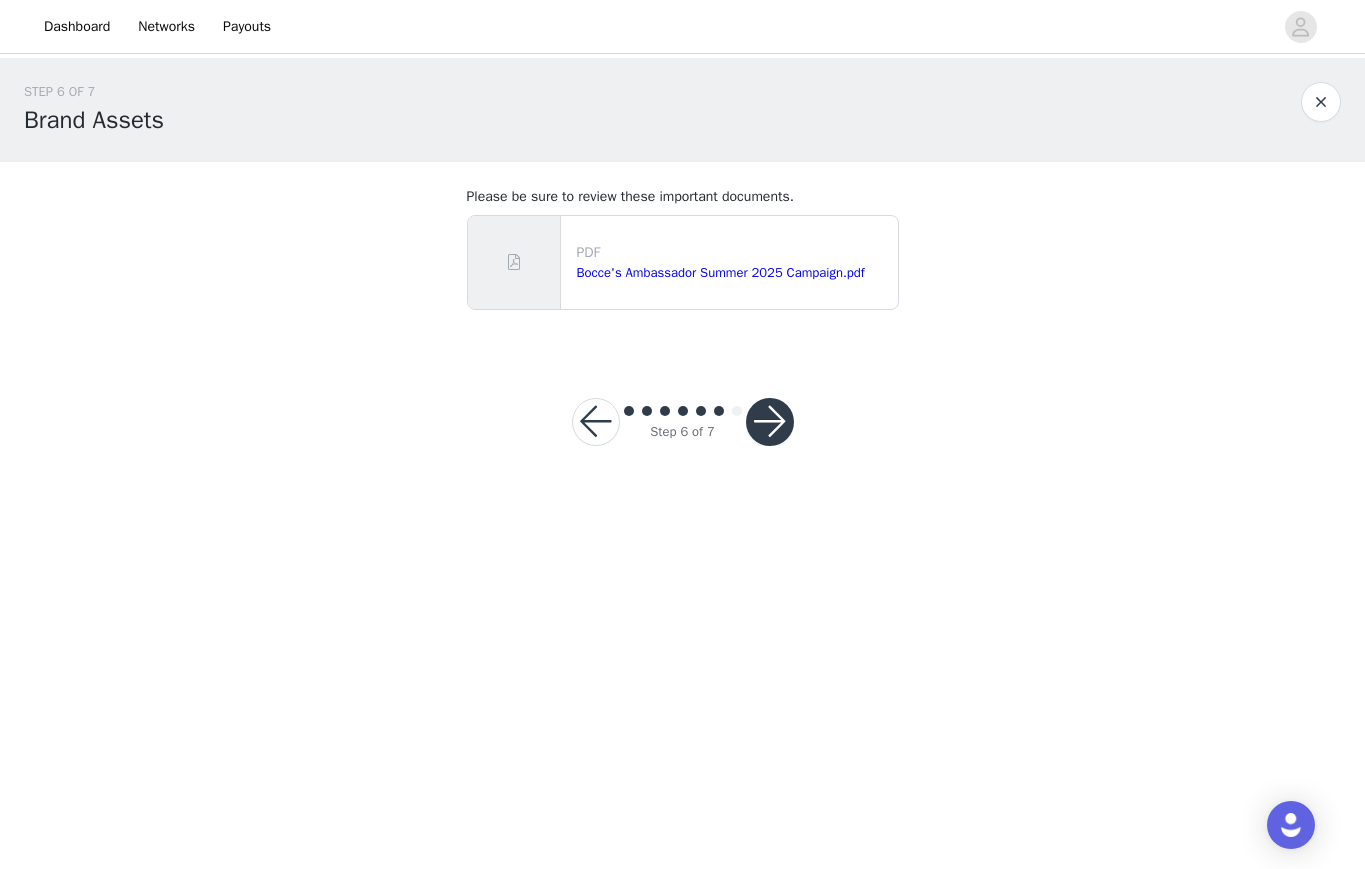 click at bounding box center (770, 422) 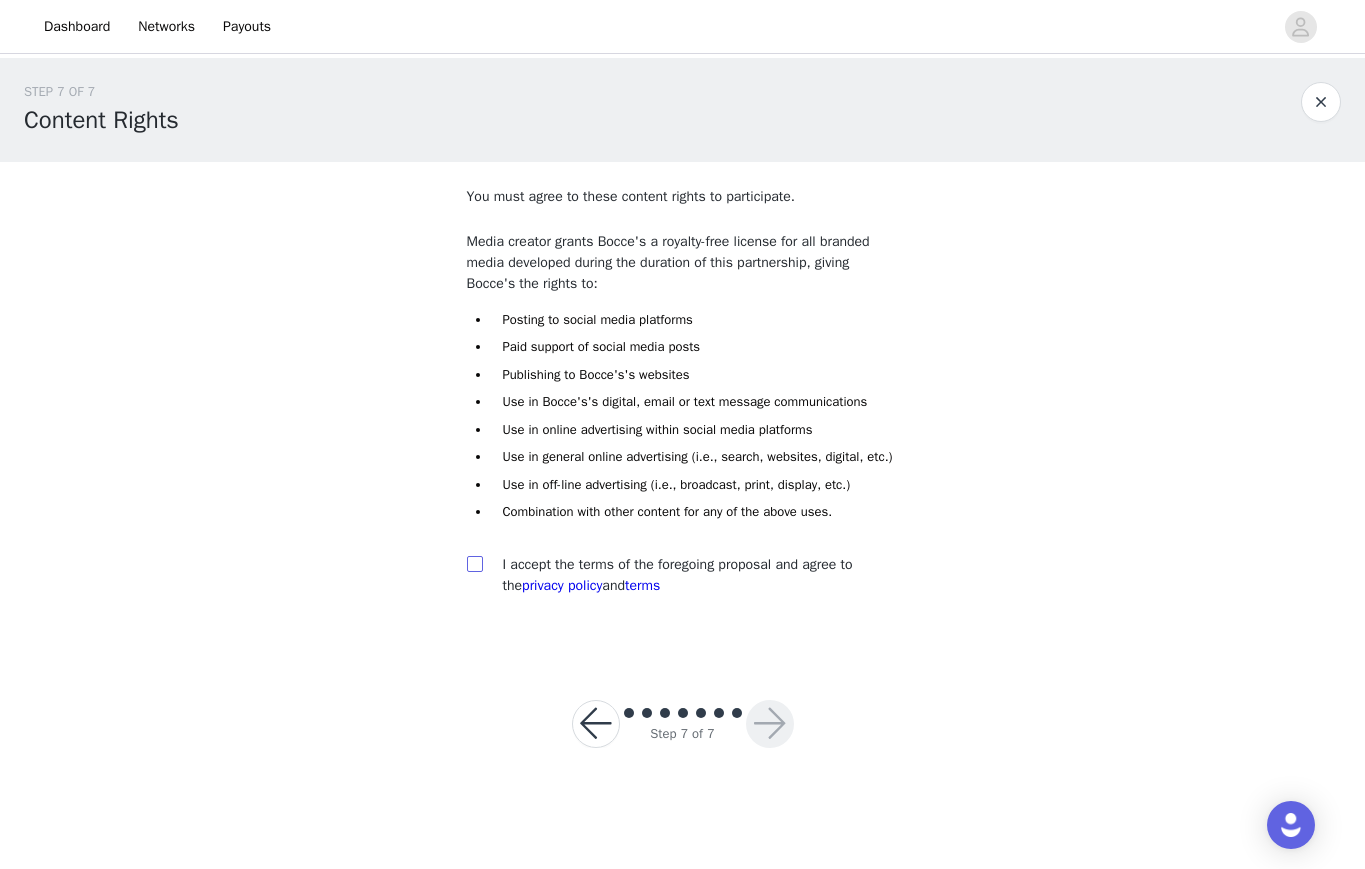 click at bounding box center (474, 563) 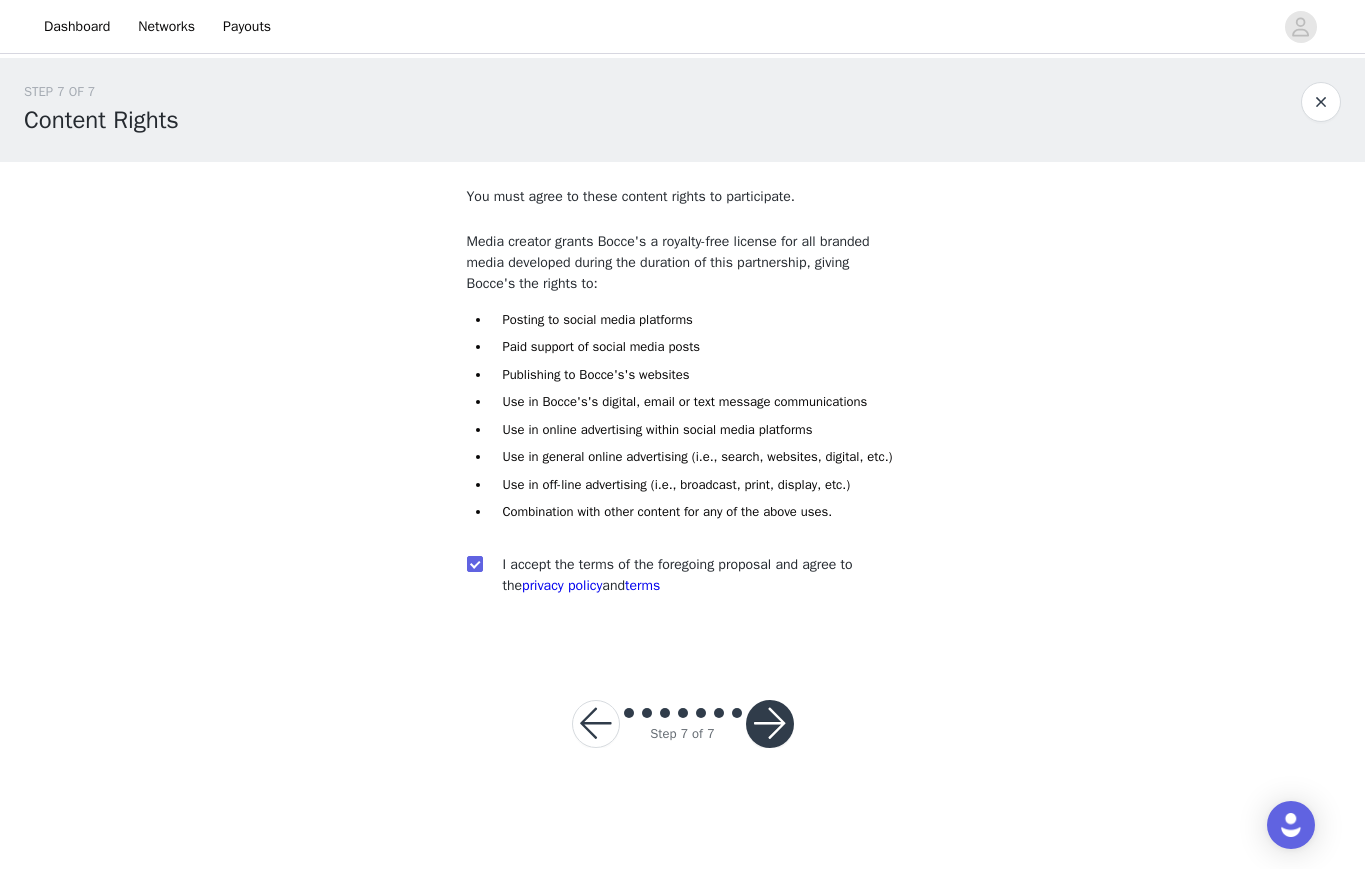 click at bounding box center [770, 724] 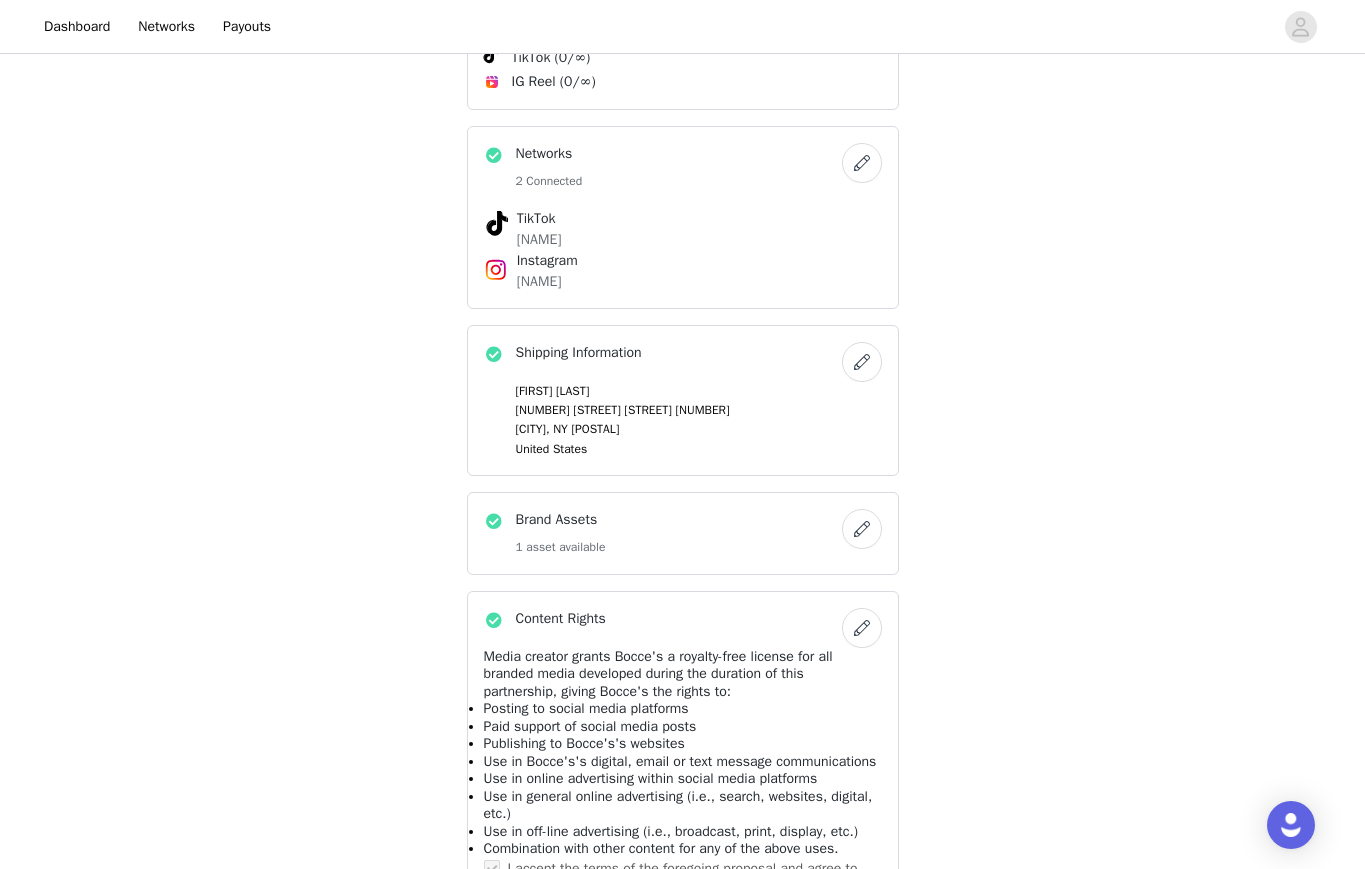 scroll, scrollTop: 1355, scrollLeft: 0, axis: vertical 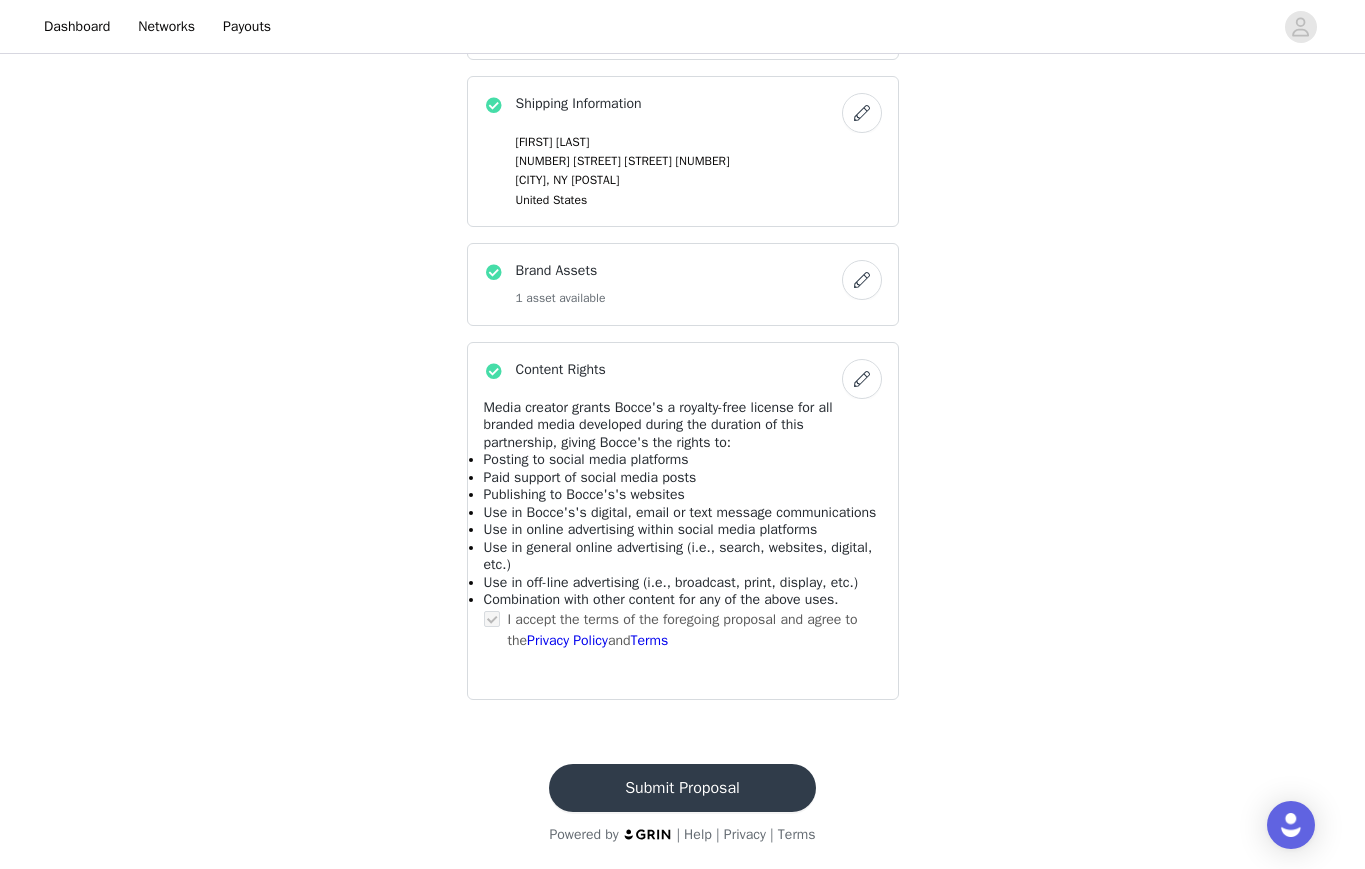 click at bounding box center [862, 280] 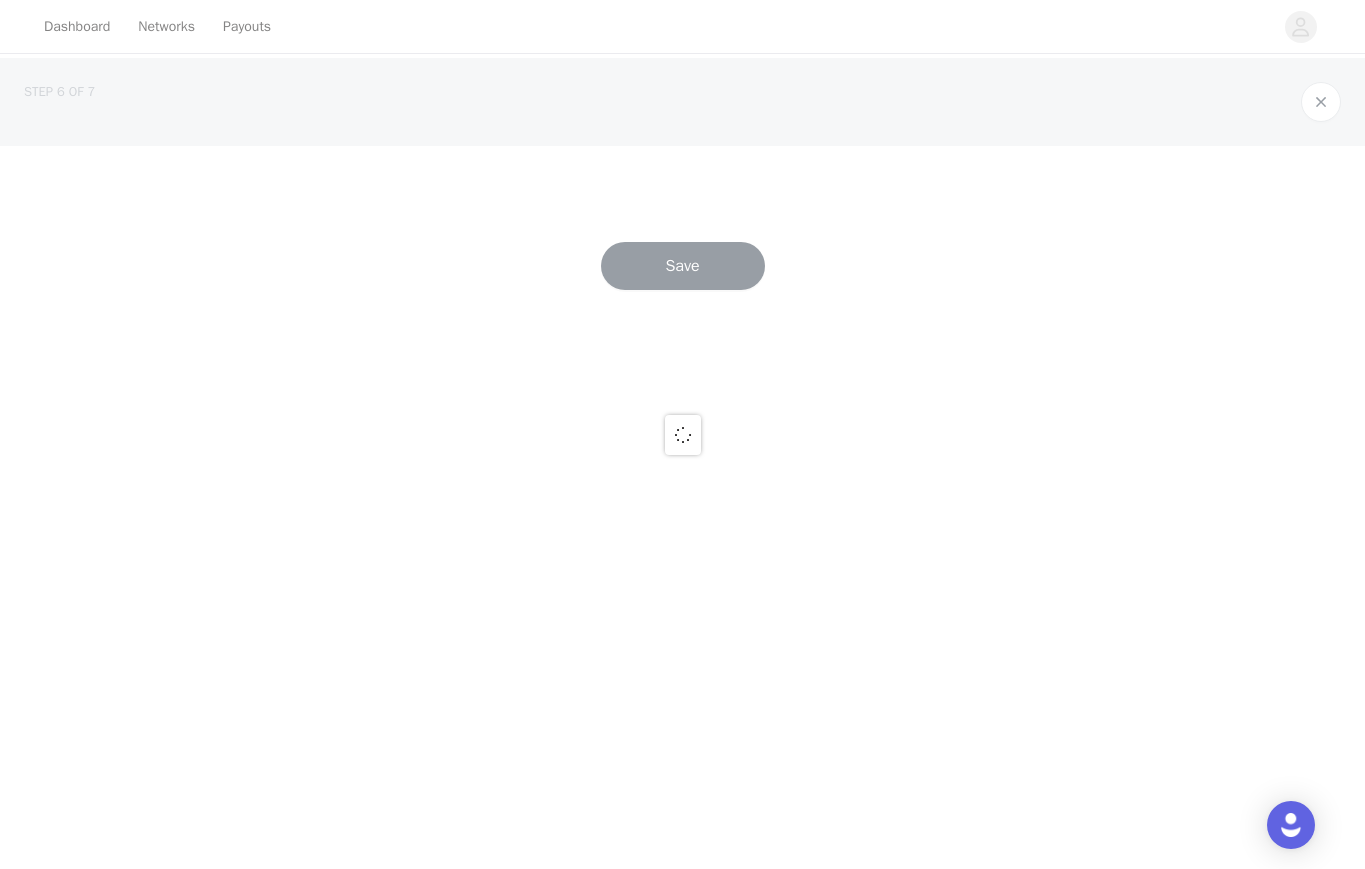 scroll, scrollTop: 0, scrollLeft: 0, axis: both 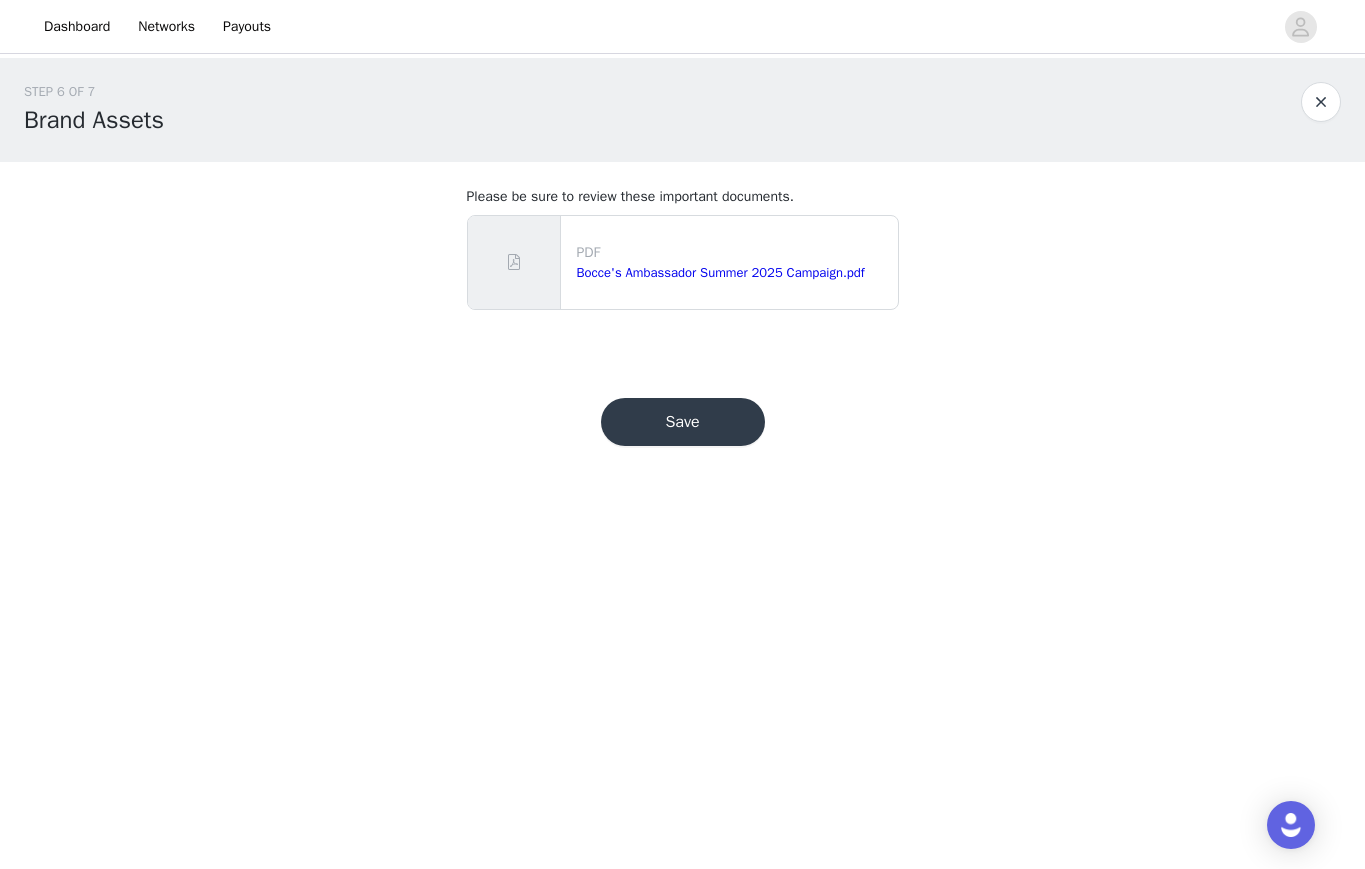 click on "Save" at bounding box center [683, 422] 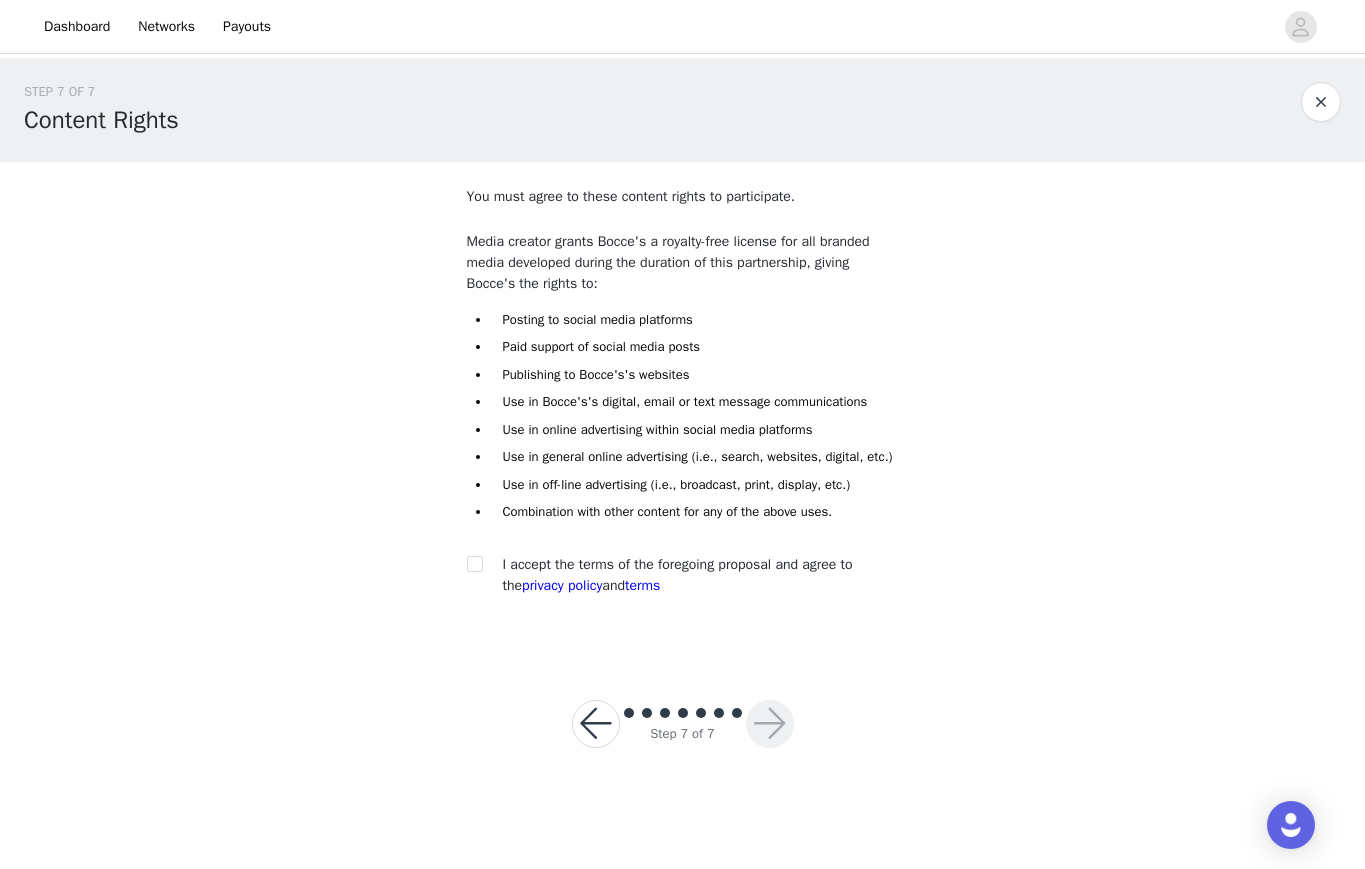 click at bounding box center (1321, 102) 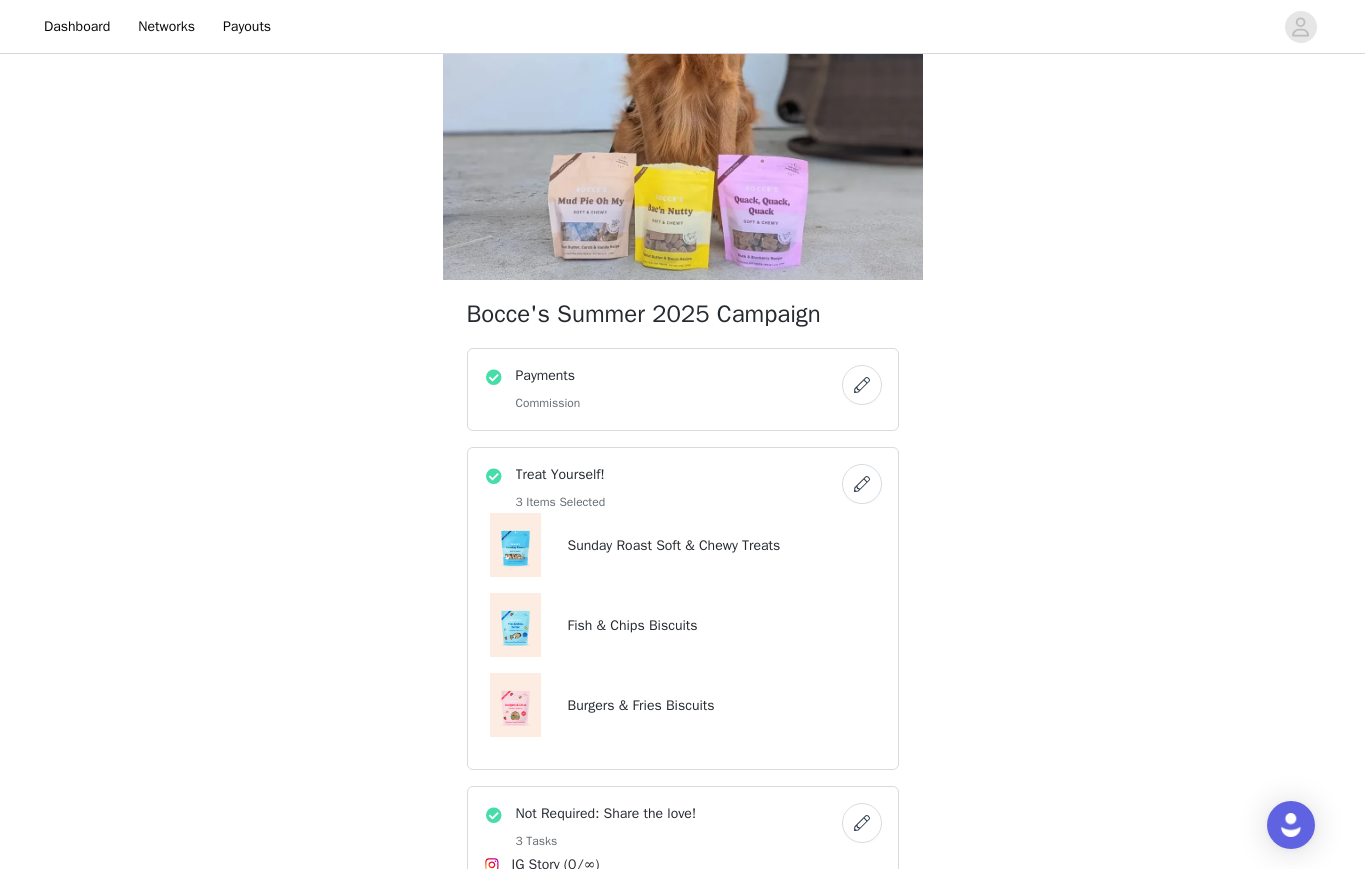 scroll, scrollTop: 1355, scrollLeft: 0, axis: vertical 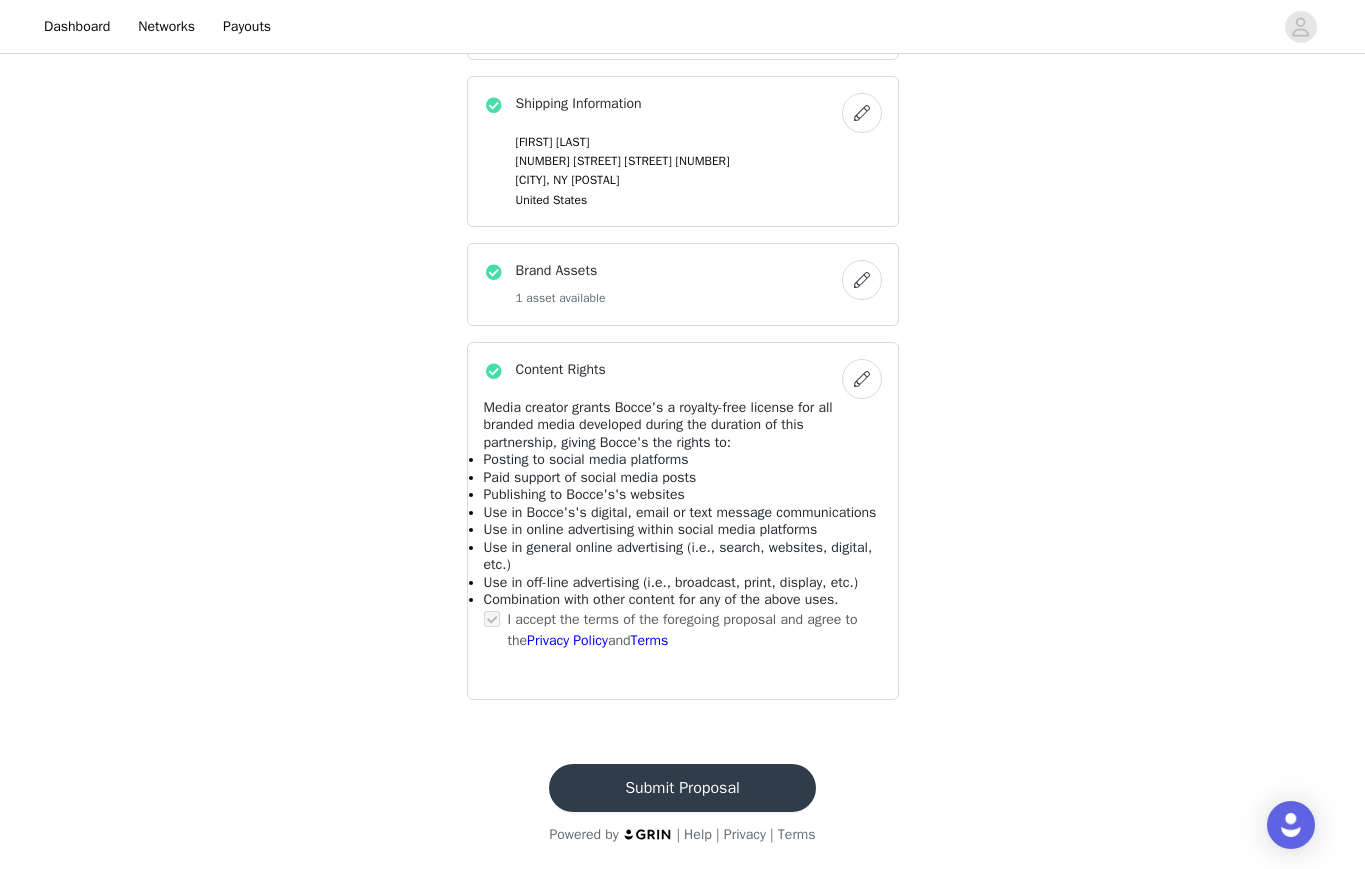 click on "Submit Proposal" at bounding box center [682, 788] 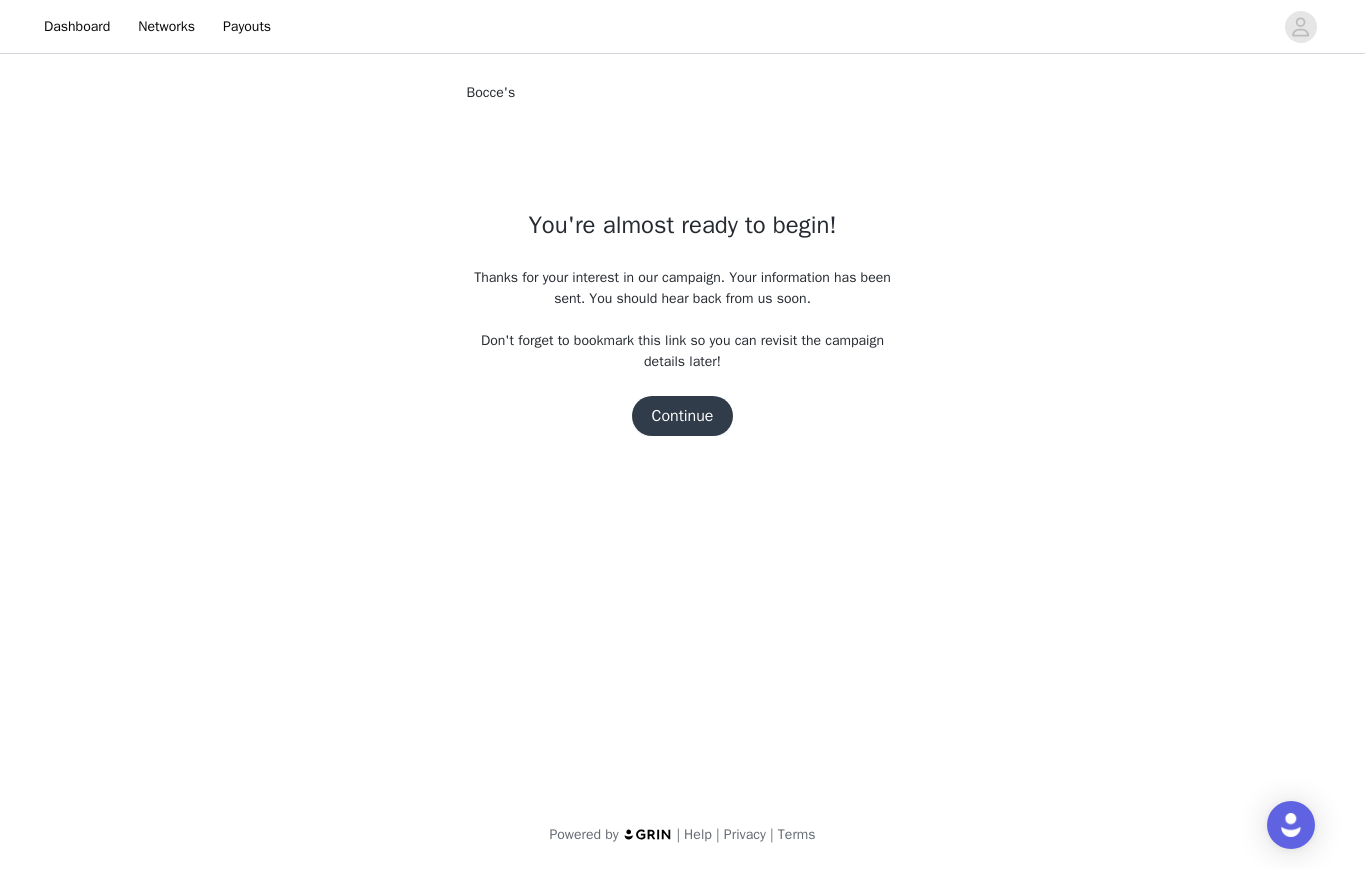 scroll, scrollTop: 0, scrollLeft: 0, axis: both 